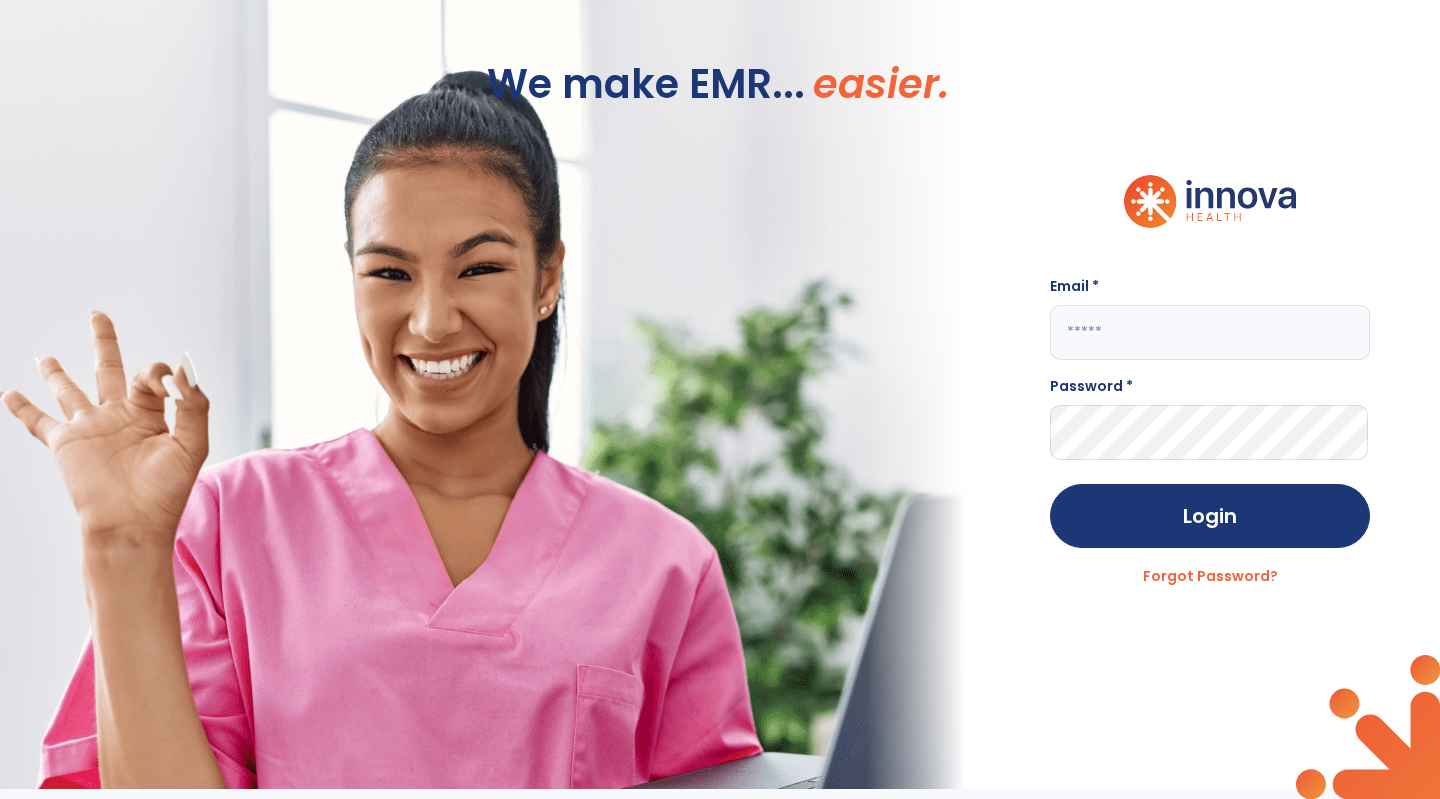 scroll, scrollTop: 0, scrollLeft: 0, axis: both 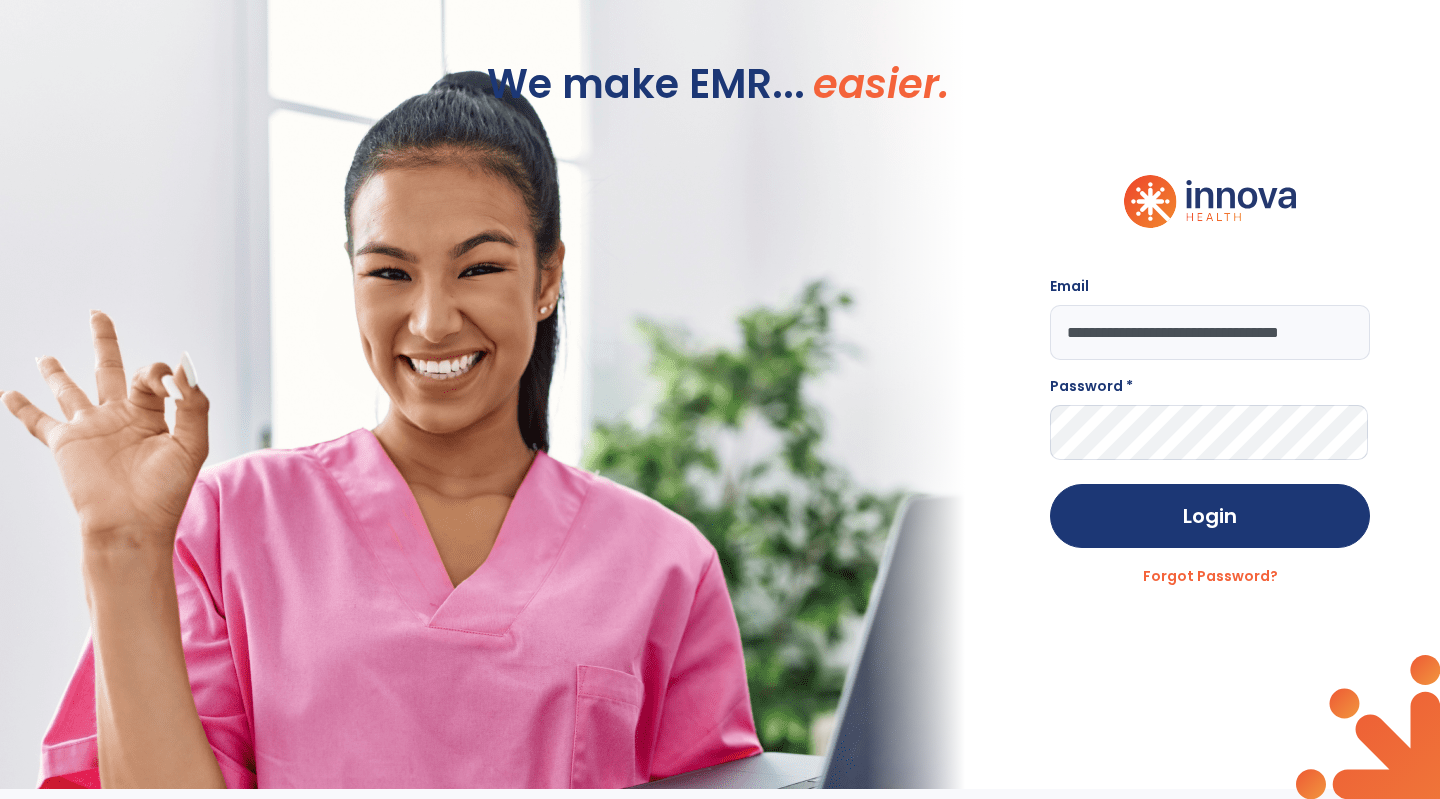 type on "**********" 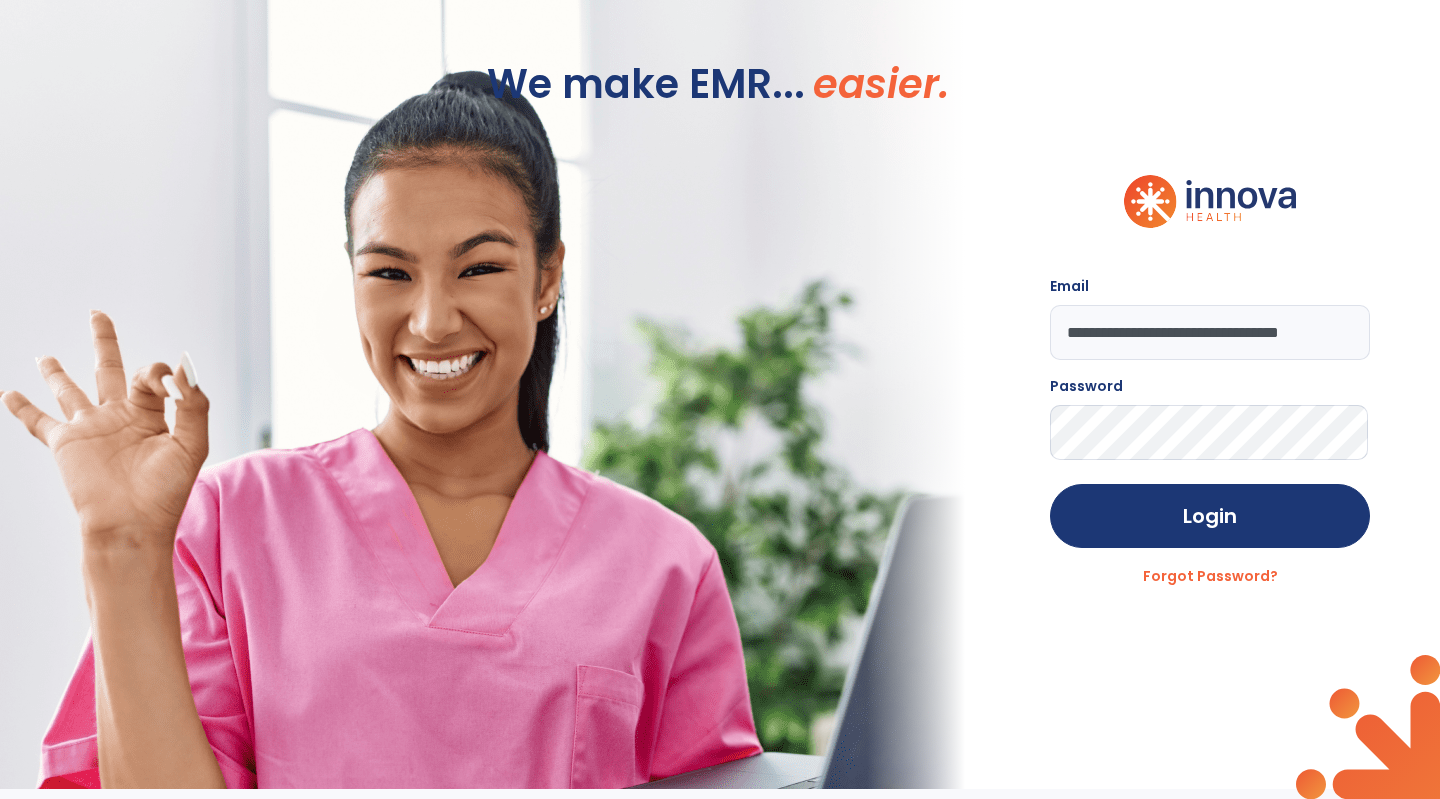 click on "Login" 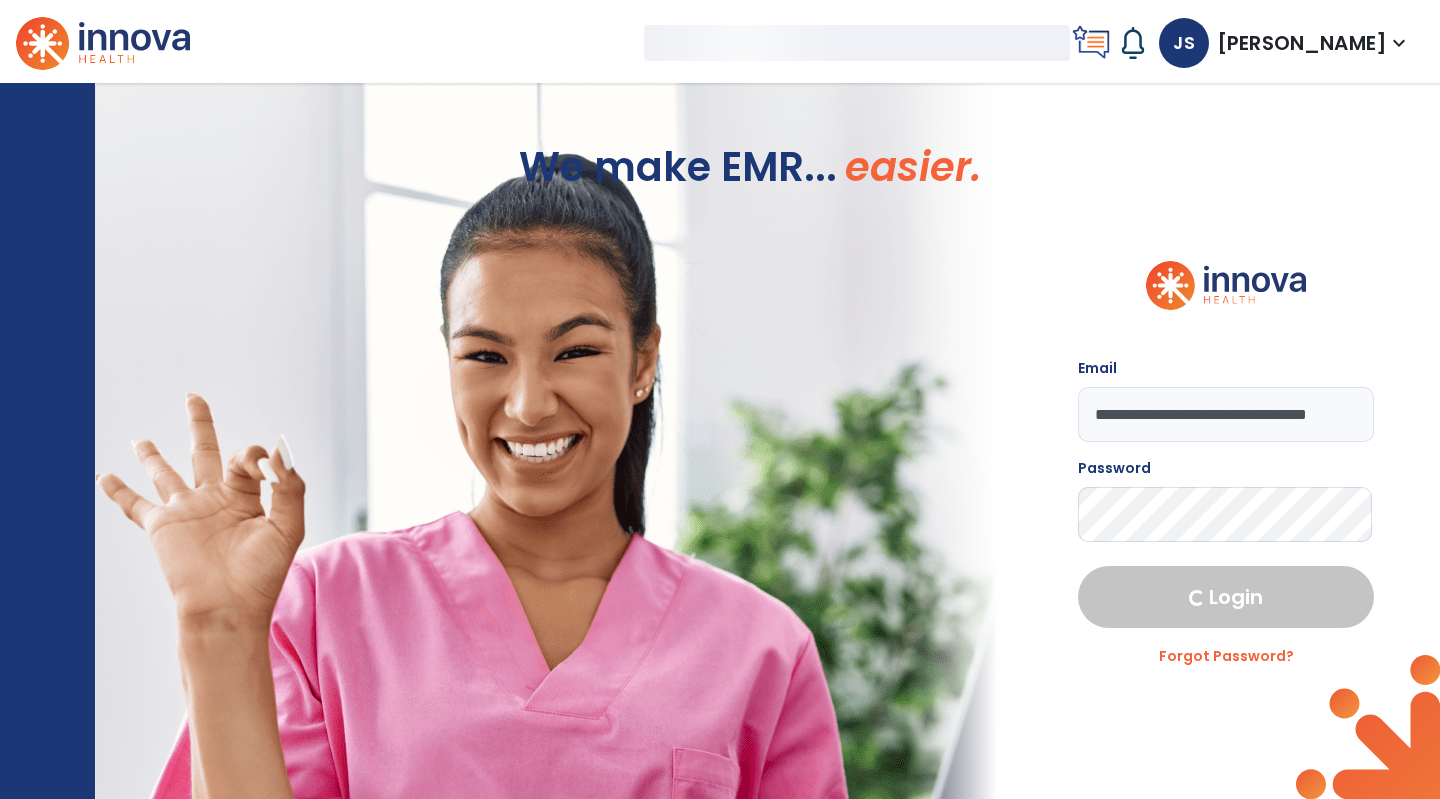 select on "***" 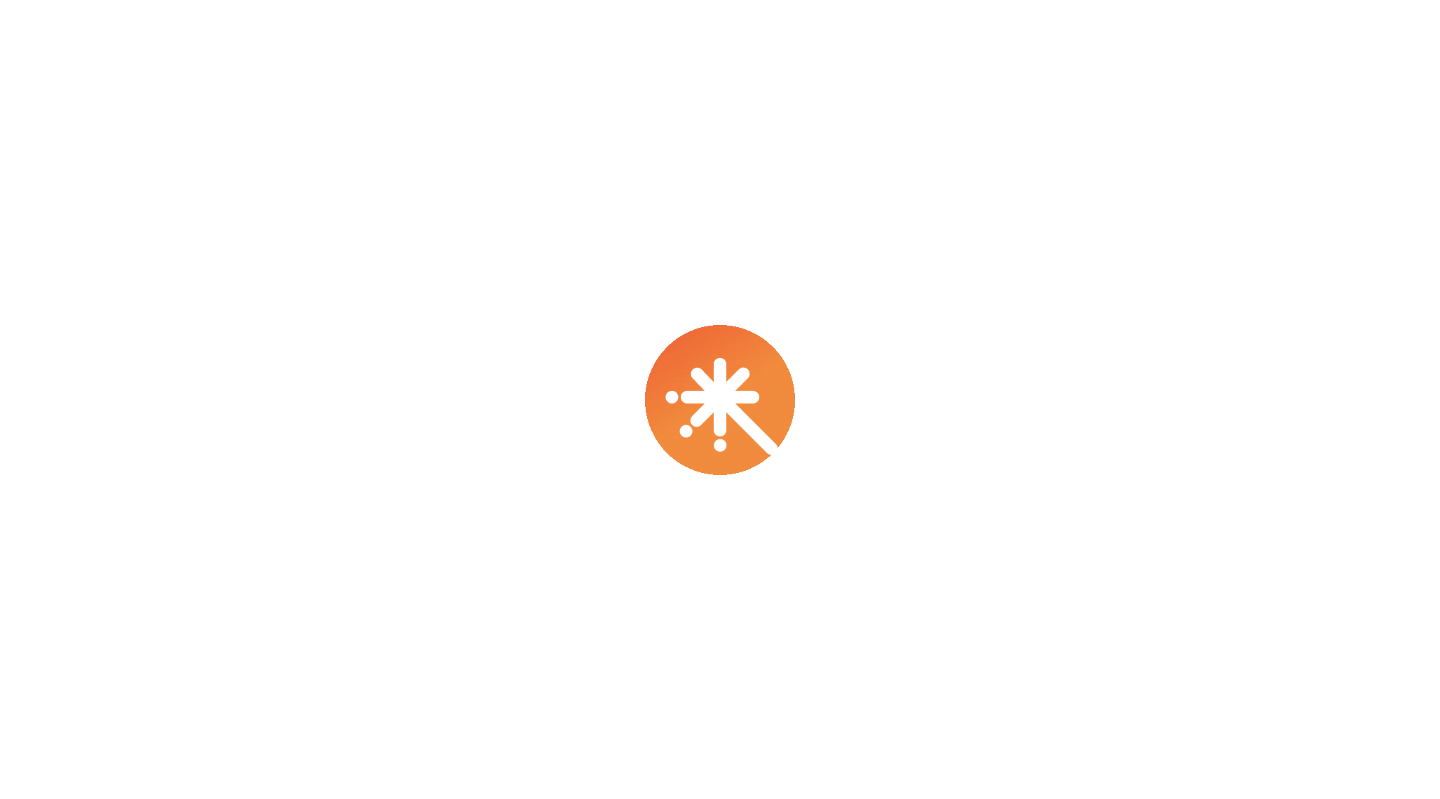 scroll, scrollTop: 0, scrollLeft: 0, axis: both 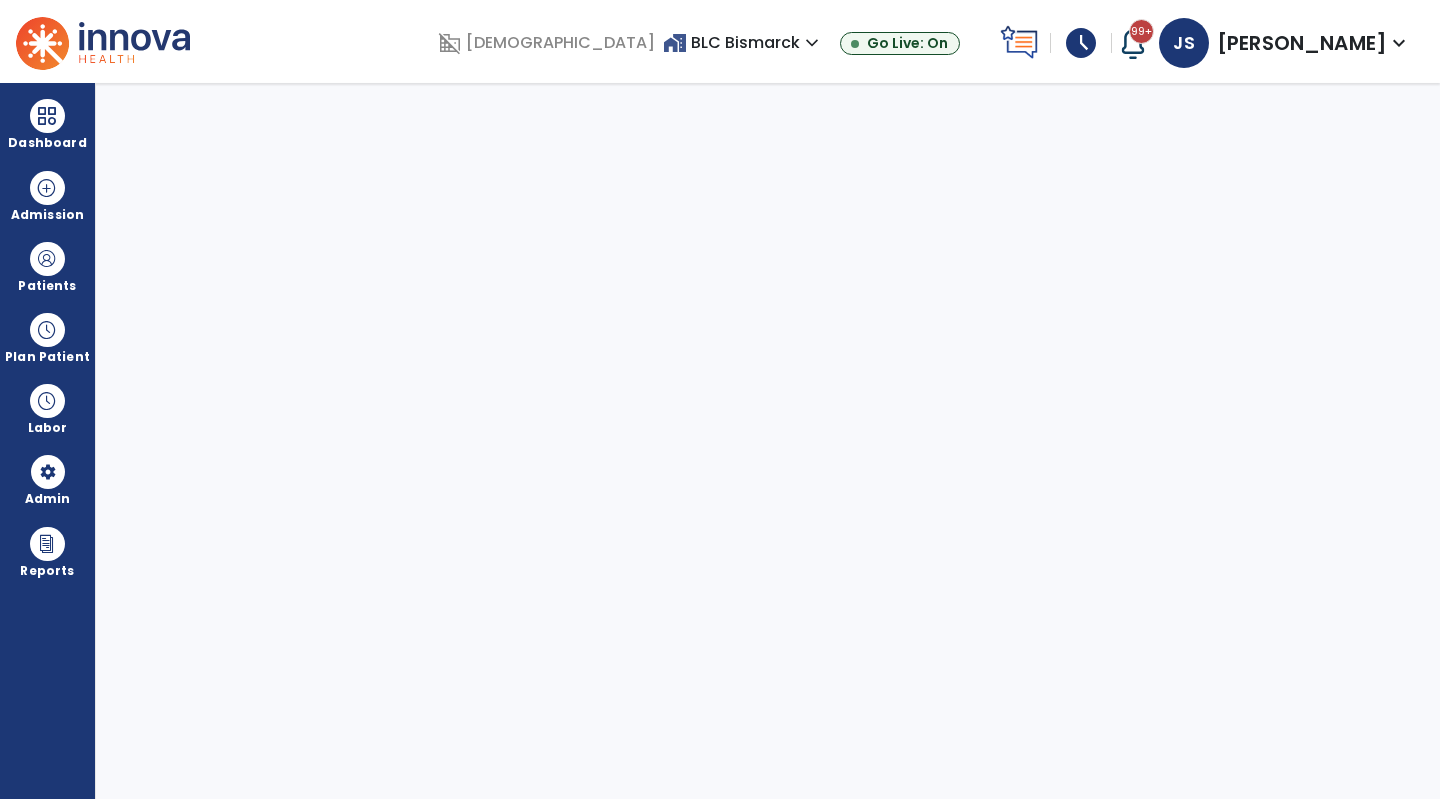select on "***" 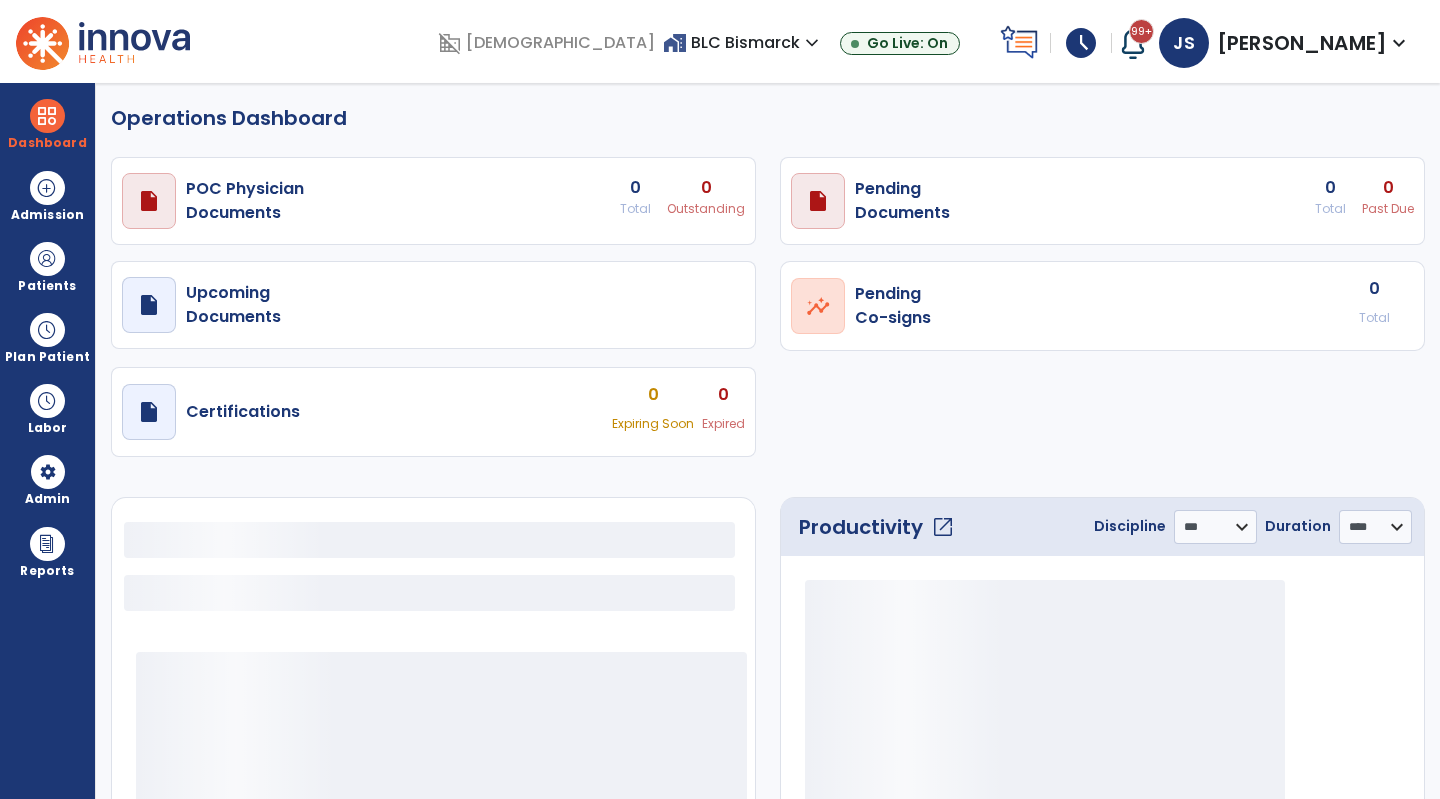 select on "***" 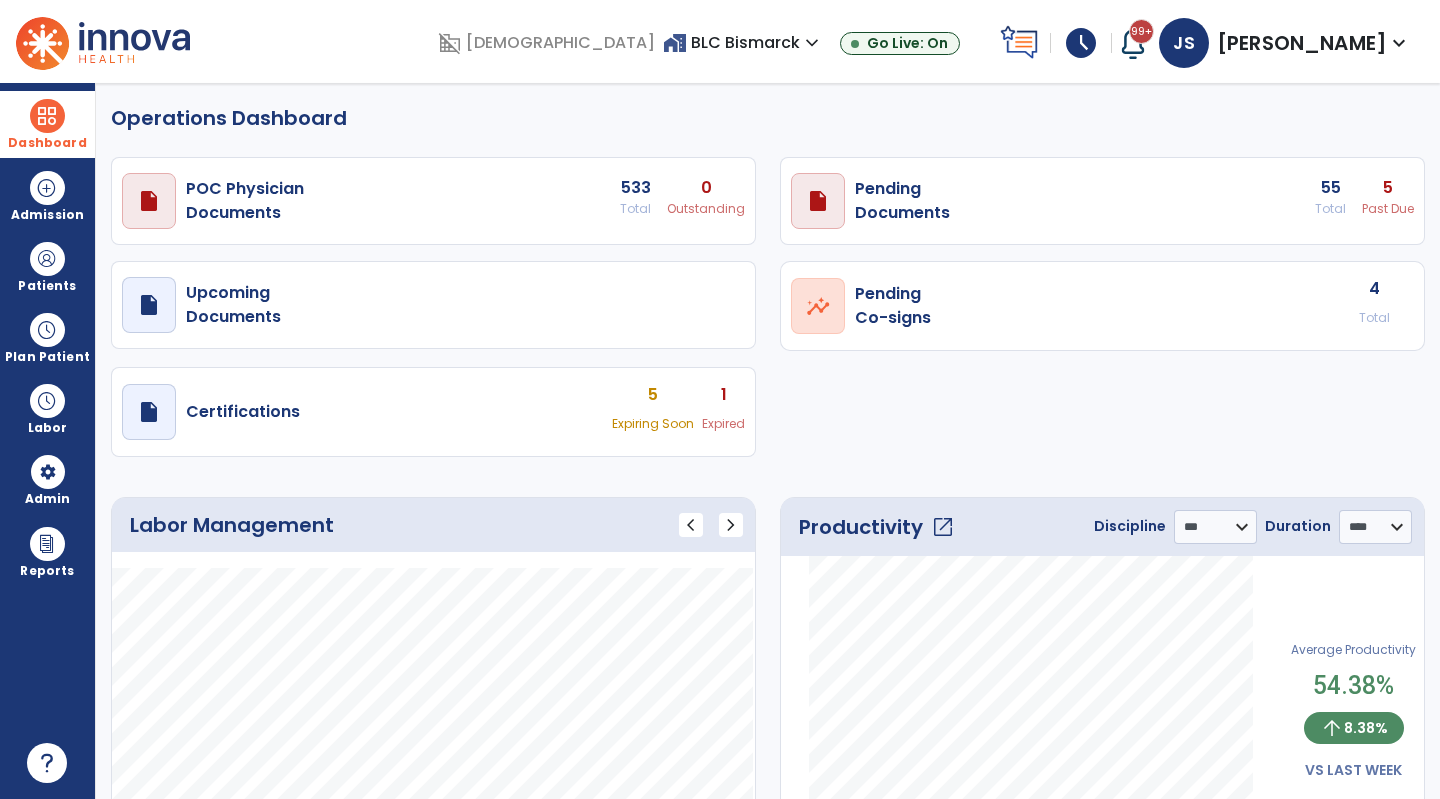 click on "Dashboard" at bounding box center (47, 124) 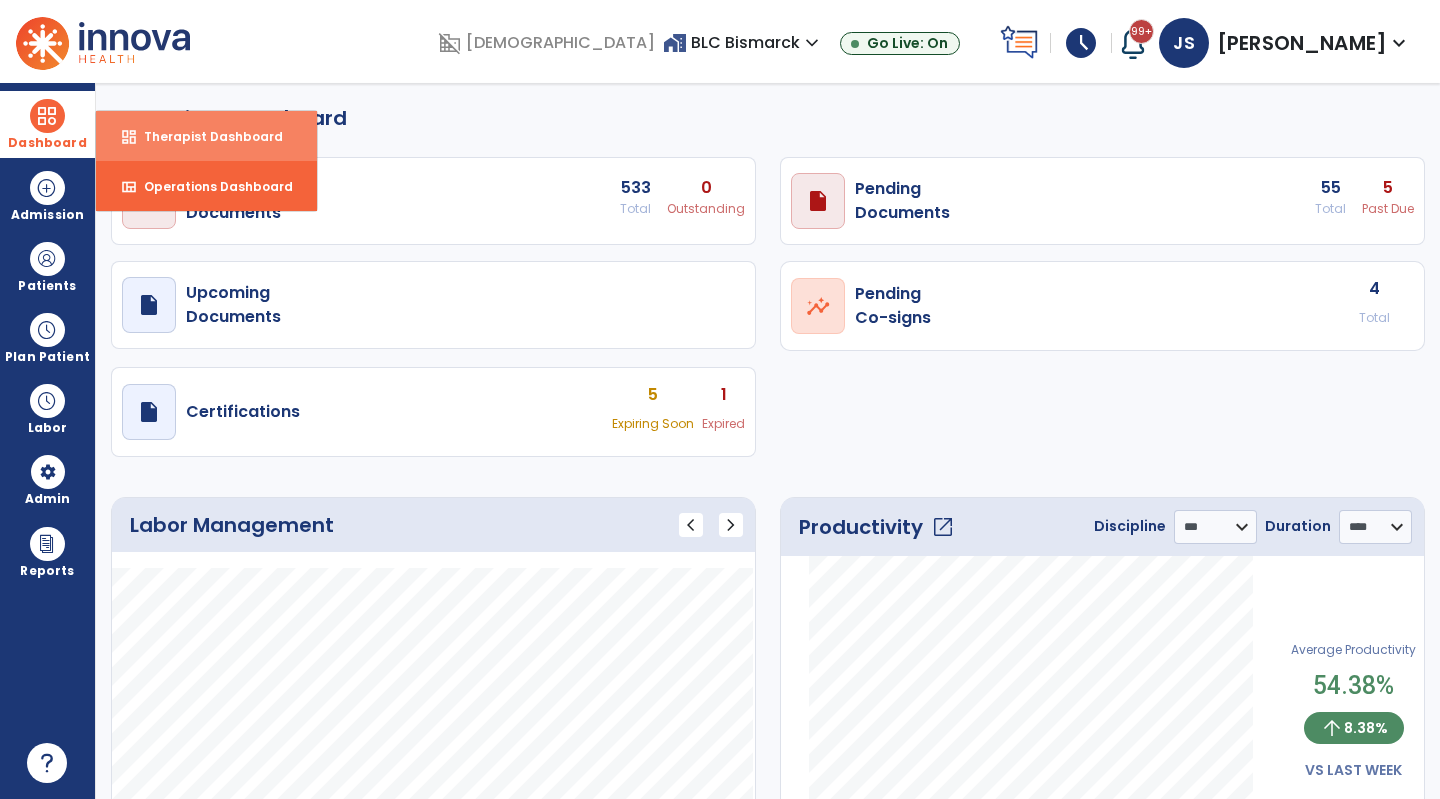 click on "Therapist Dashboard" at bounding box center [205, 136] 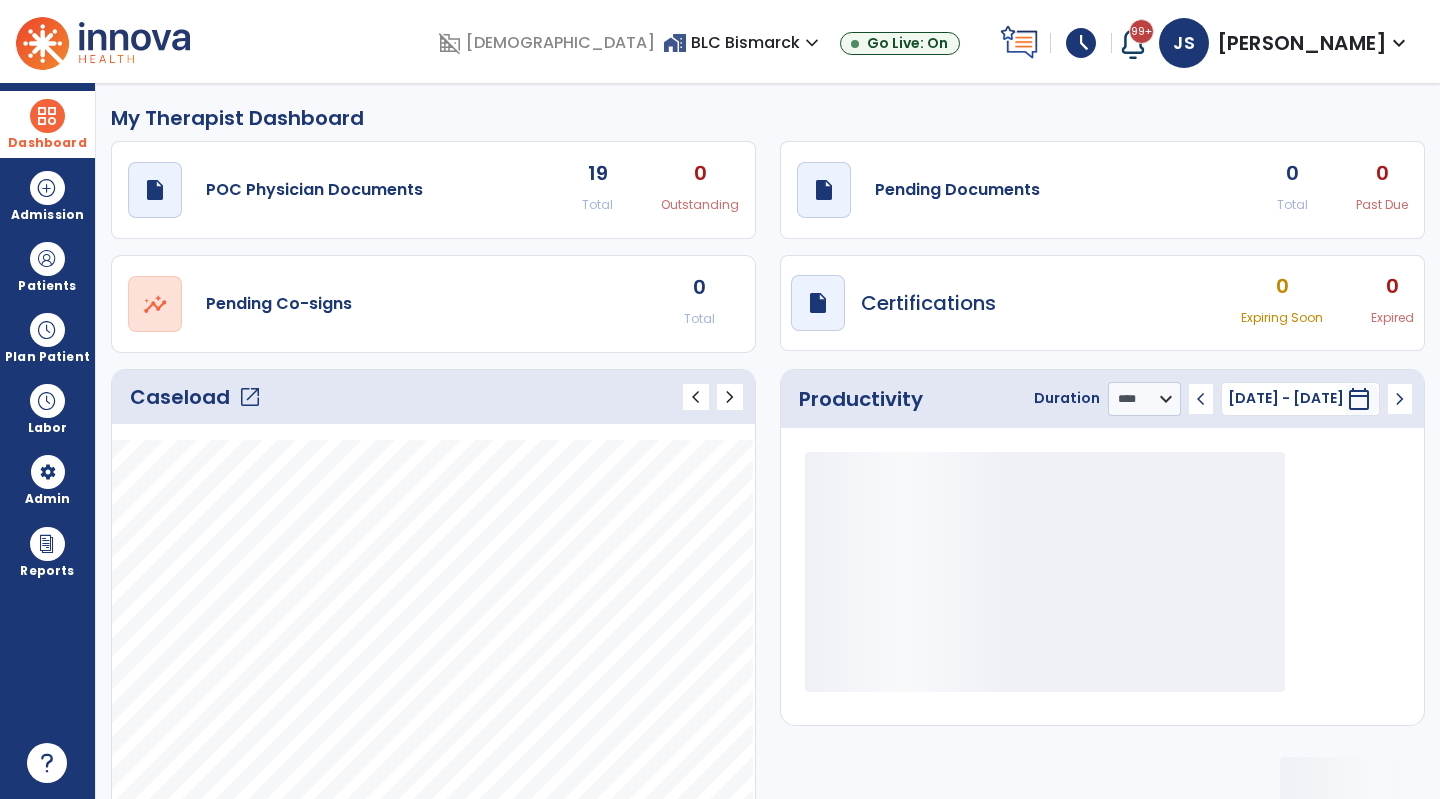 click on "open_in_new" 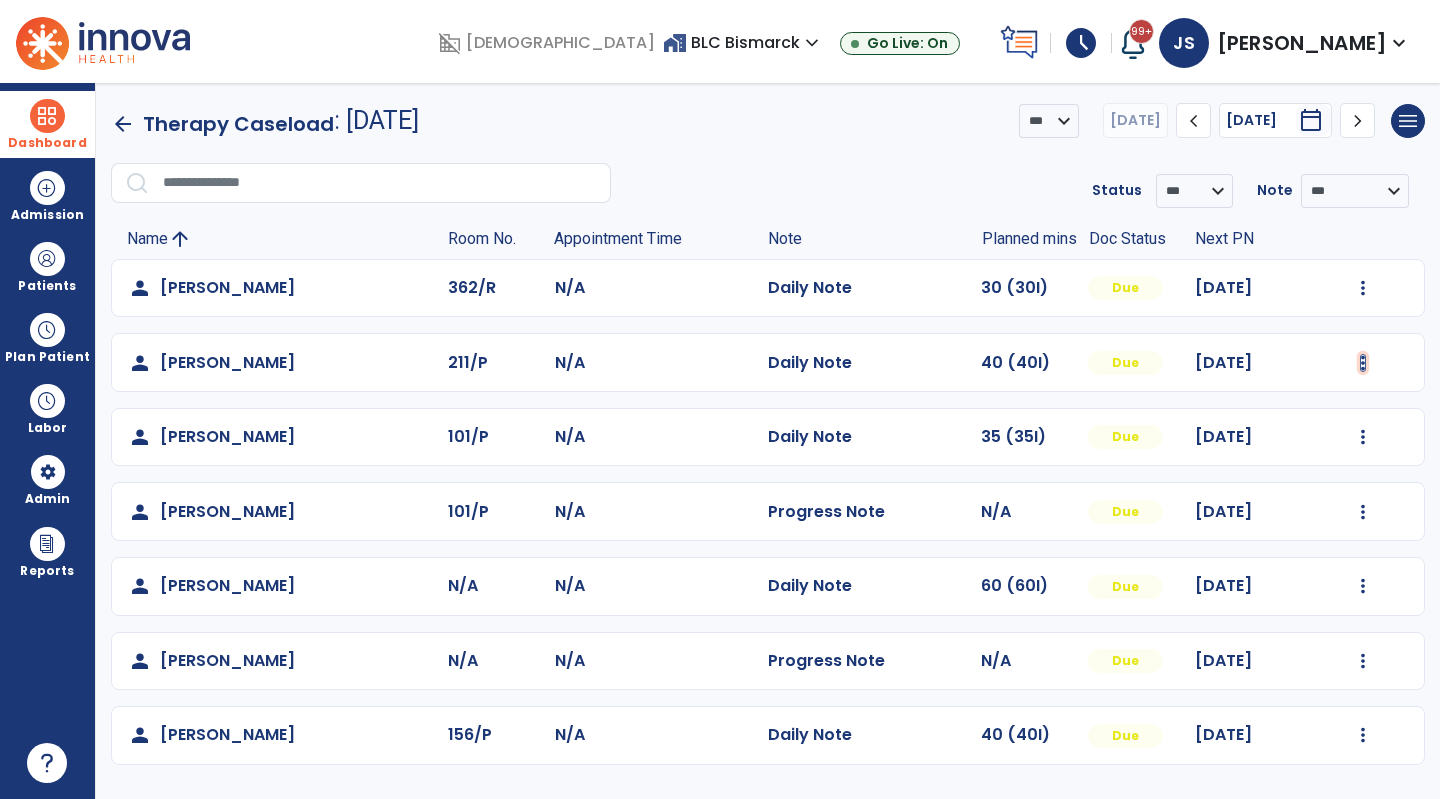 click at bounding box center (1363, 288) 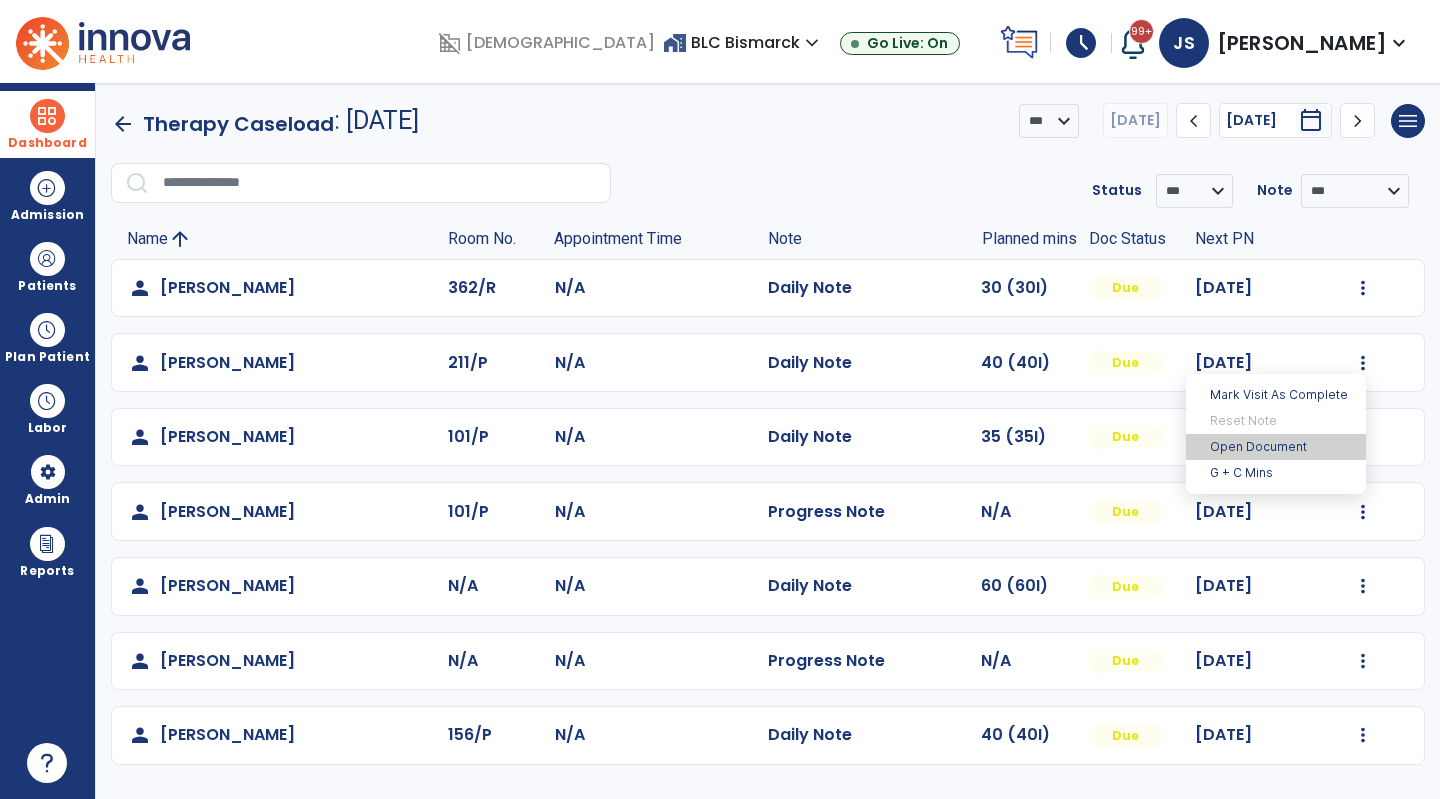 click on "Open Document" at bounding box center [1276, 447] 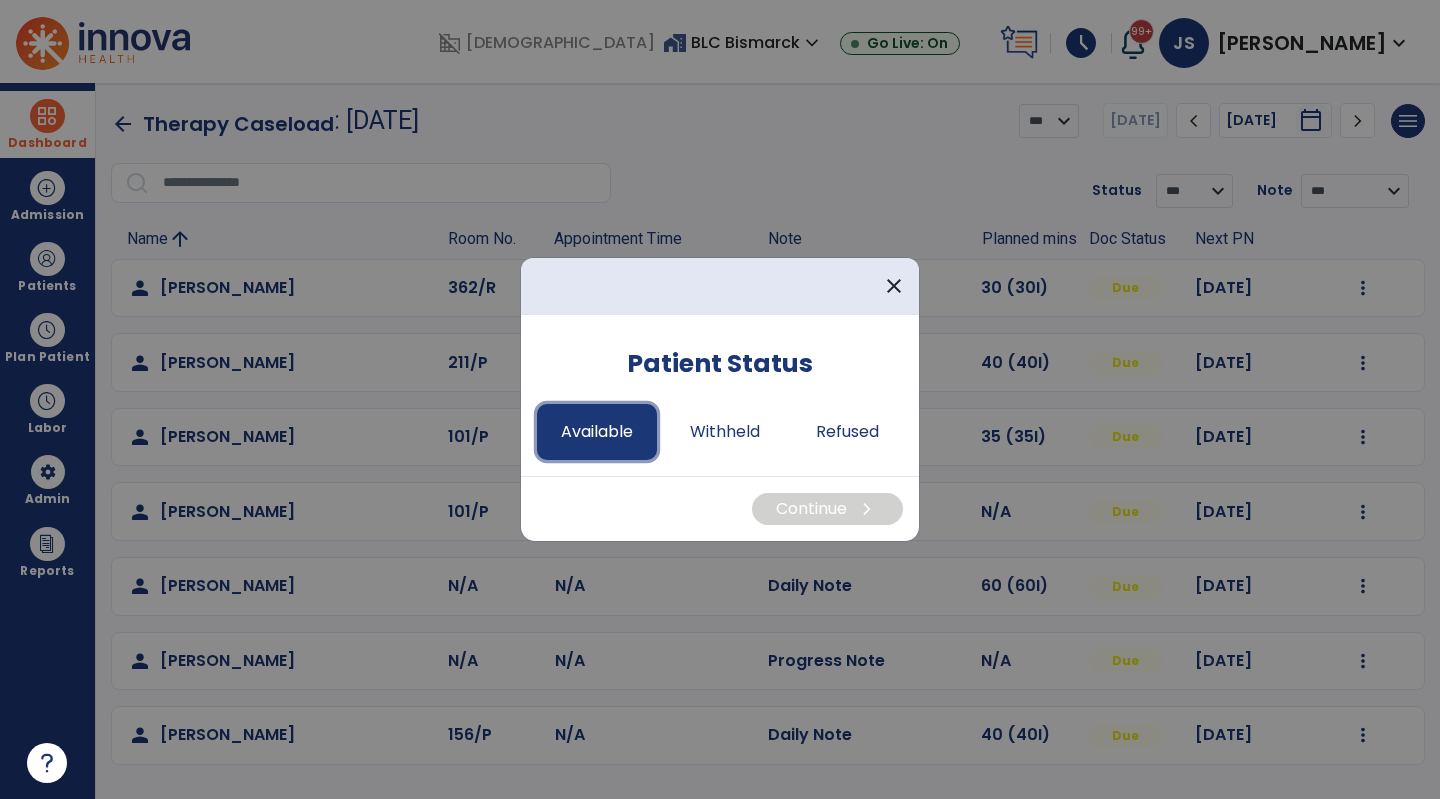 click on "Available" at bounding box center (597, 432) 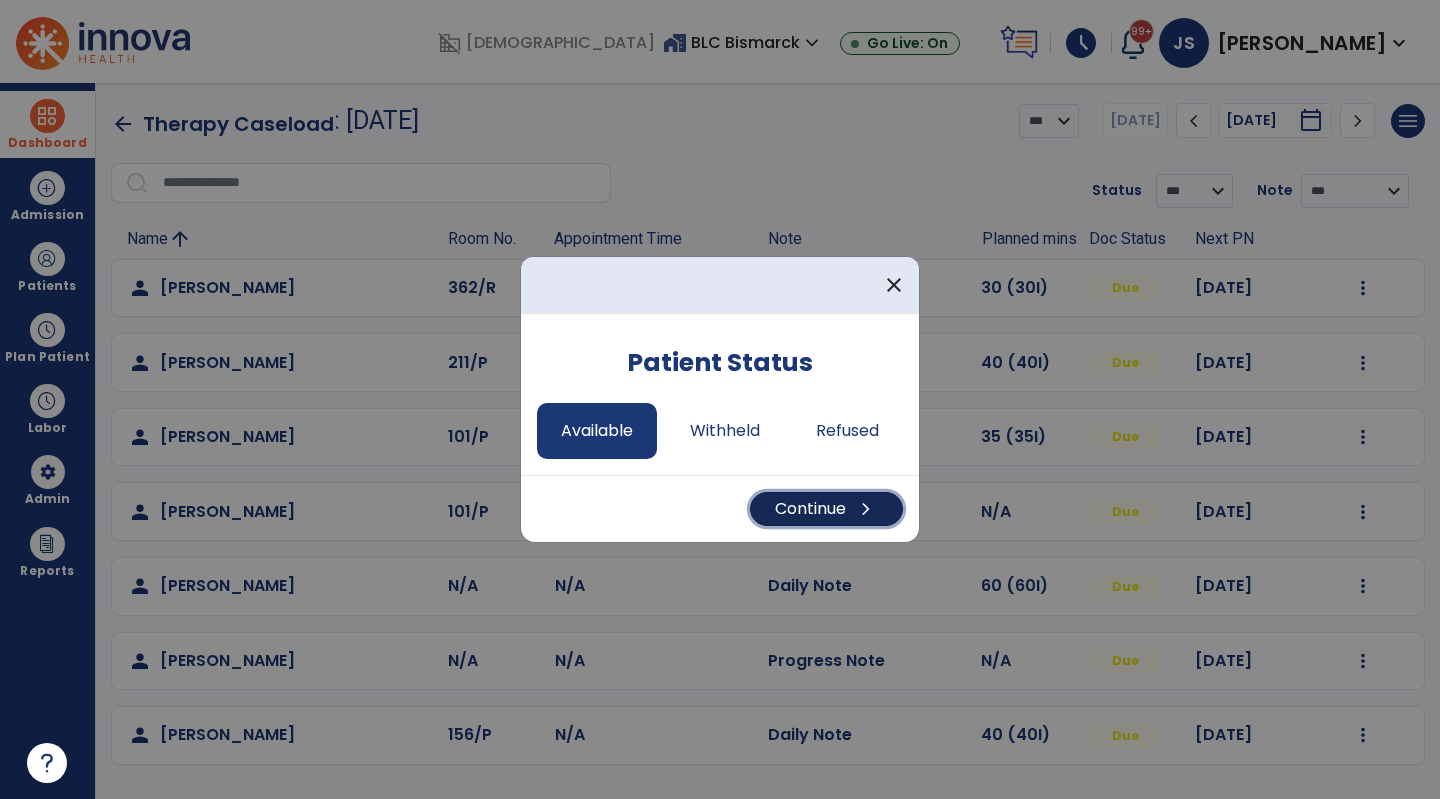 click on "Continue   chevron_right" at bounding box center [826, 509] 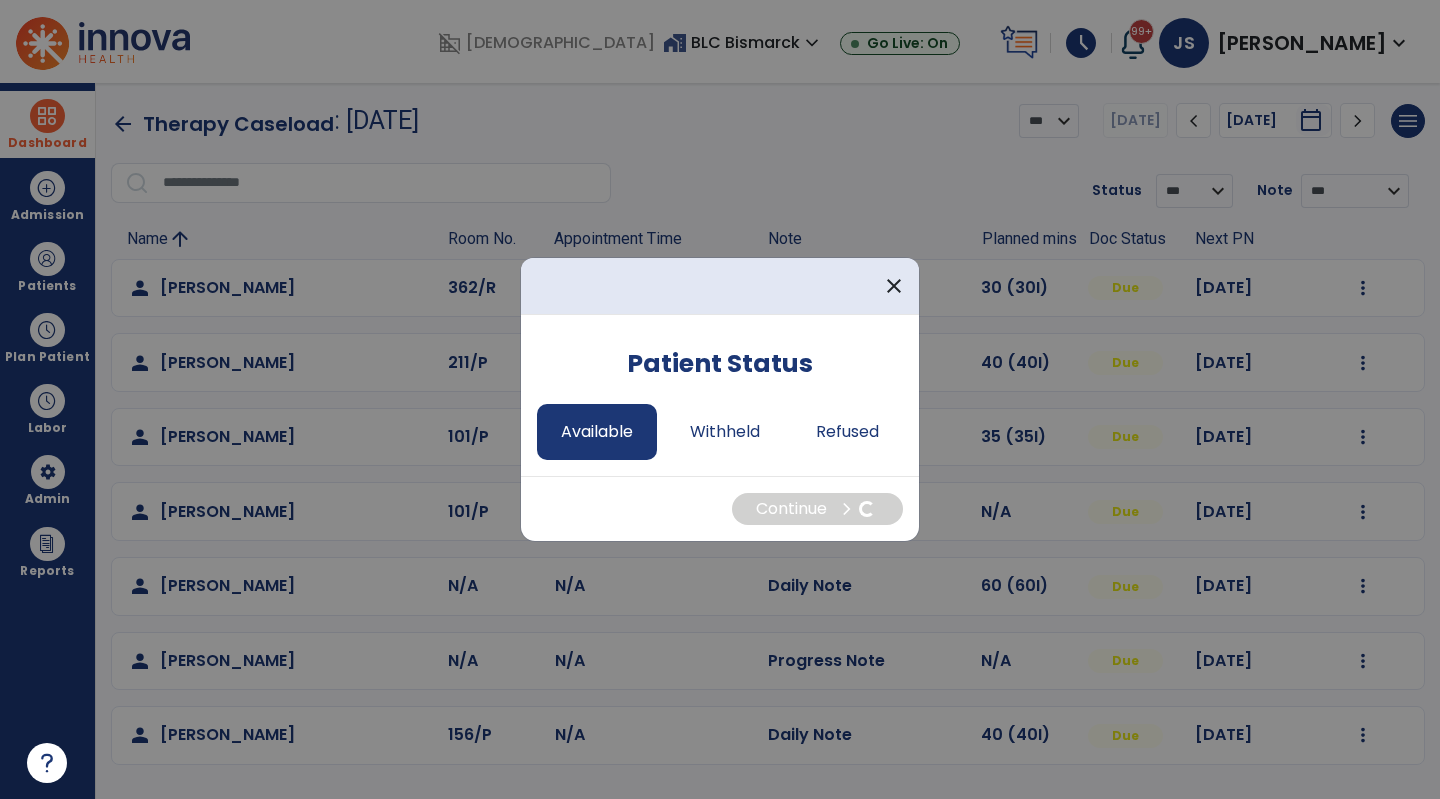 select on "*" 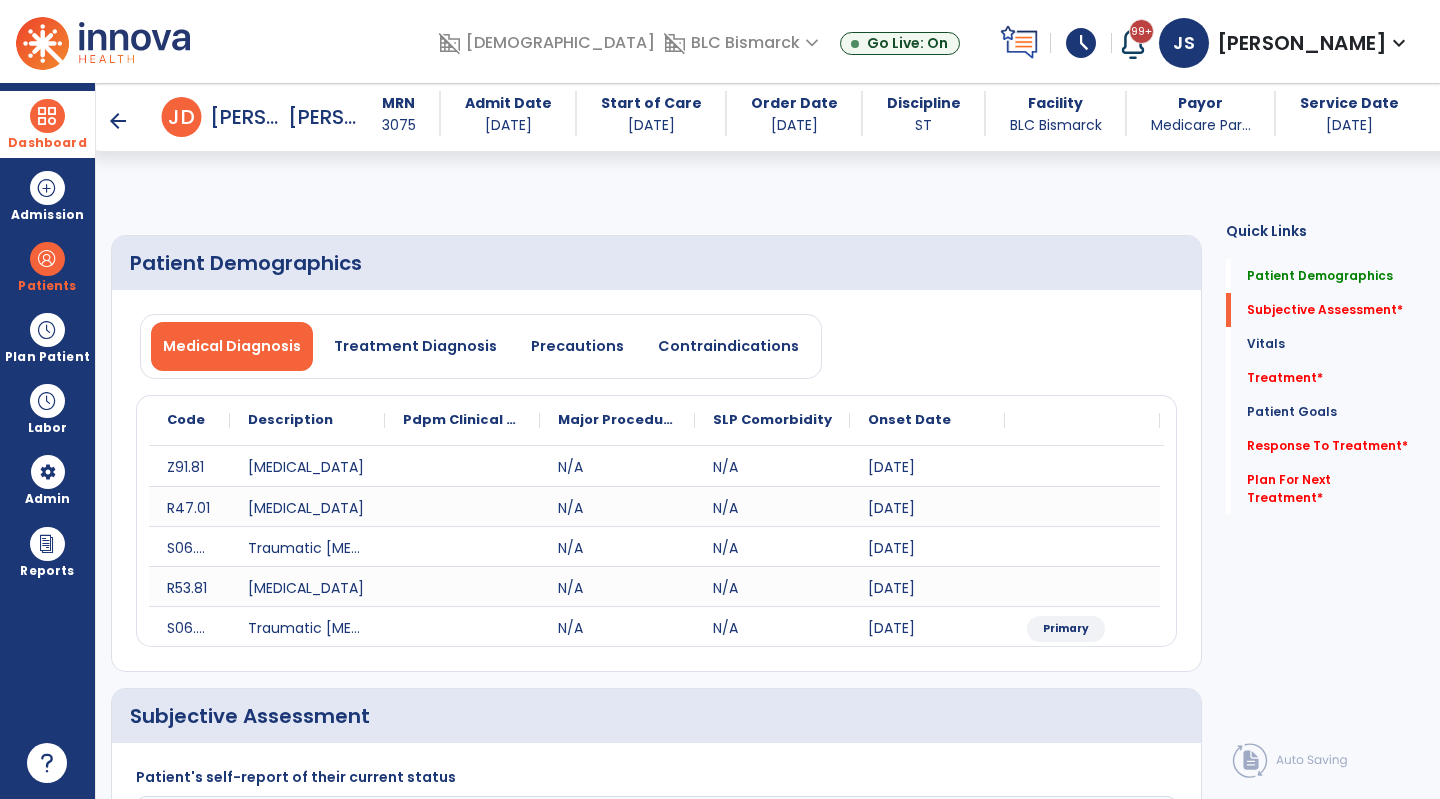 scroll, scrollTop: 461, scrollLeft: 0, axis: vertical 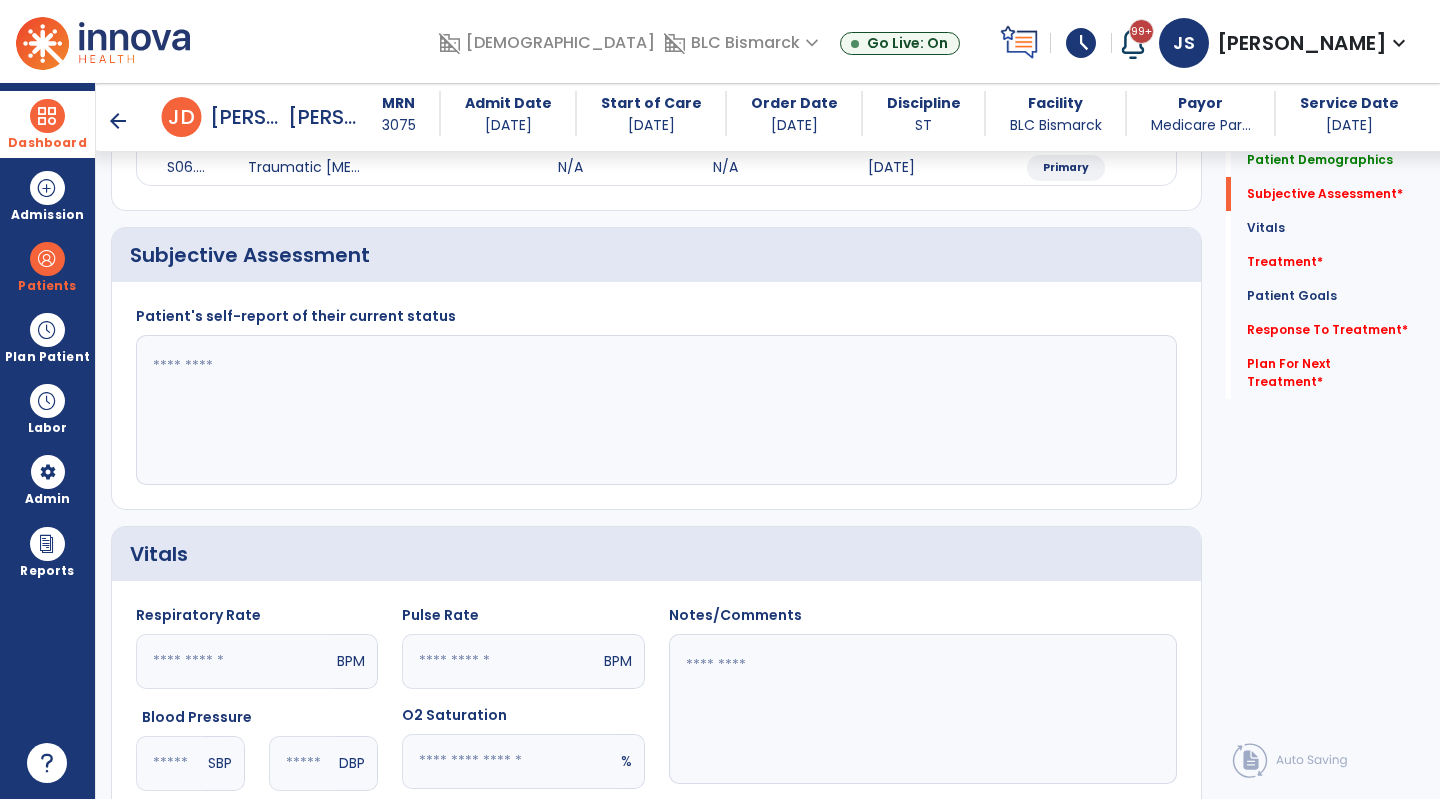 click on "Patient's self-report of their current status" 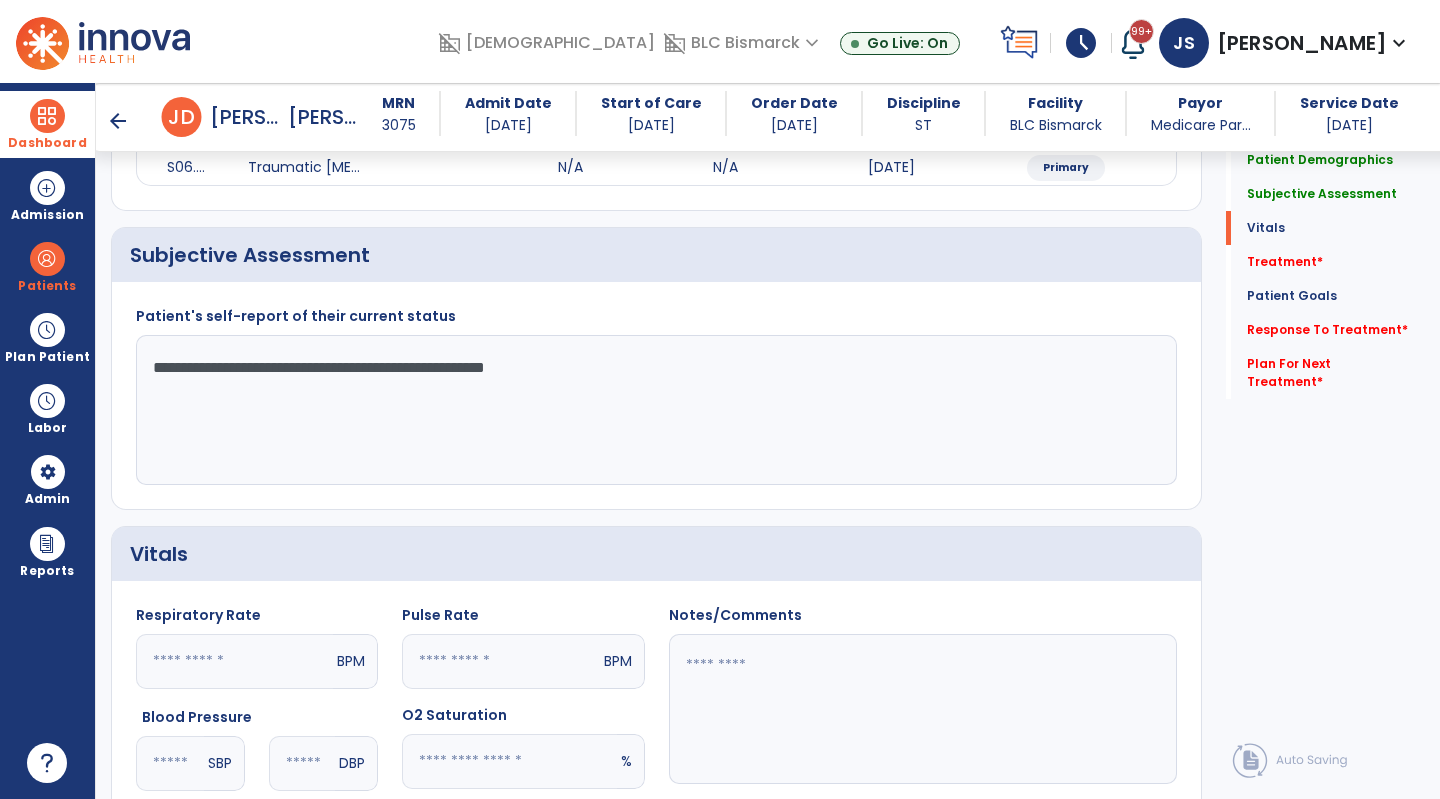 scroll, scrollTop: 767, scrollLeft: 0, axis: vertical 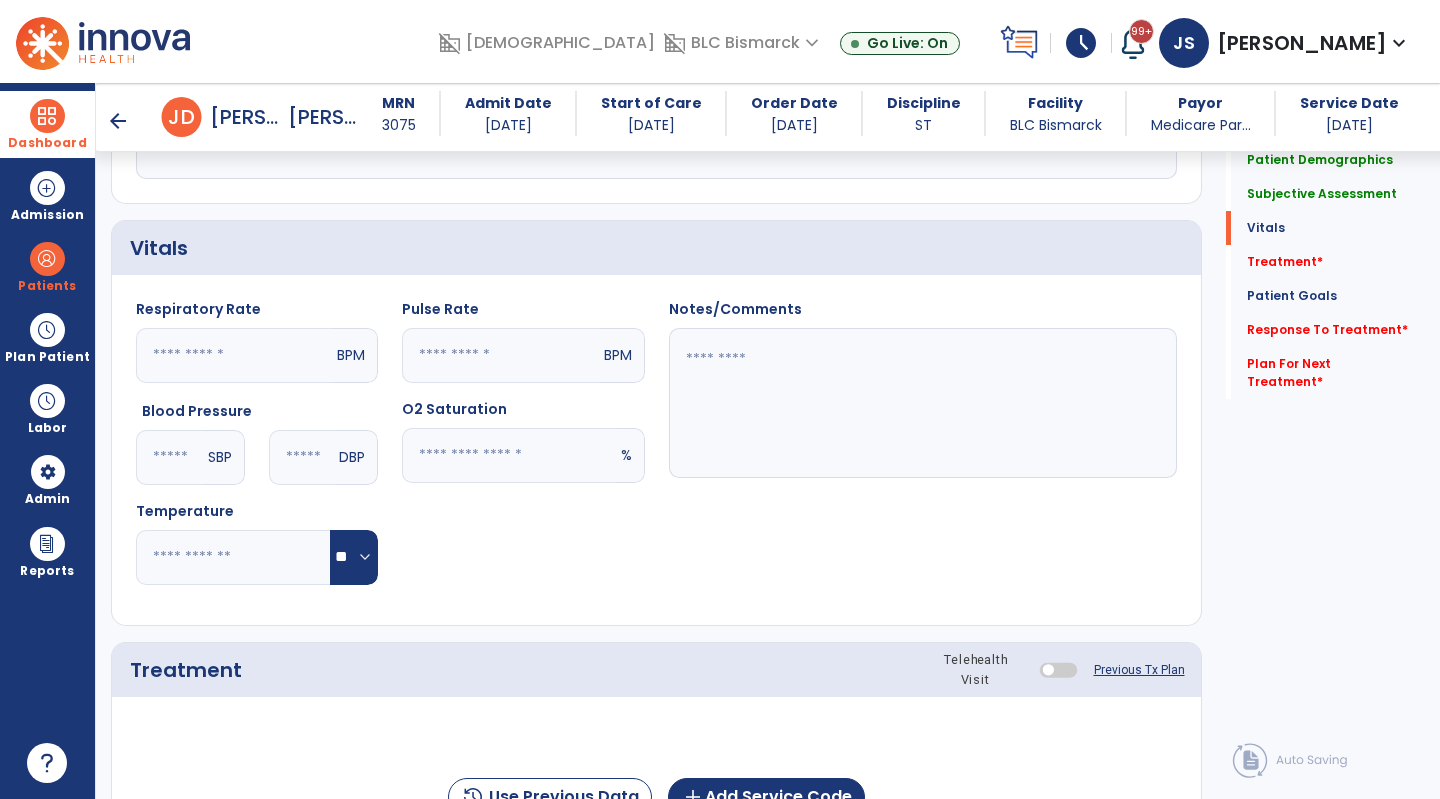 type on "**********" 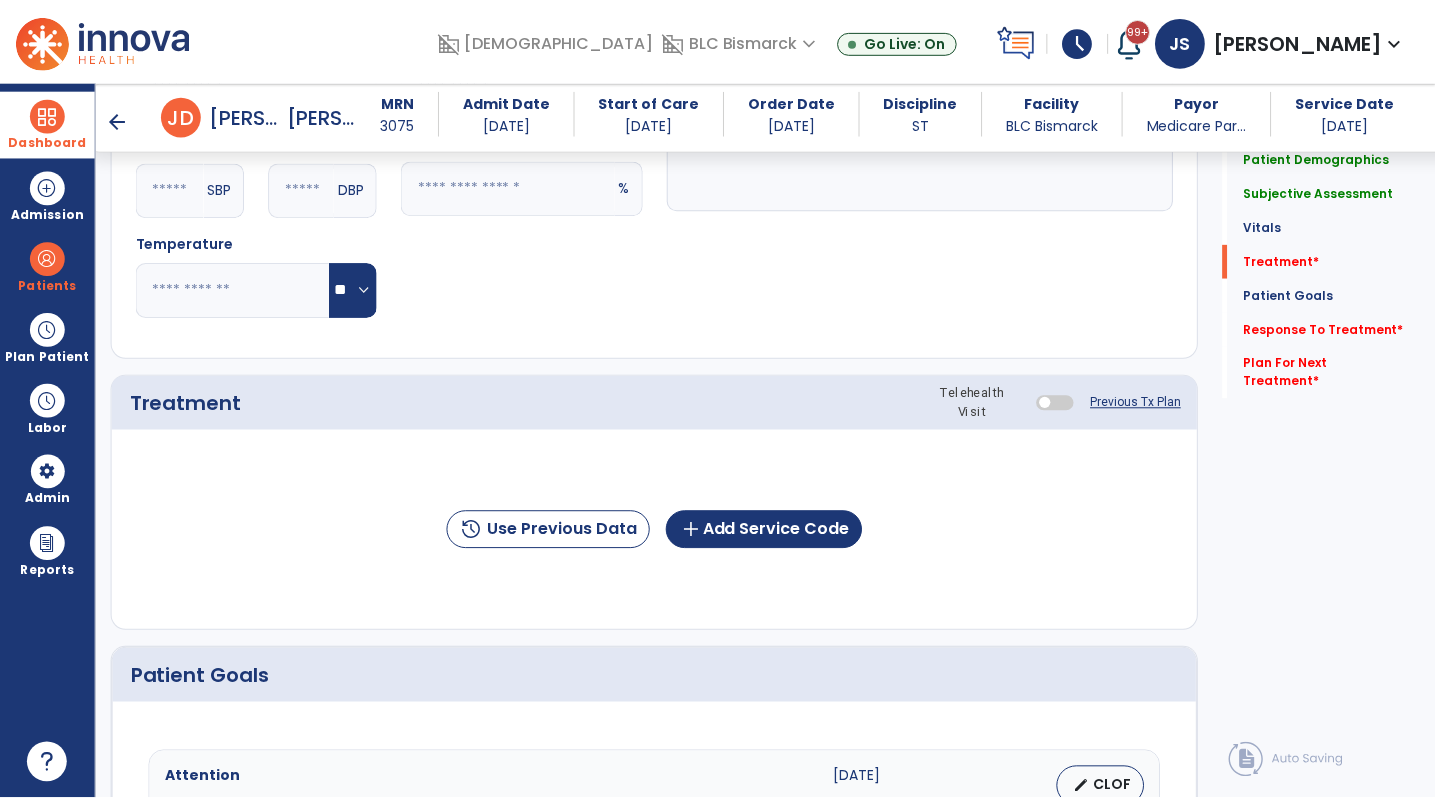 scroll, scrollTop: 1035, scrollLeft: 0, axis: vertical 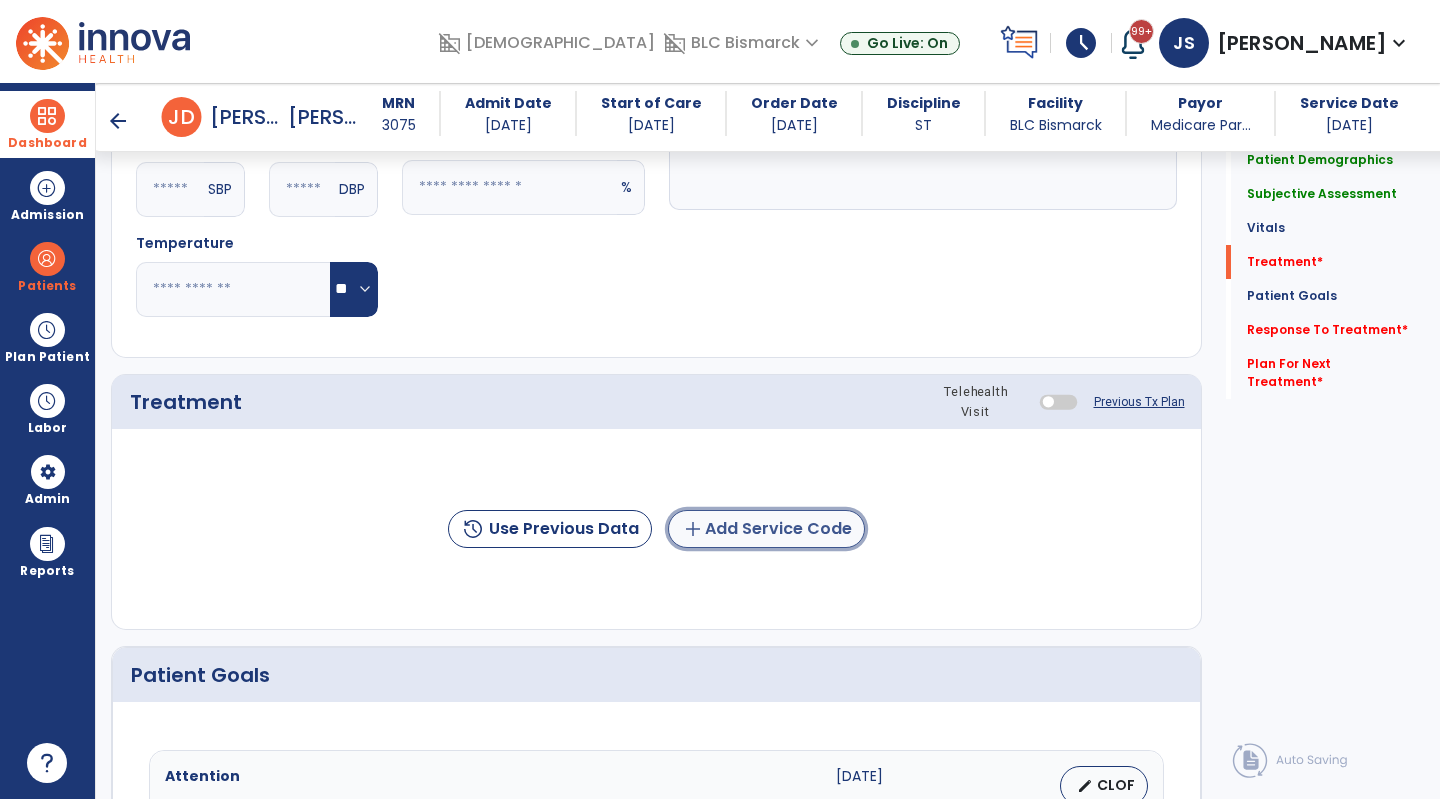click on "add  Add Service Code" 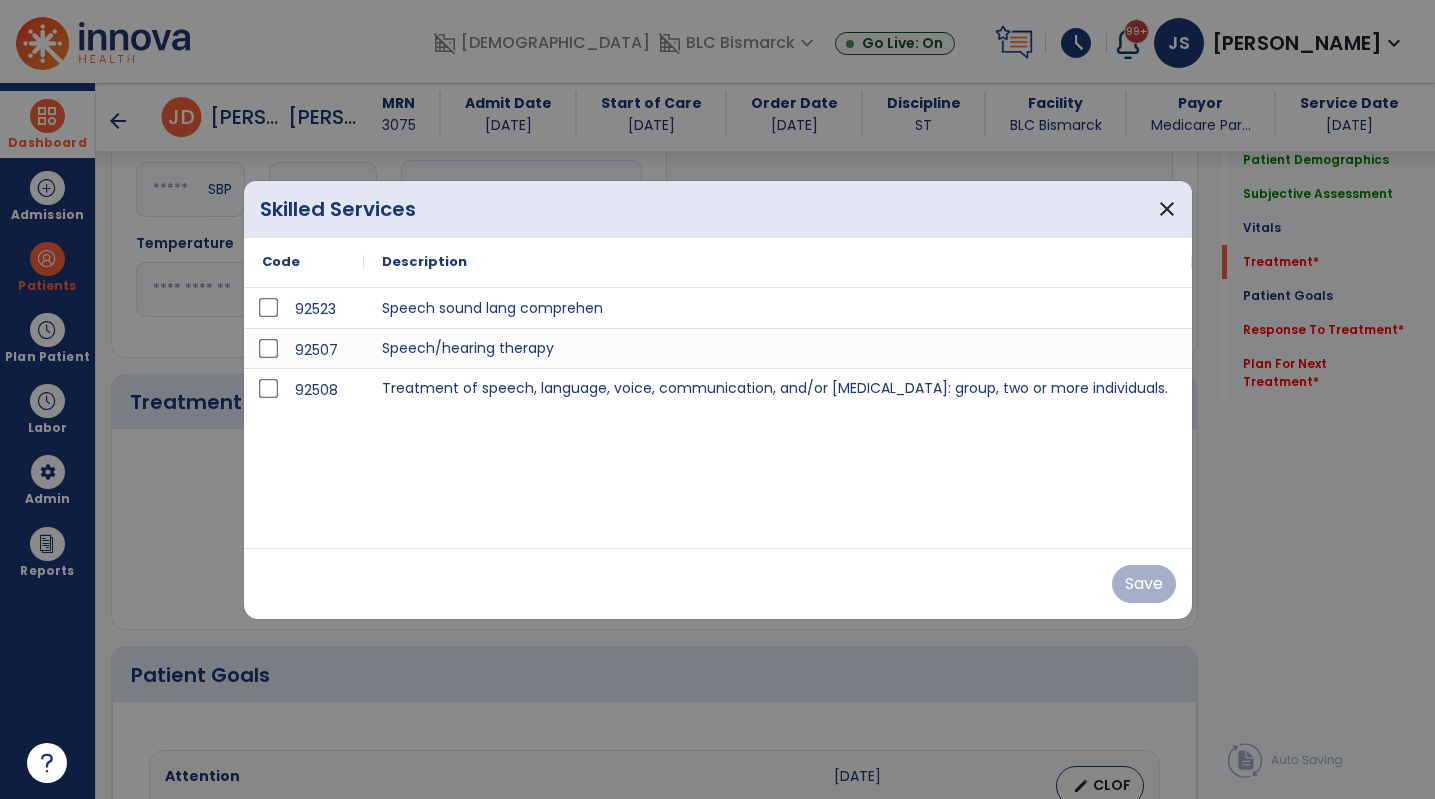 scroll, scrollTop: 1035, scrollLeft: 0, axis: vertical 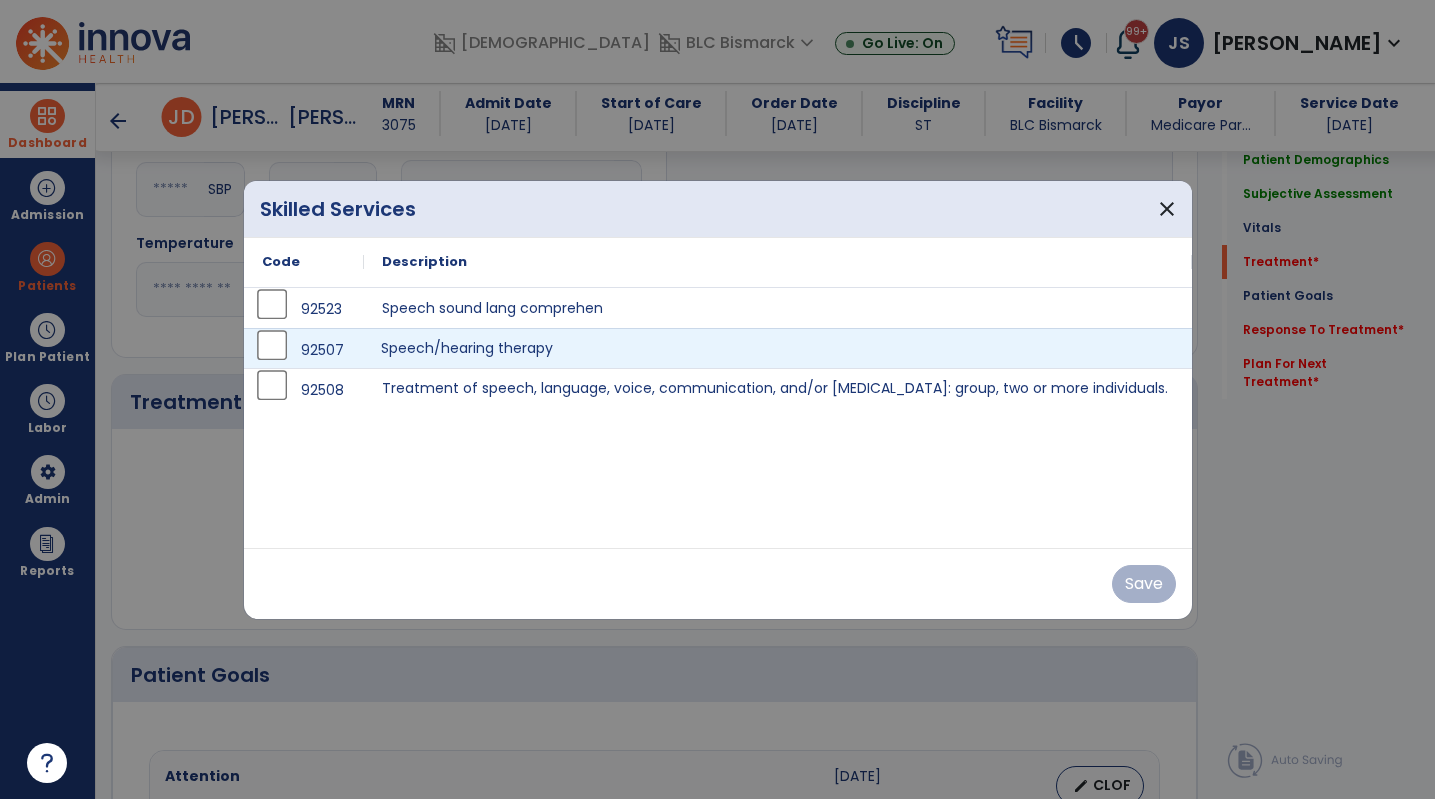 click on "Speech/hearing therapy" at bounding box center (778, 348) 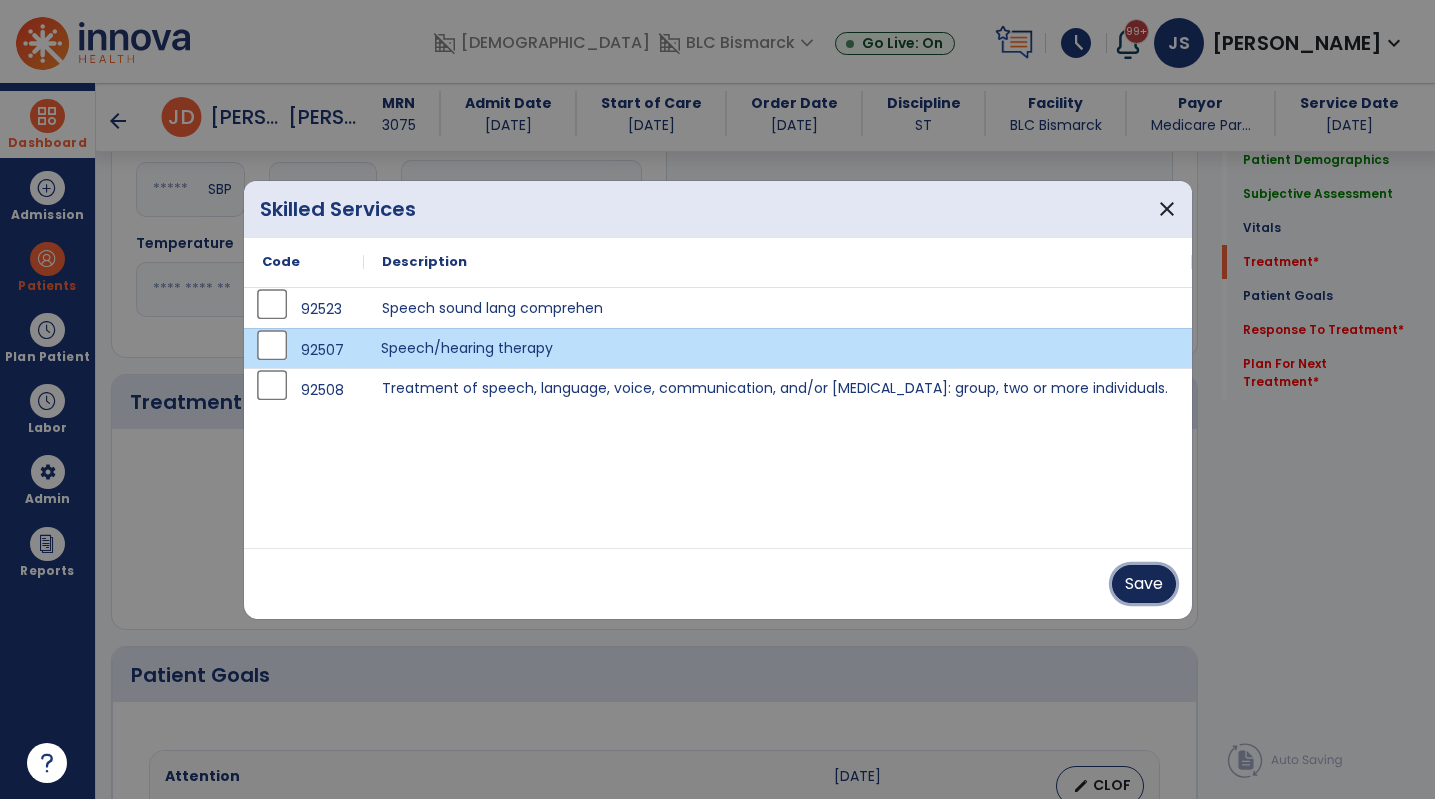 click on "Save" at bounding box center [1144, 584] 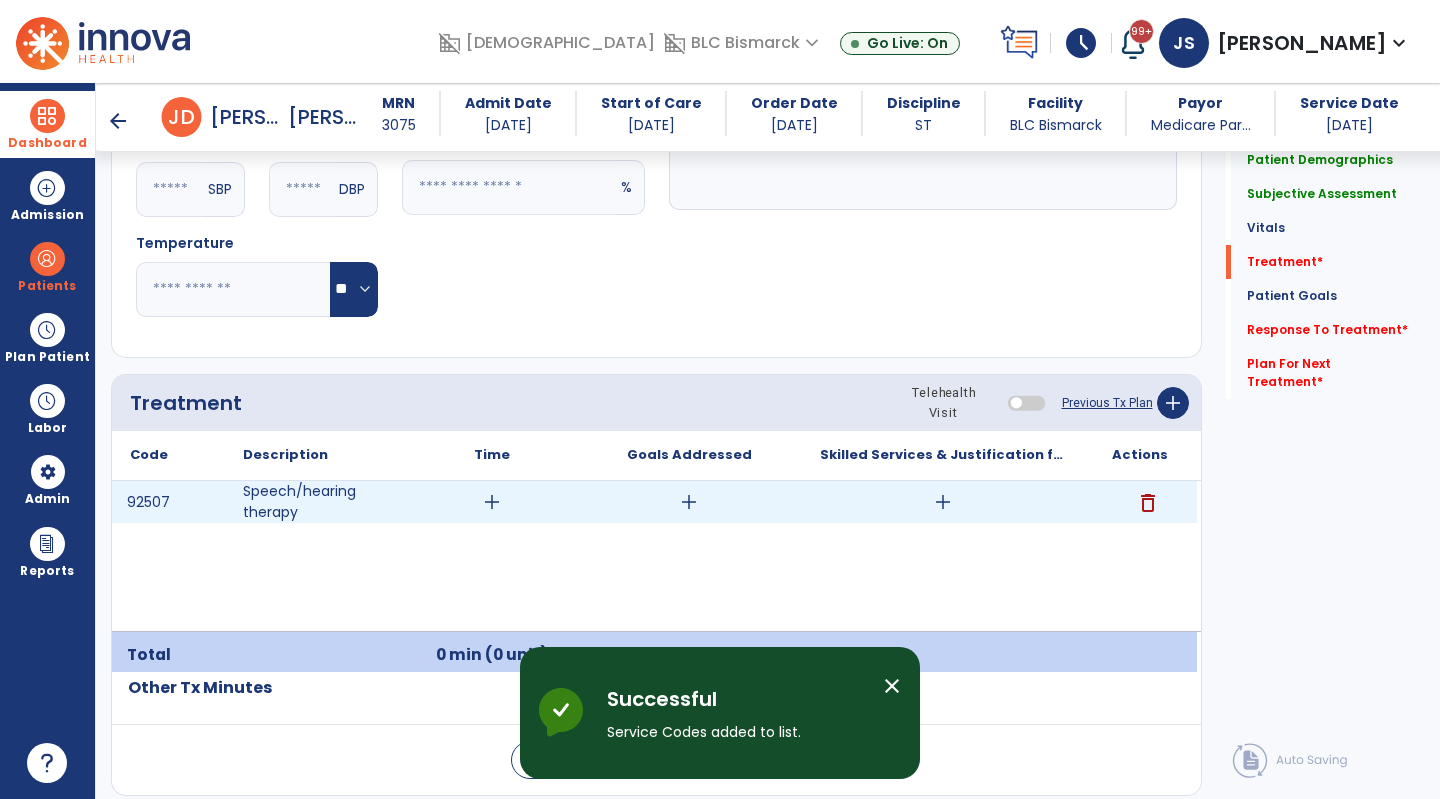 click on "add" at bounding box center (689, 502) 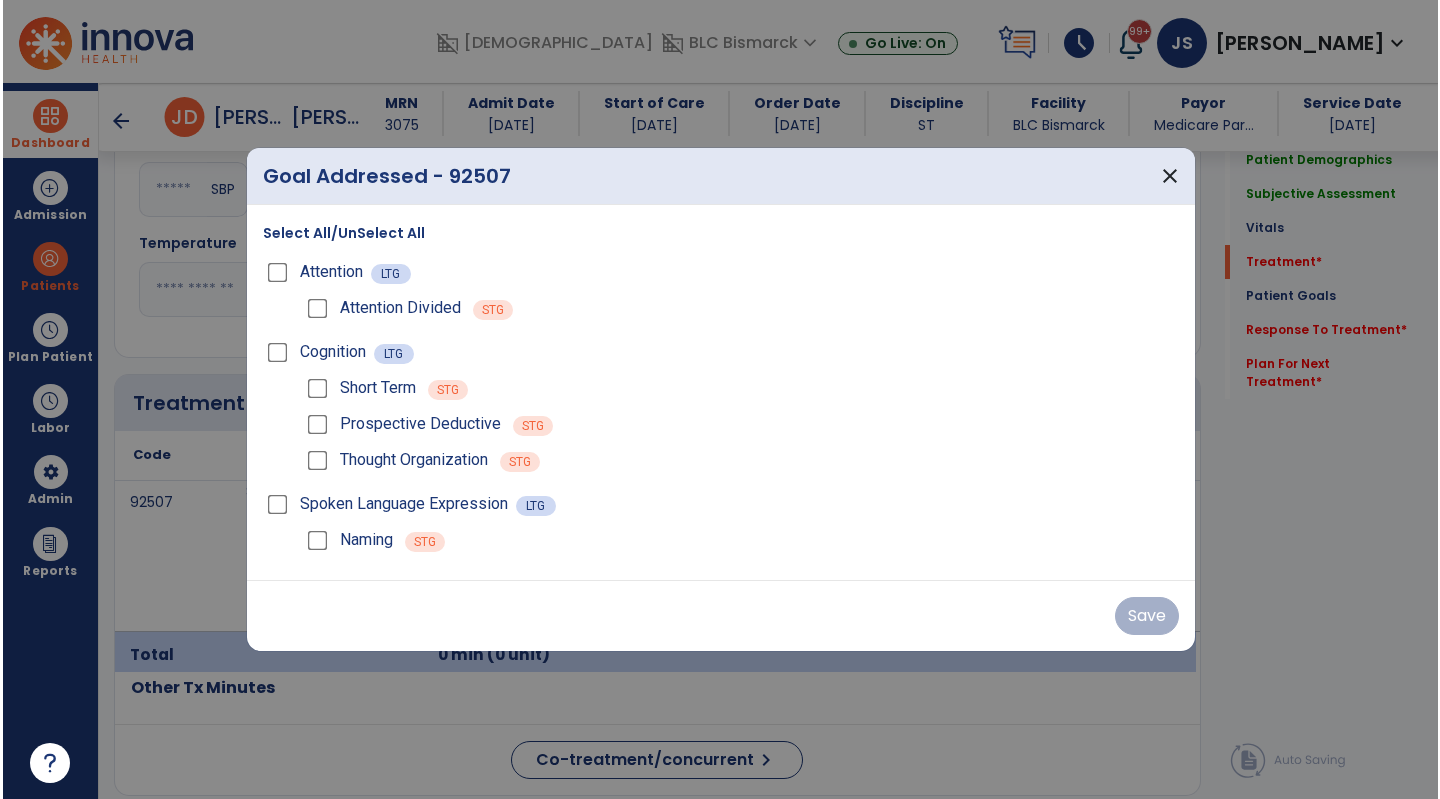 scroll, scrollTop: 1035, scrollLeft: 0, axis: vertical 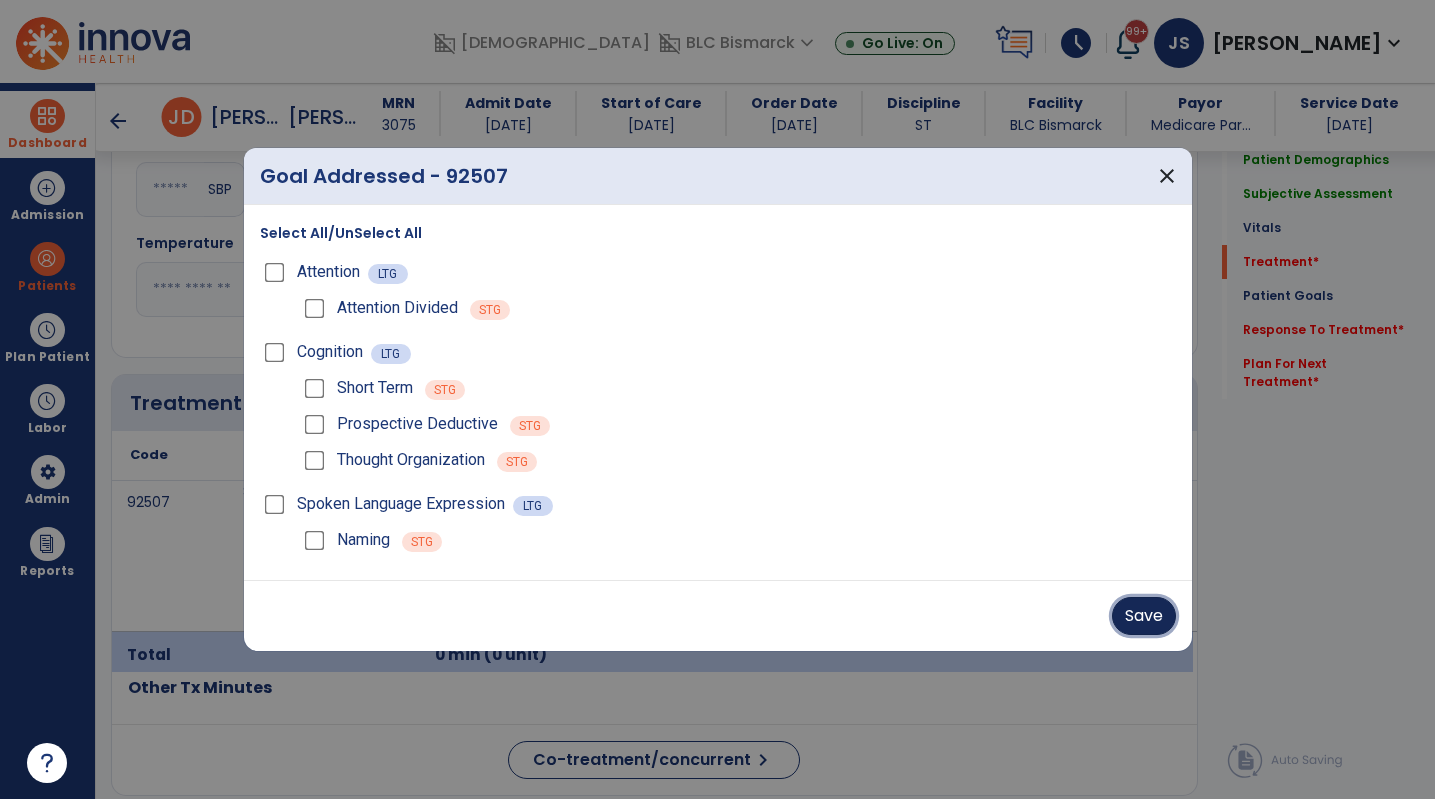 click on "Save" at bounding box center [1144, 616] 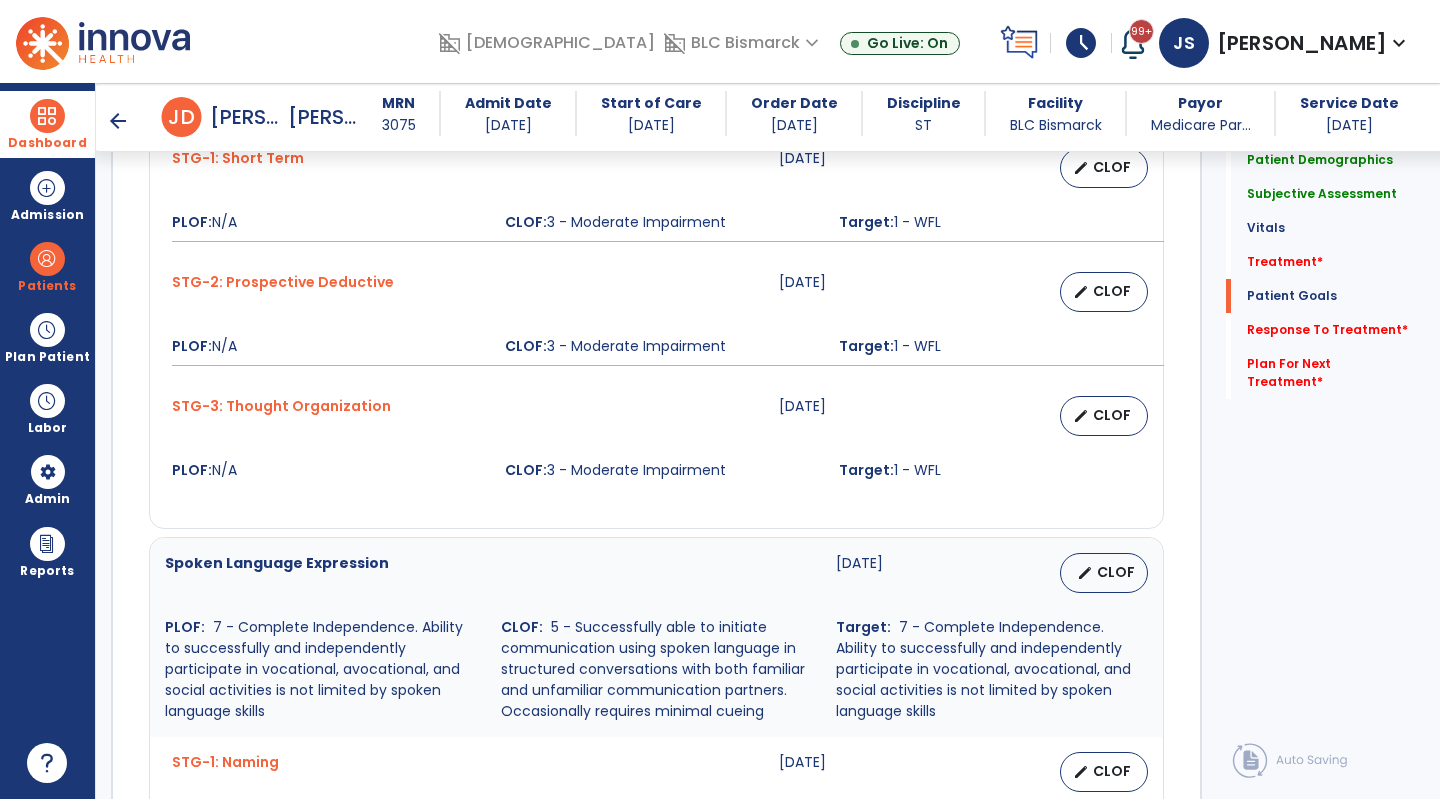 scroll, scrollTop: 3104, scrollLeft: 0, axis: vertical 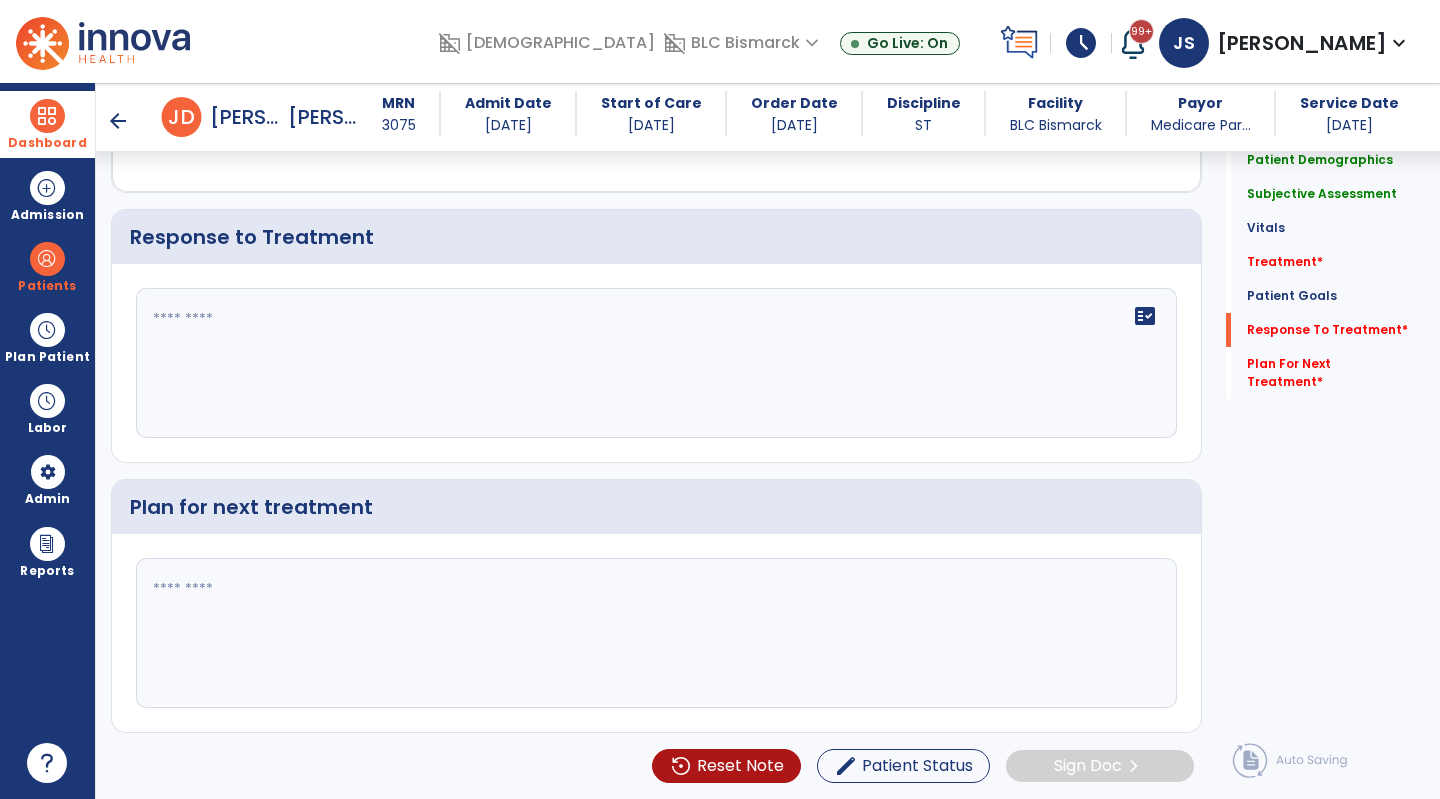 click on "fact_check" 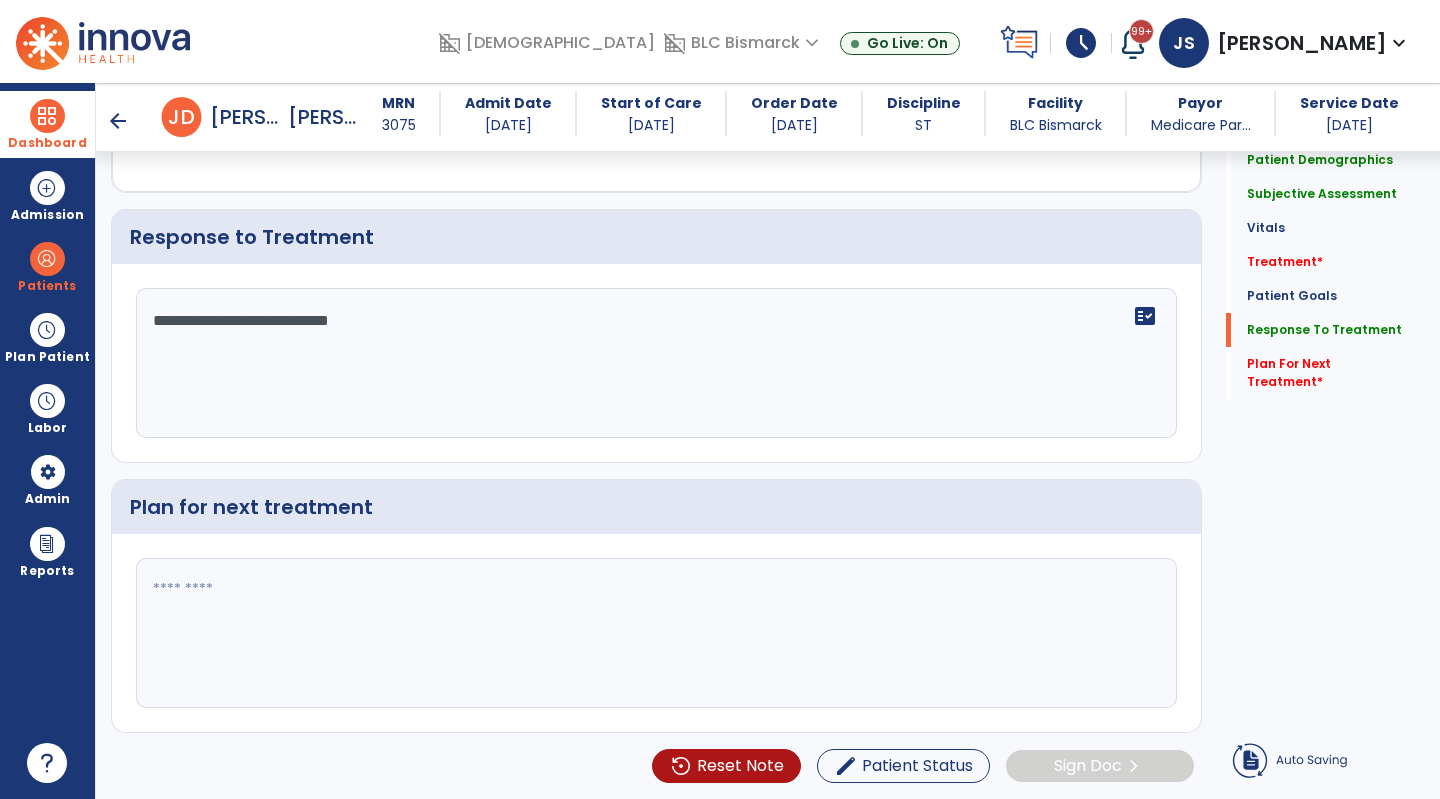 click on "**********" 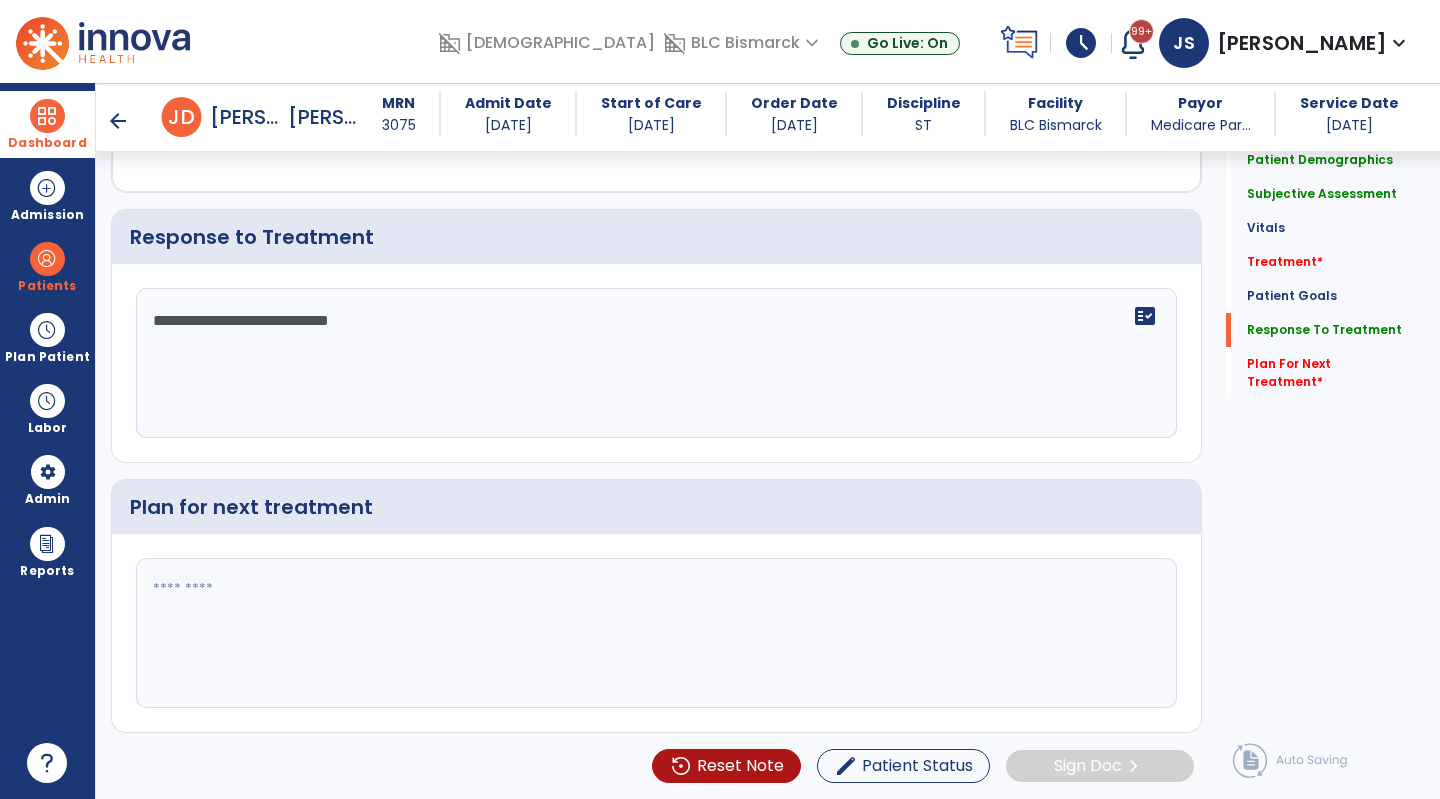drag, startPoint x: 297, startPoint y: 318, endPoint x: 465, endPoint y: 342, distance: 169.70563 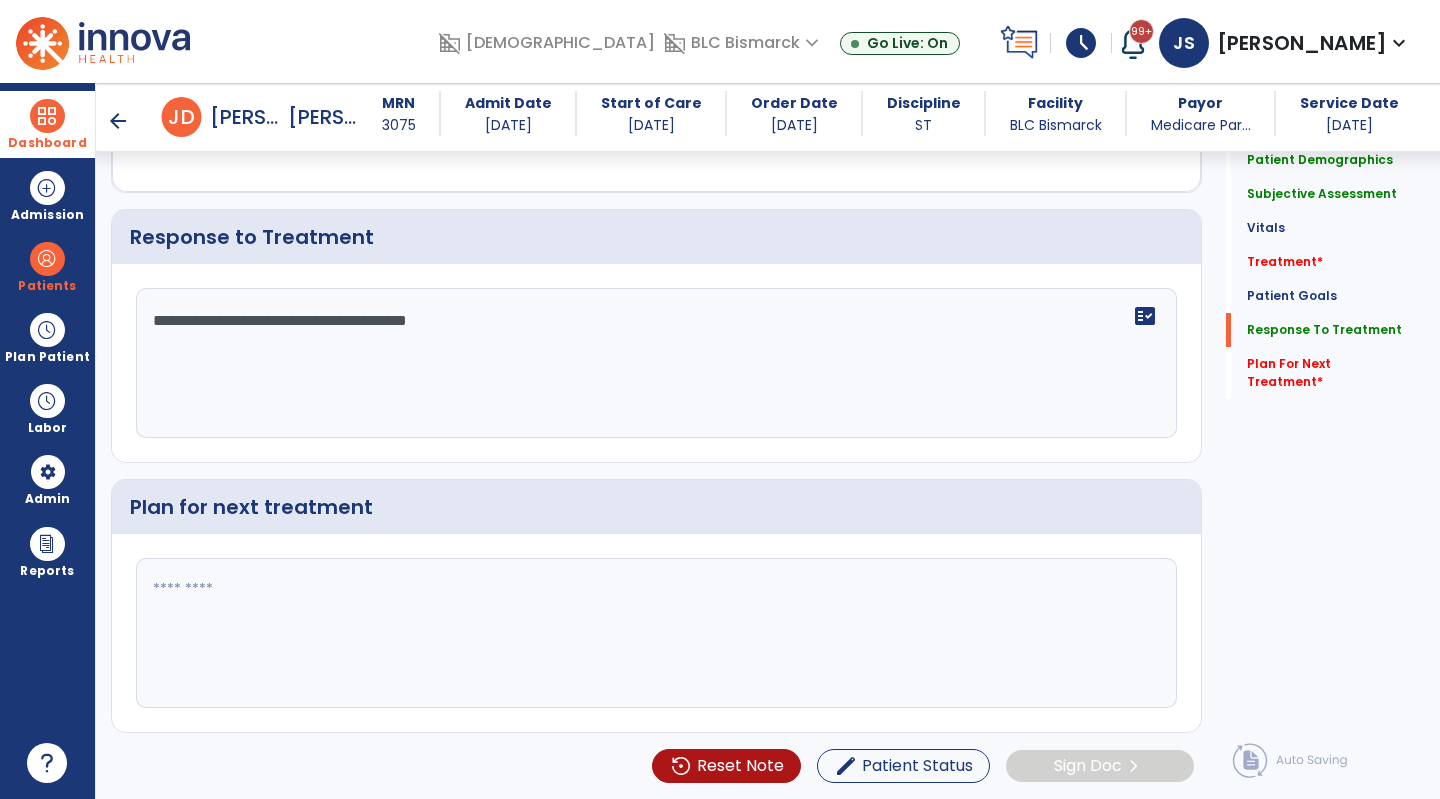 type on "**********" 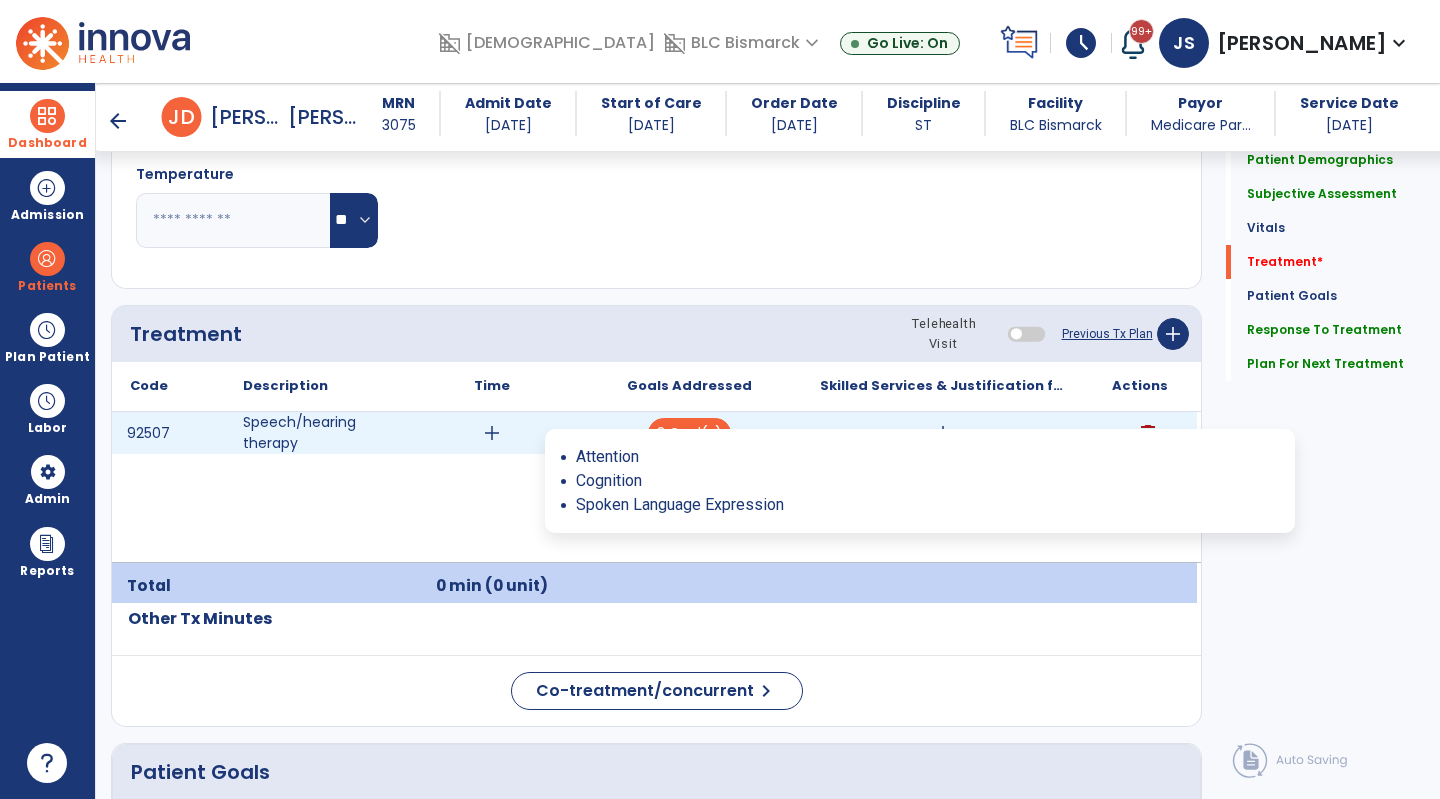 scroll, scrollTop: 838, scrollLeft: 0, axis: vertical 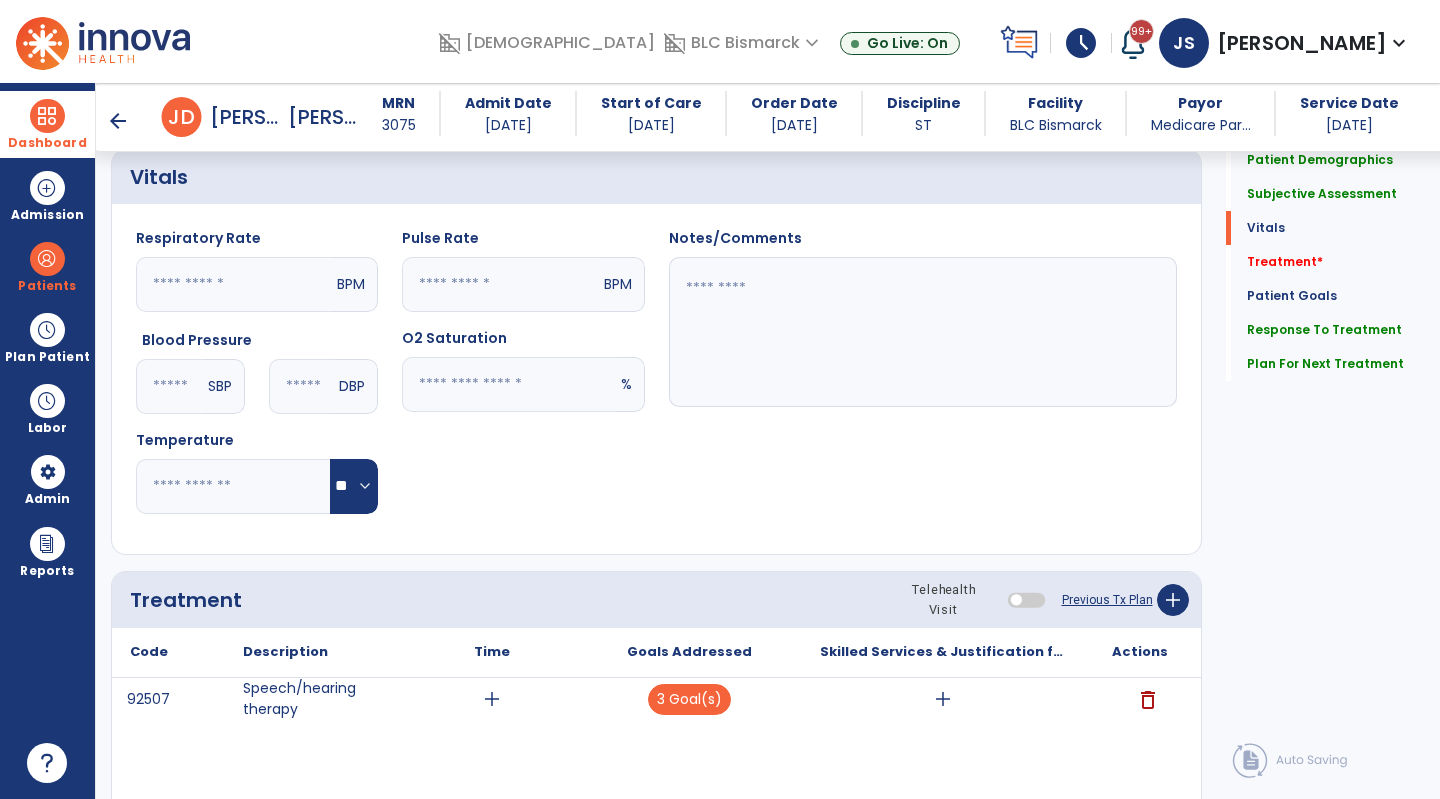 type on "**********" 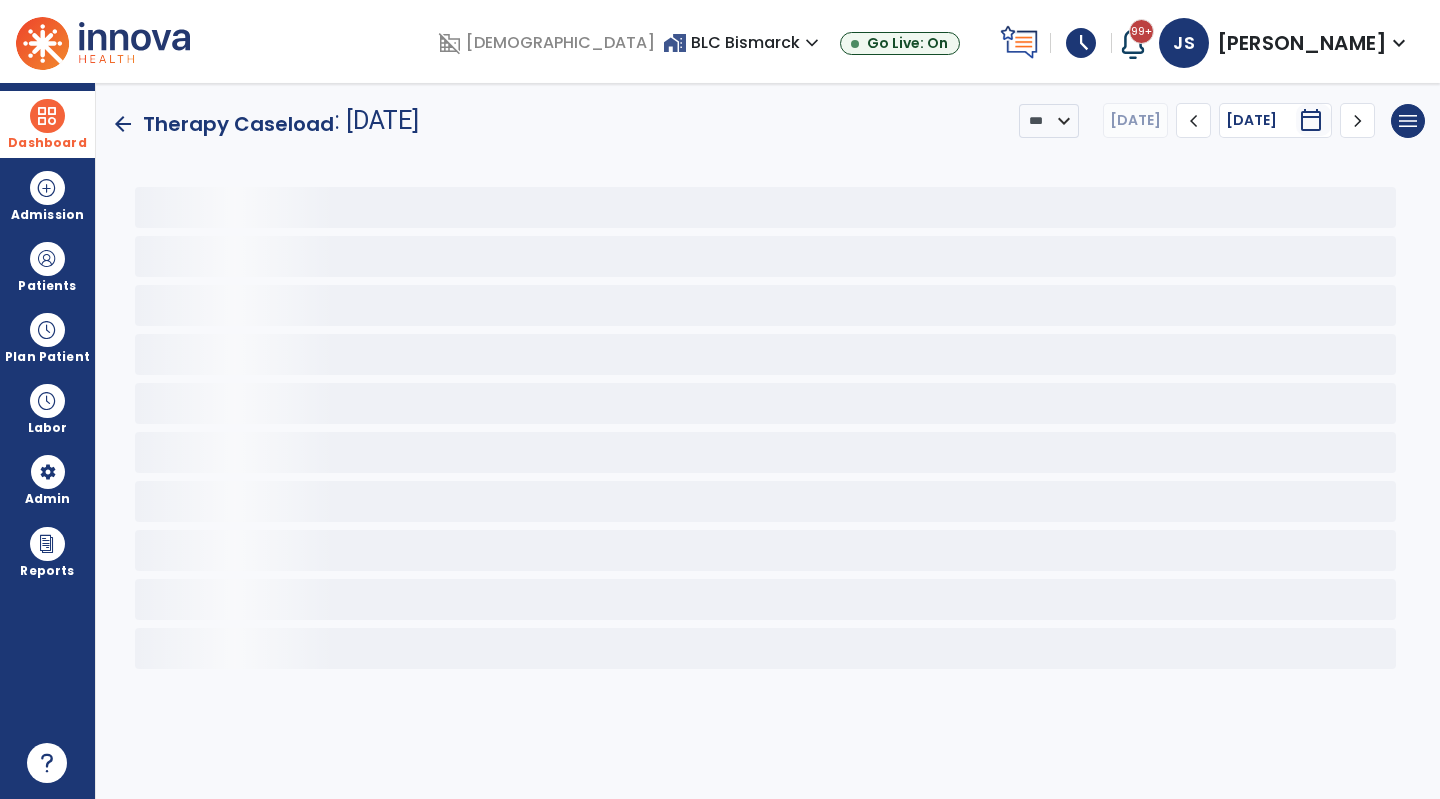 scroll, scrollTop: 0, scrollLeft: 0, axis: both 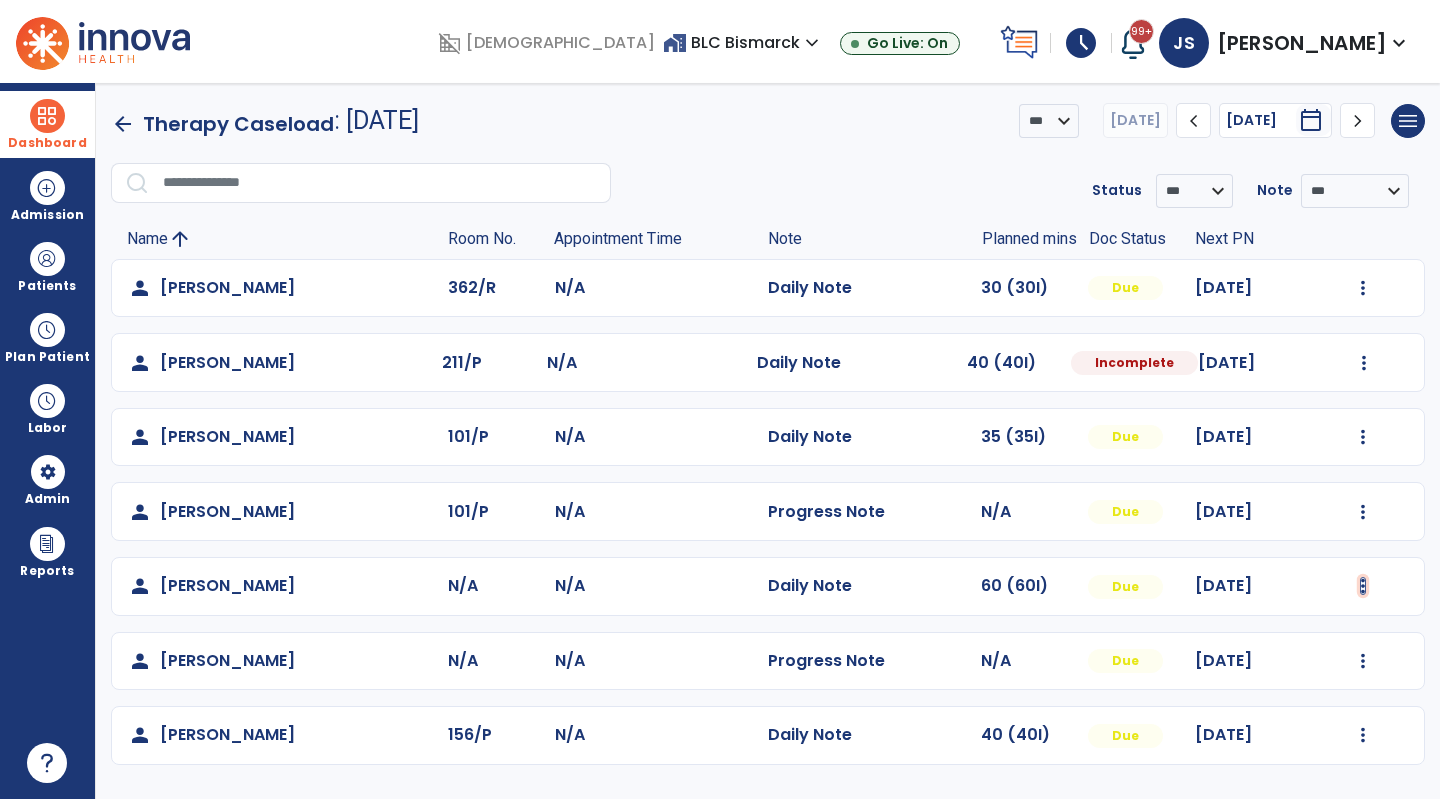 click at bounding box center (1363, 288) 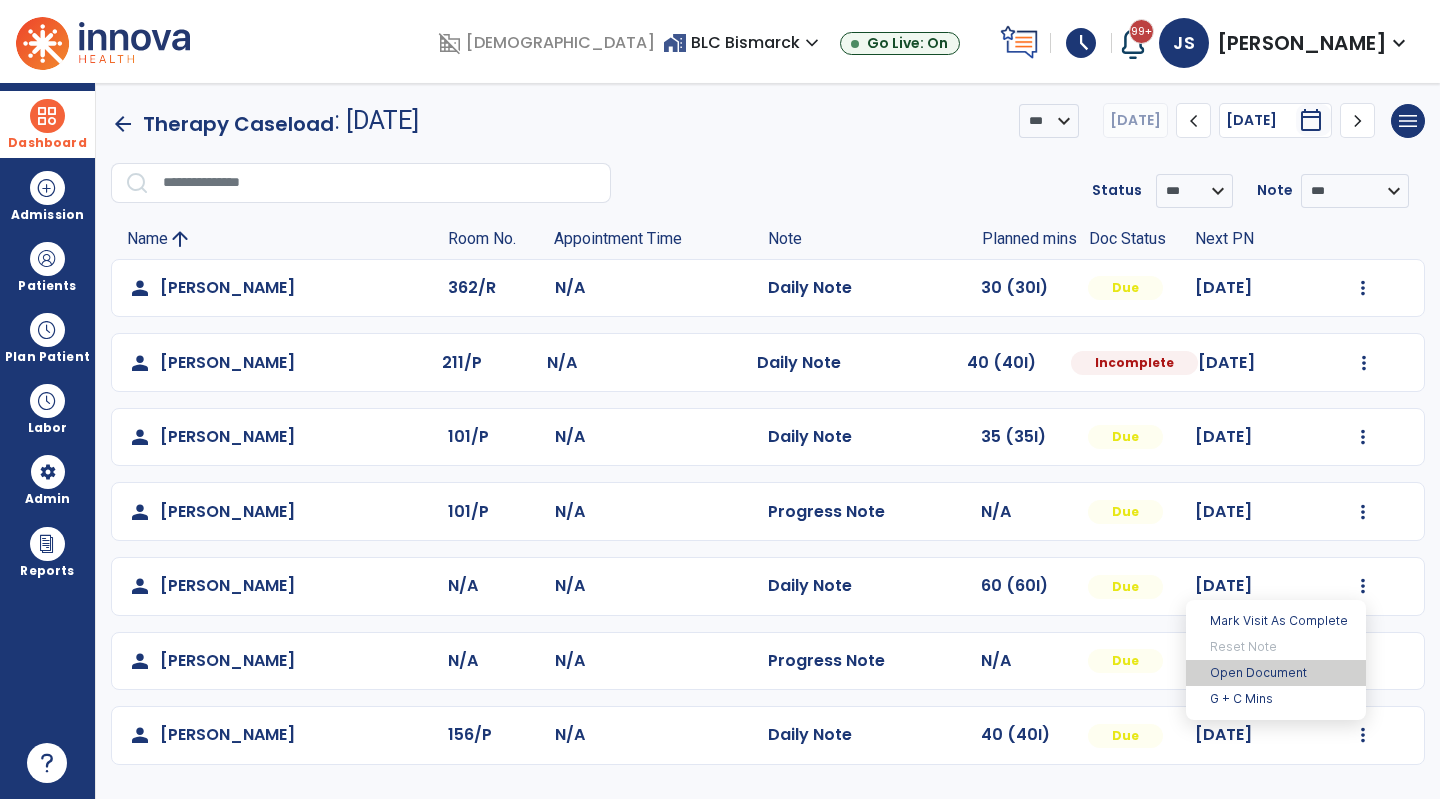 click on "Open Document" at bounding box center [1276, 673] 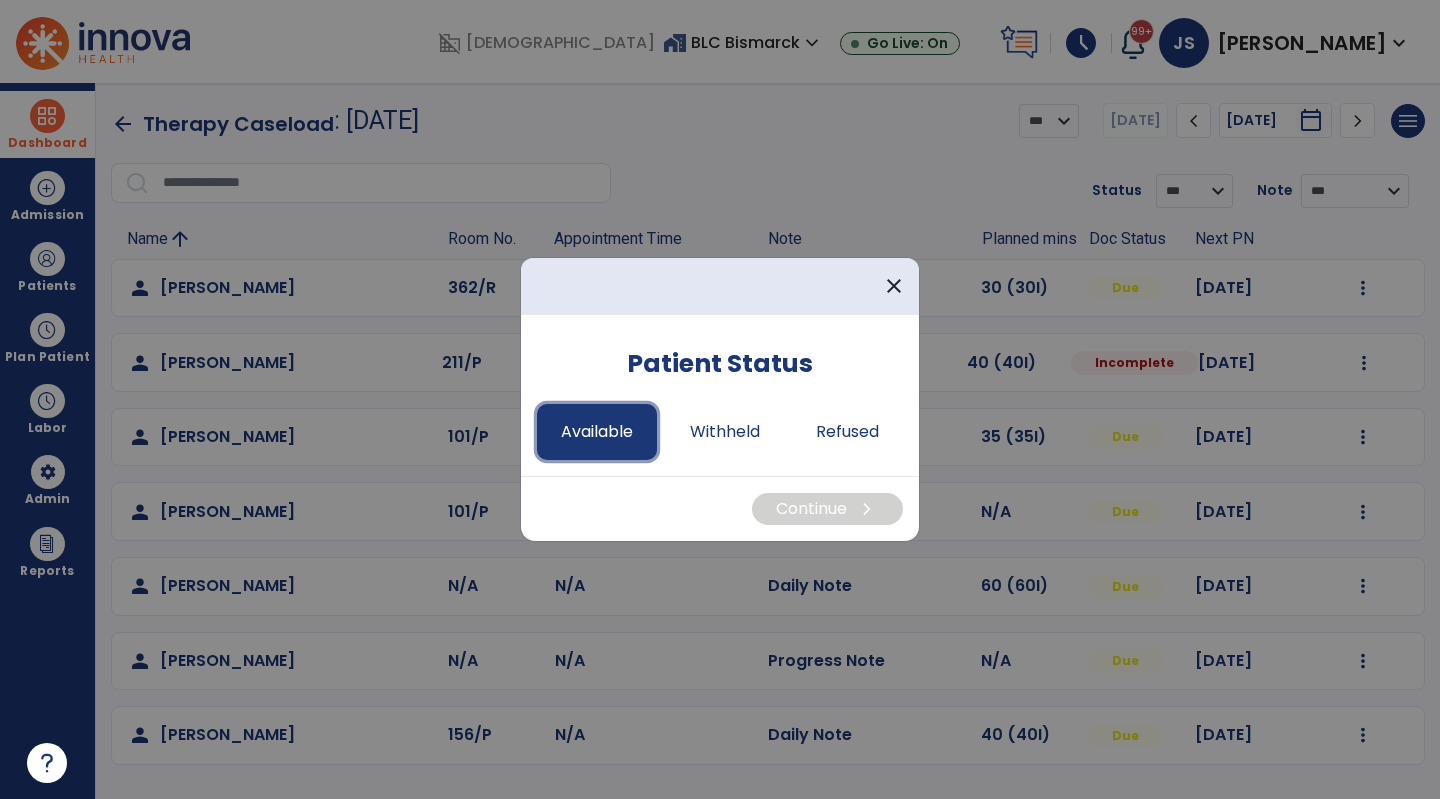 click on "Available" at bounding box center (597, 432) 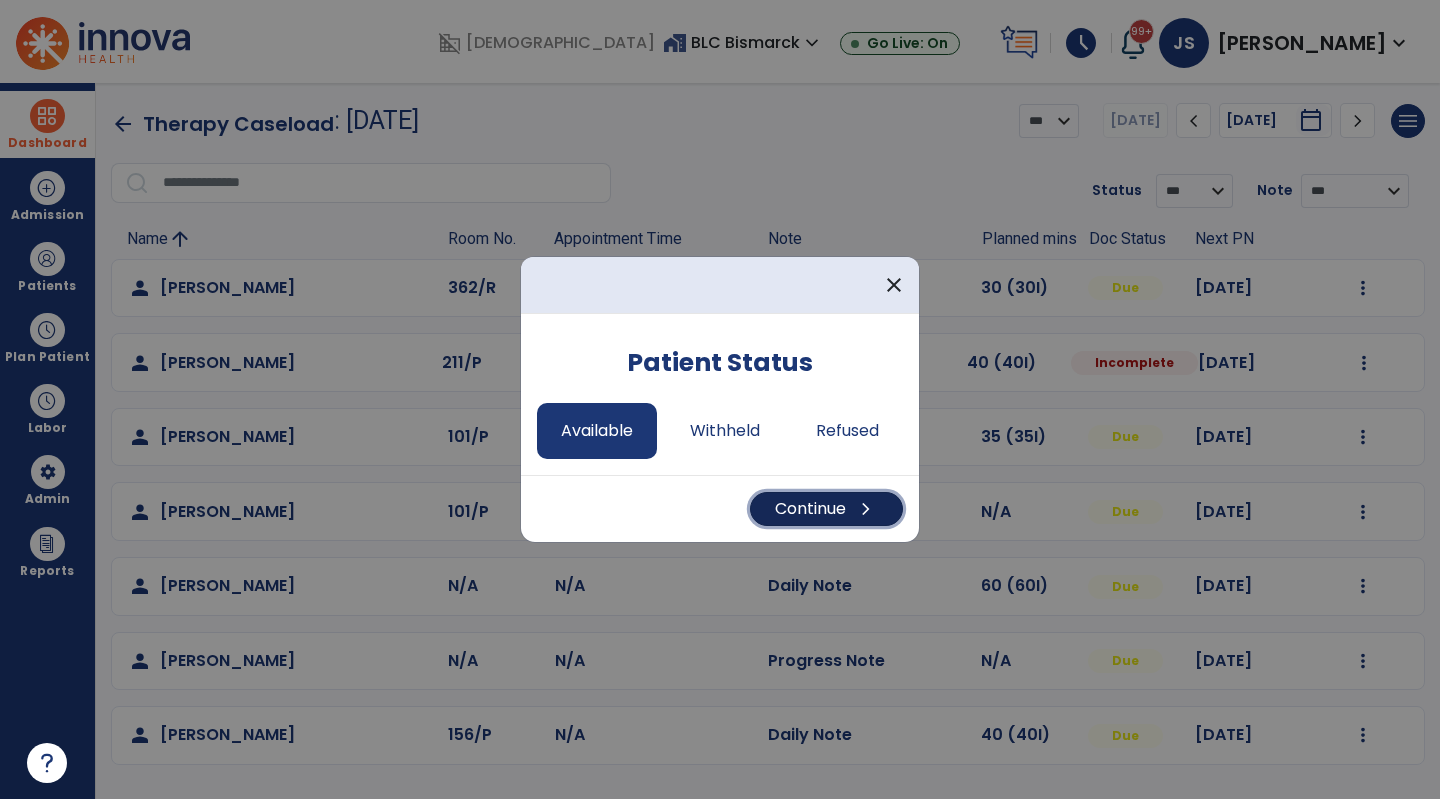 click on "Continue   chevron_right" at bounding box center [826, 509] 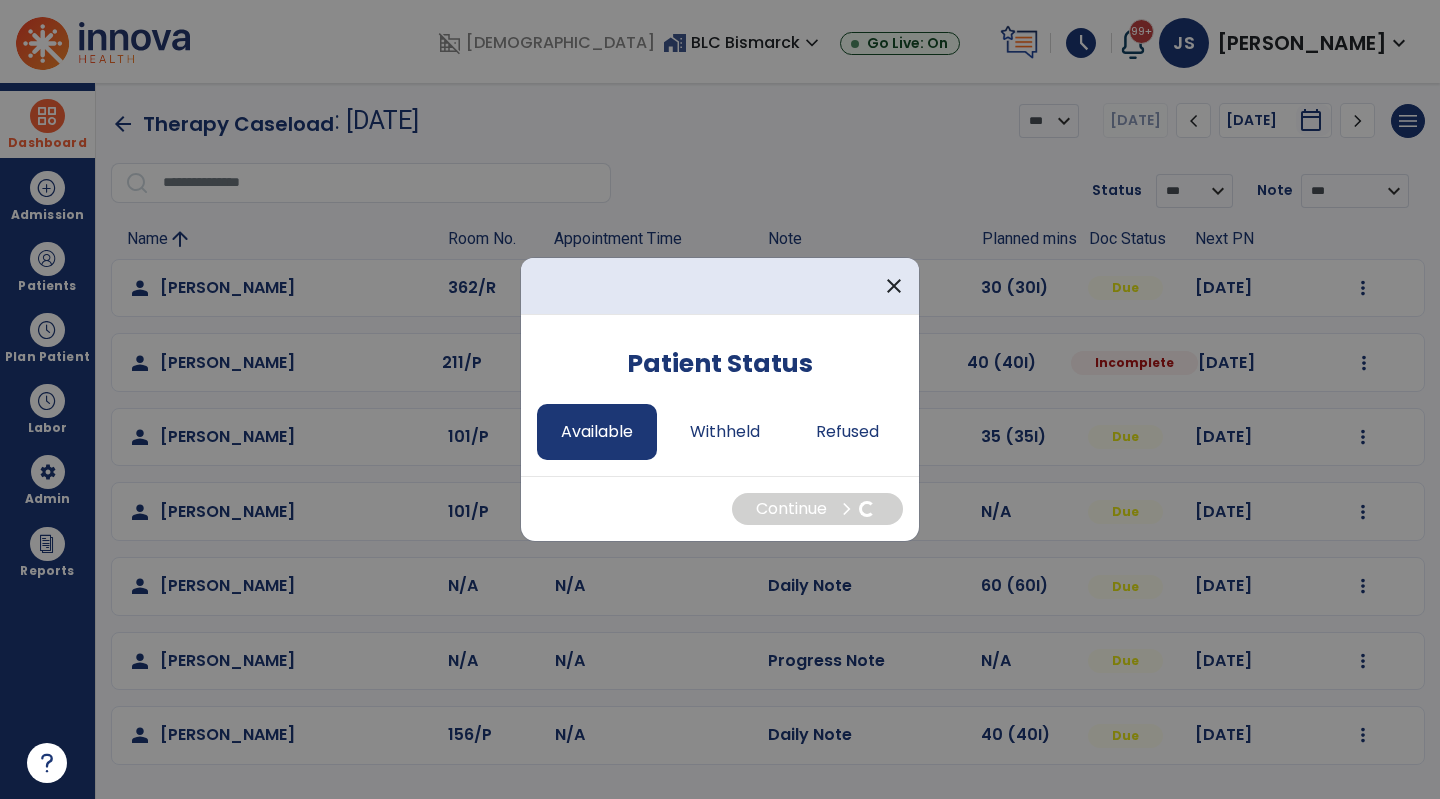 select on "*" 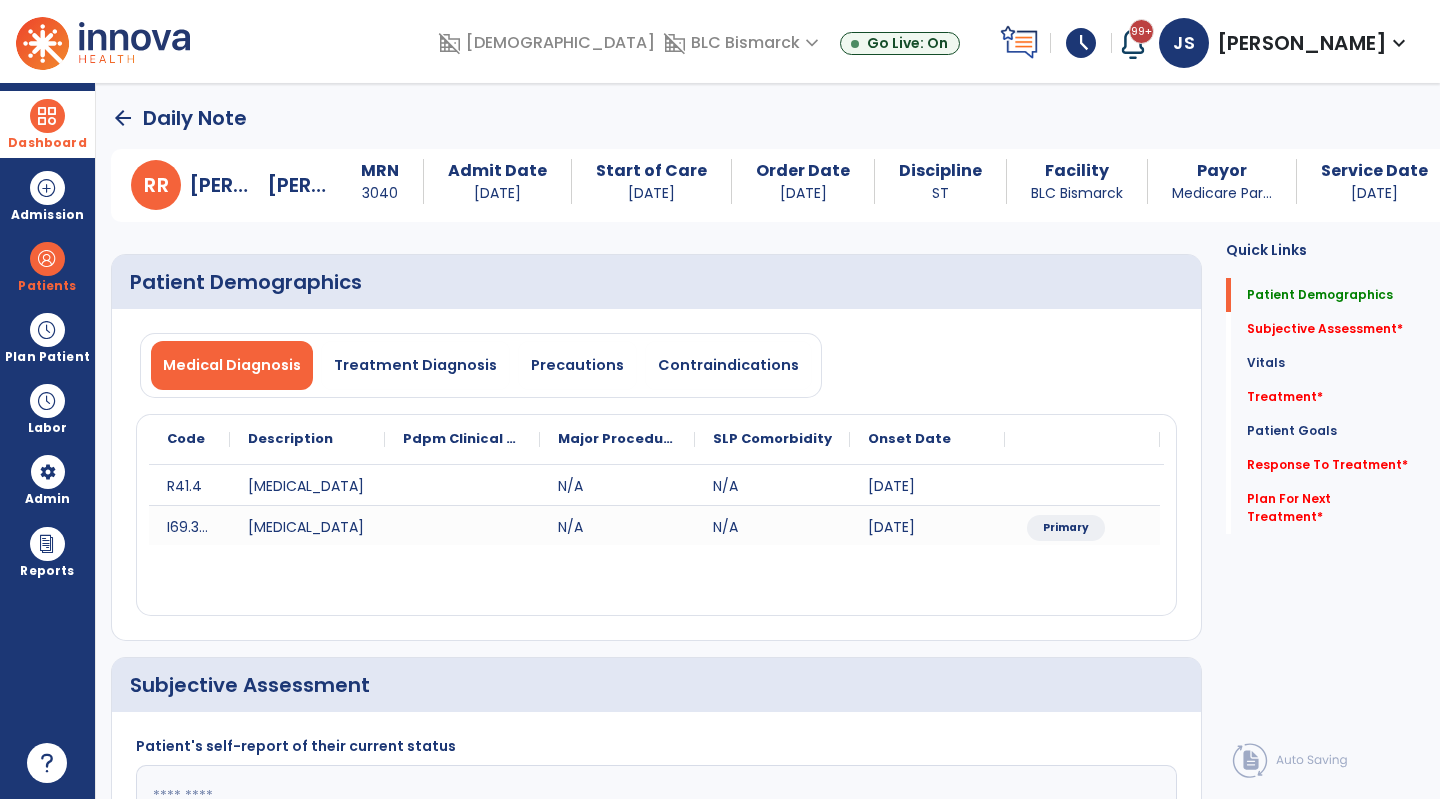 scroll, scrollTop: 409, scrollLeft: 0, axis: vertical 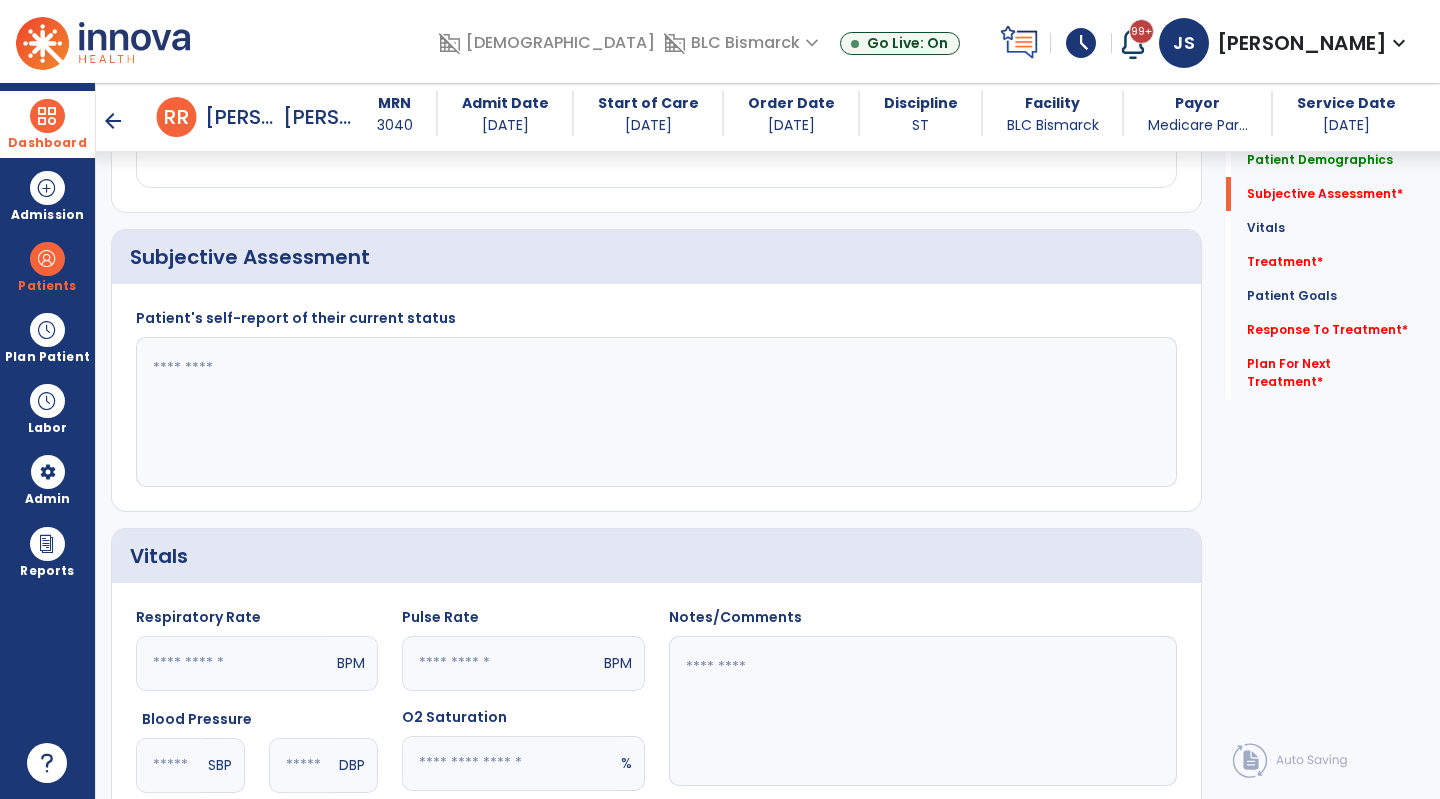 click 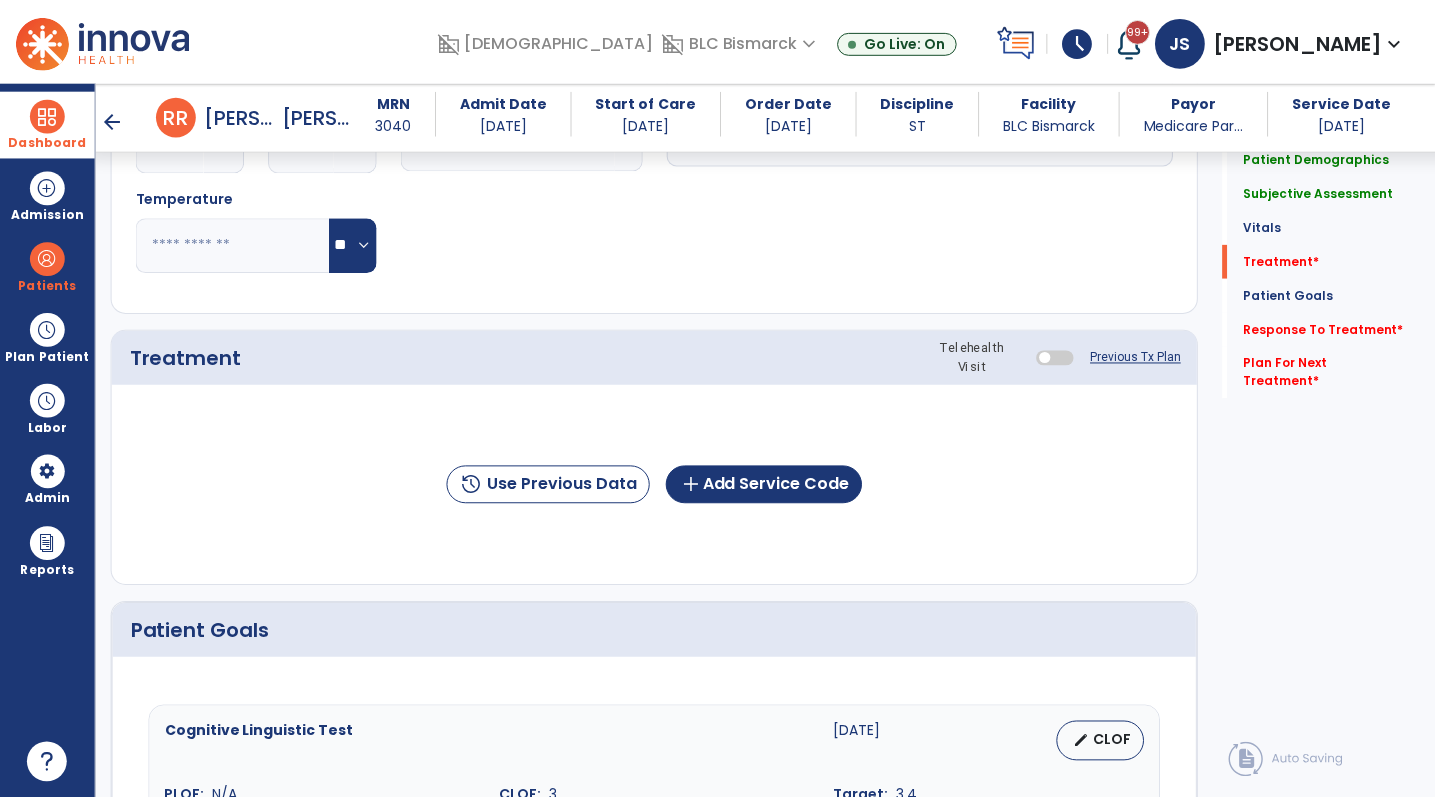 scroll, scrollTop: 1030, scrollLeft: 0, axis: vertical 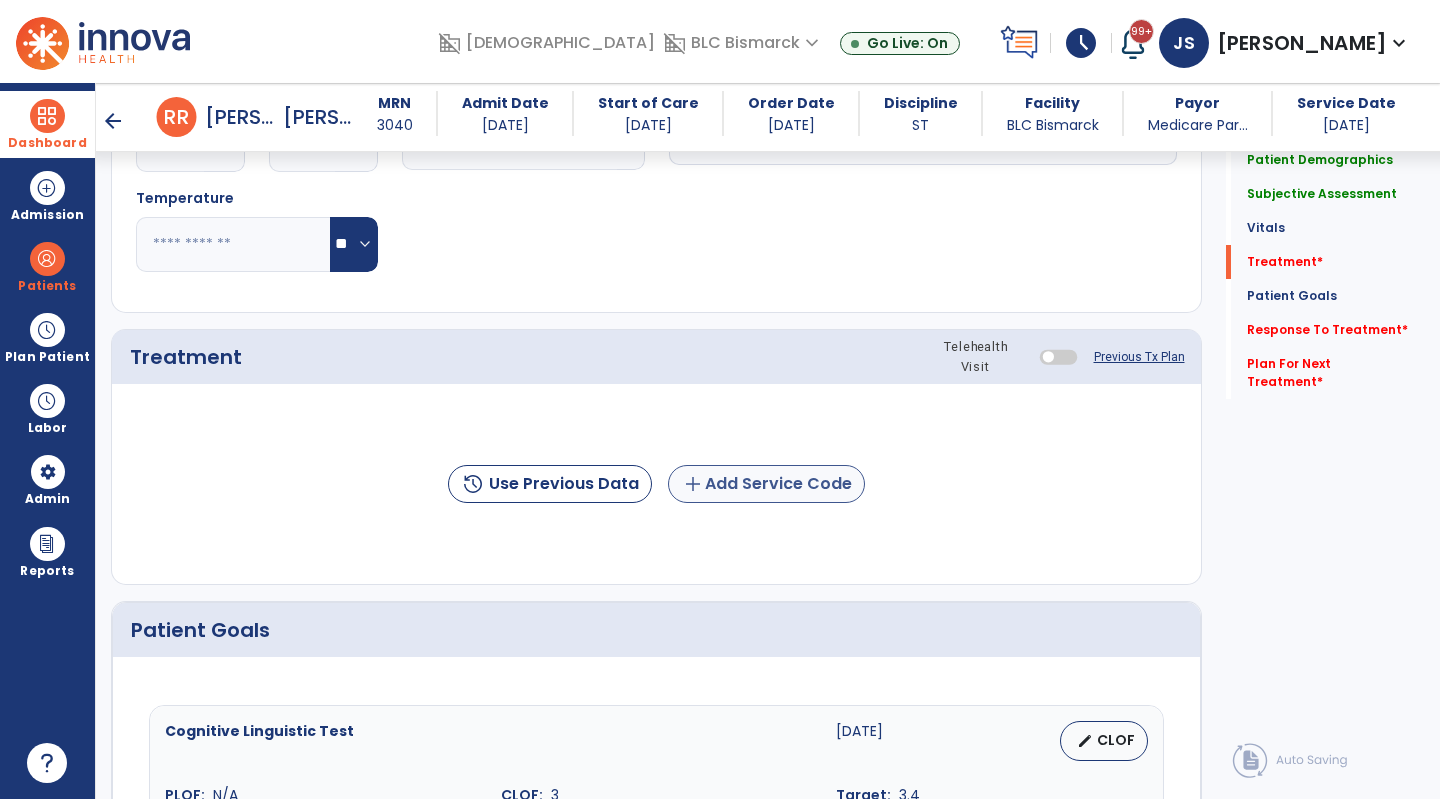type on "**********" 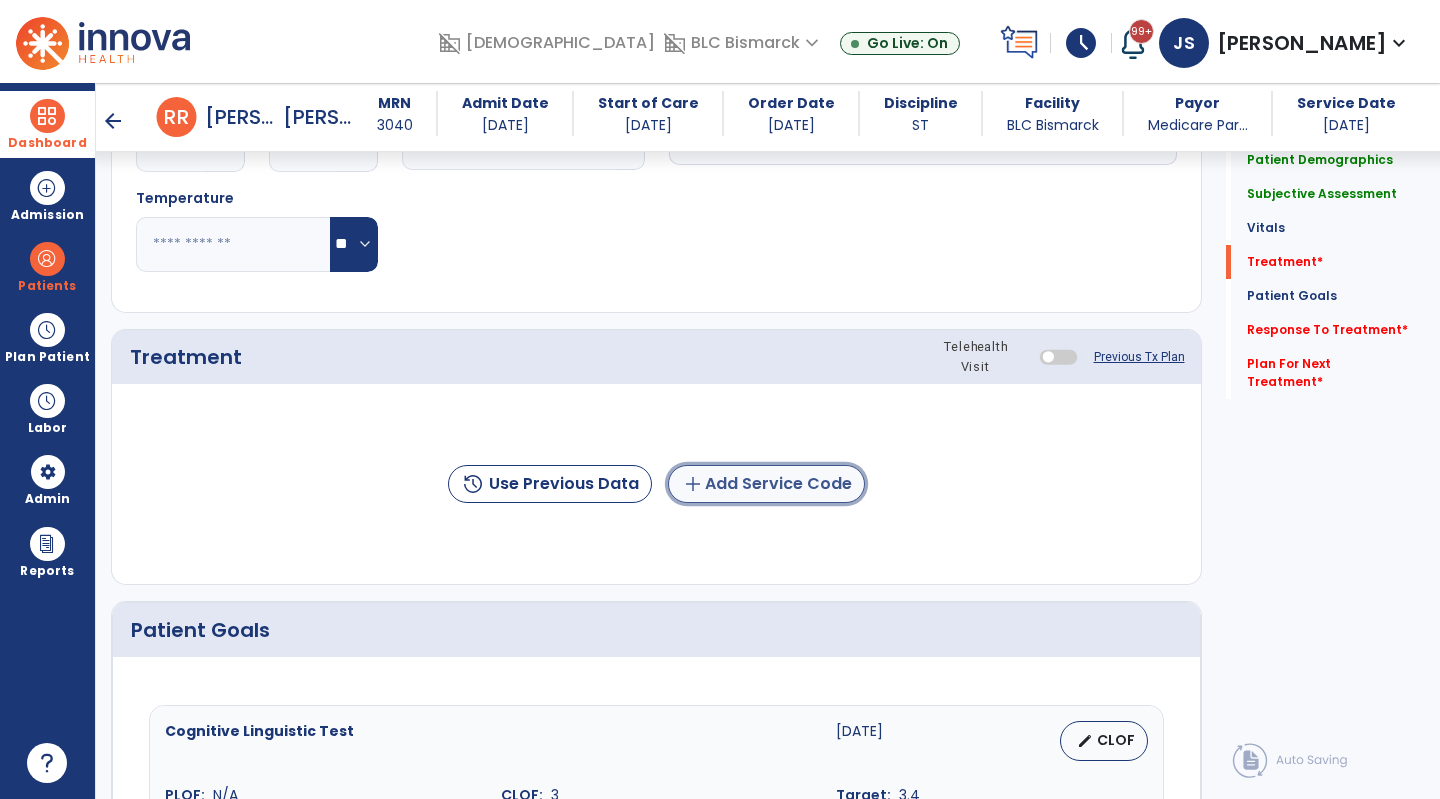 click on "add  Add Service Code" 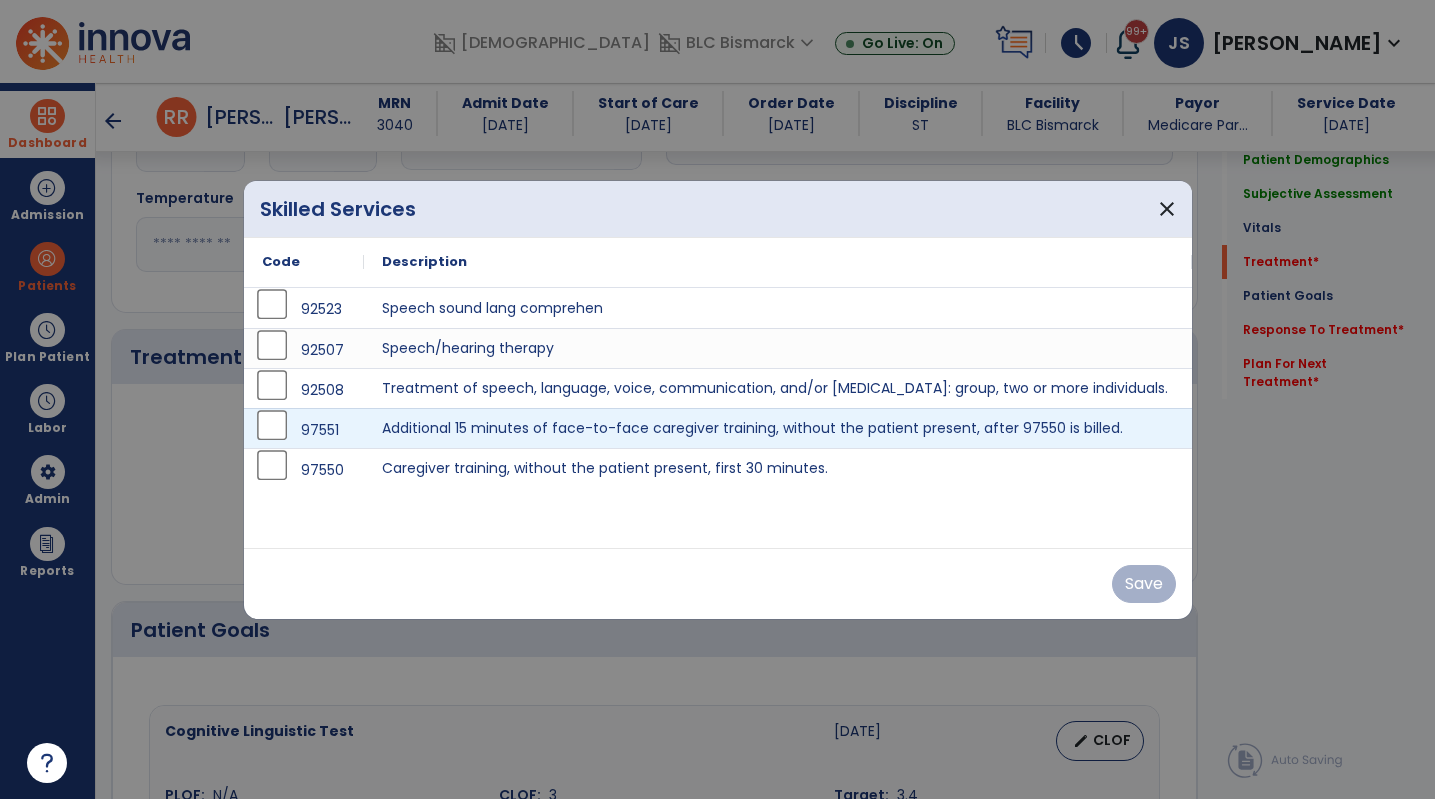 scroll, scrollTop: 1030, scrollLeft: 0, axis: vertical 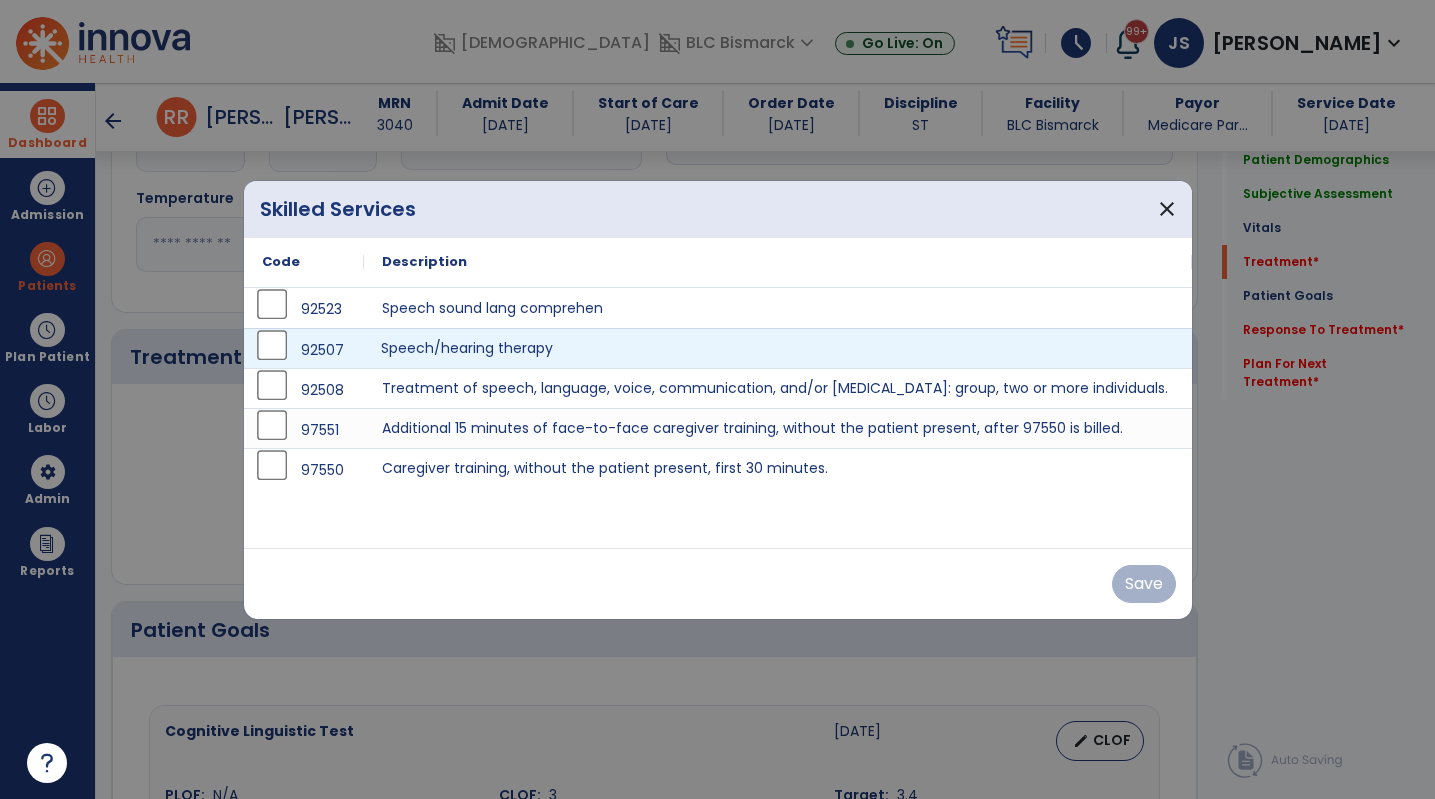 click on "Speech/hearing therapy" at bounding box center (778, 348) 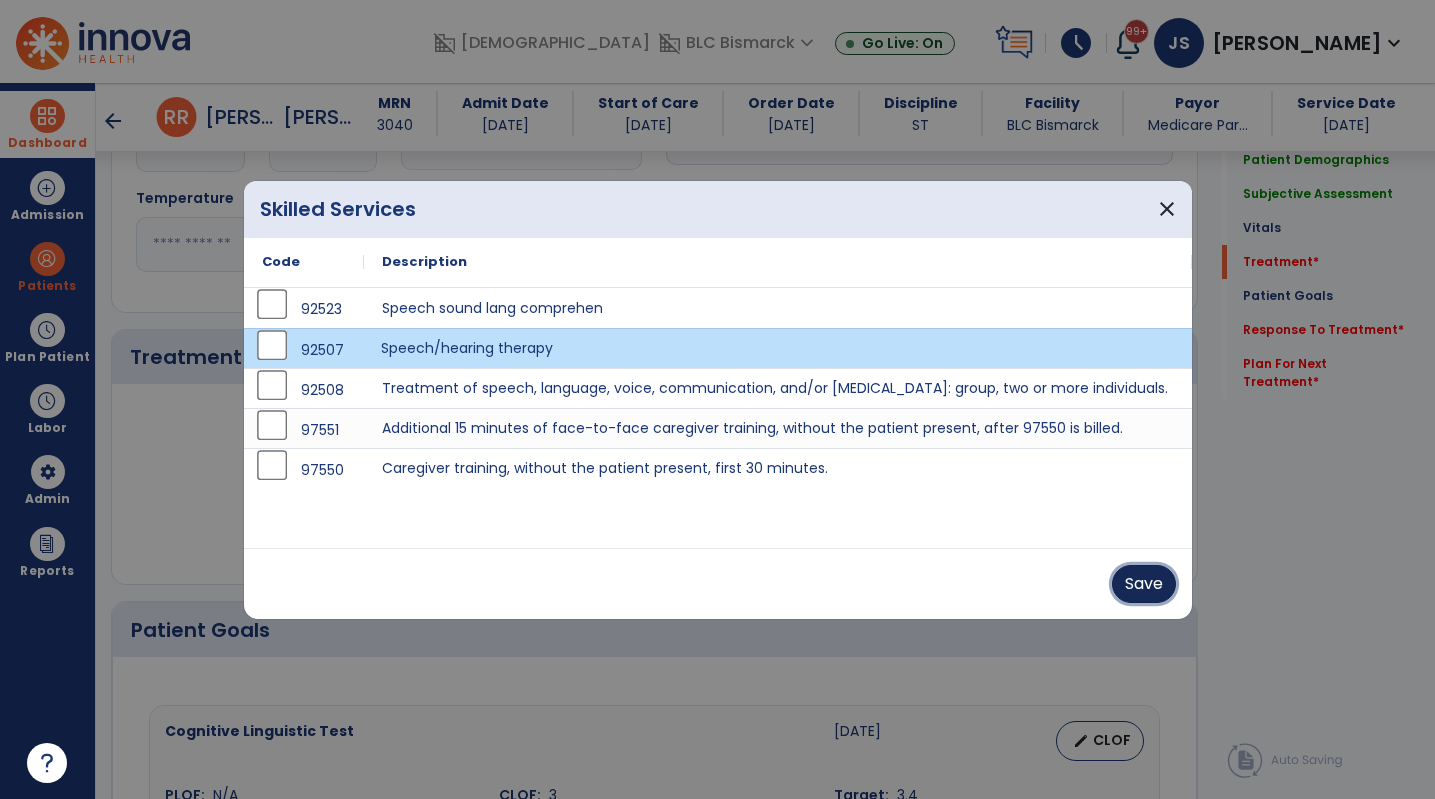 click on "Save" at bounding box center (1144, 584) 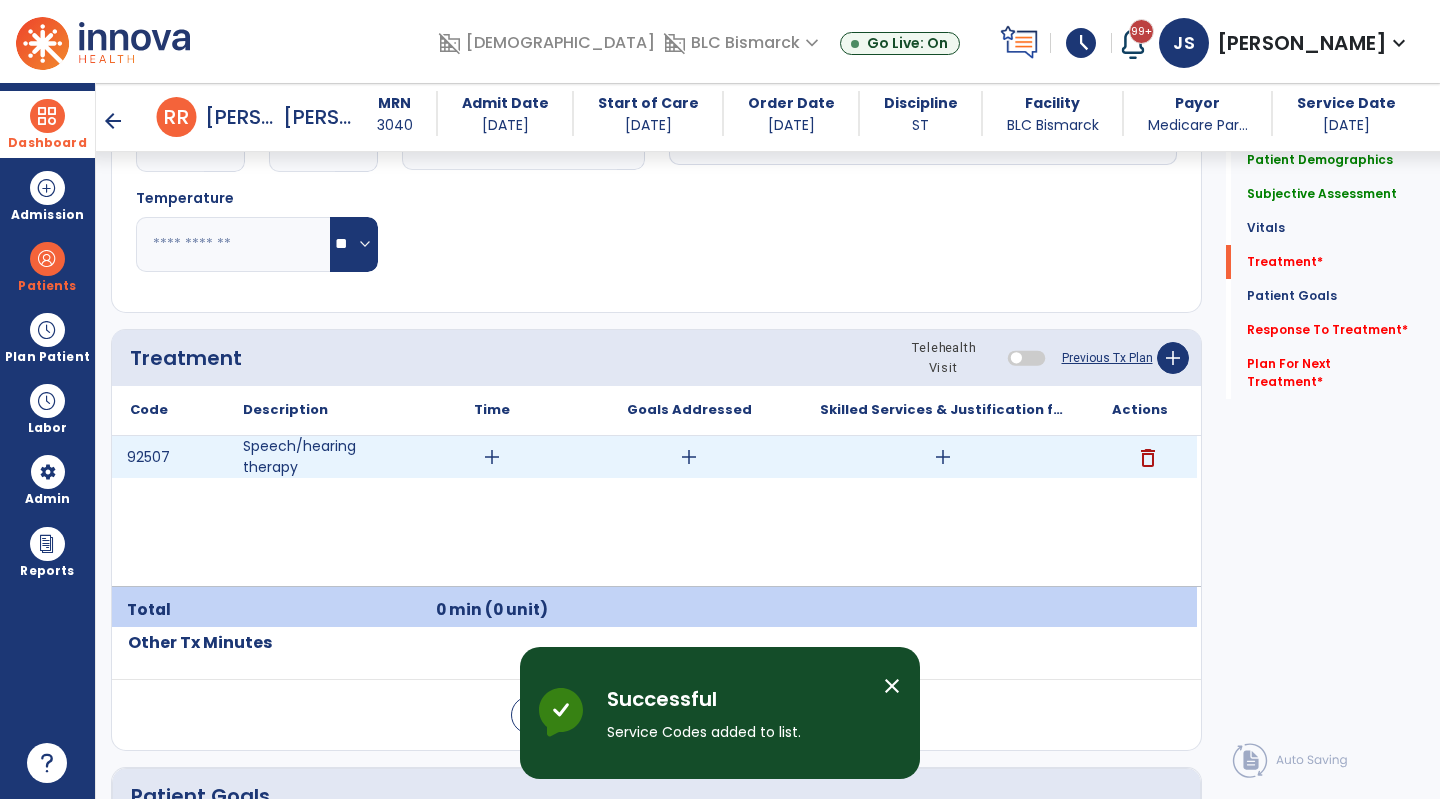 click on "add" at bounding box center (492, 457) 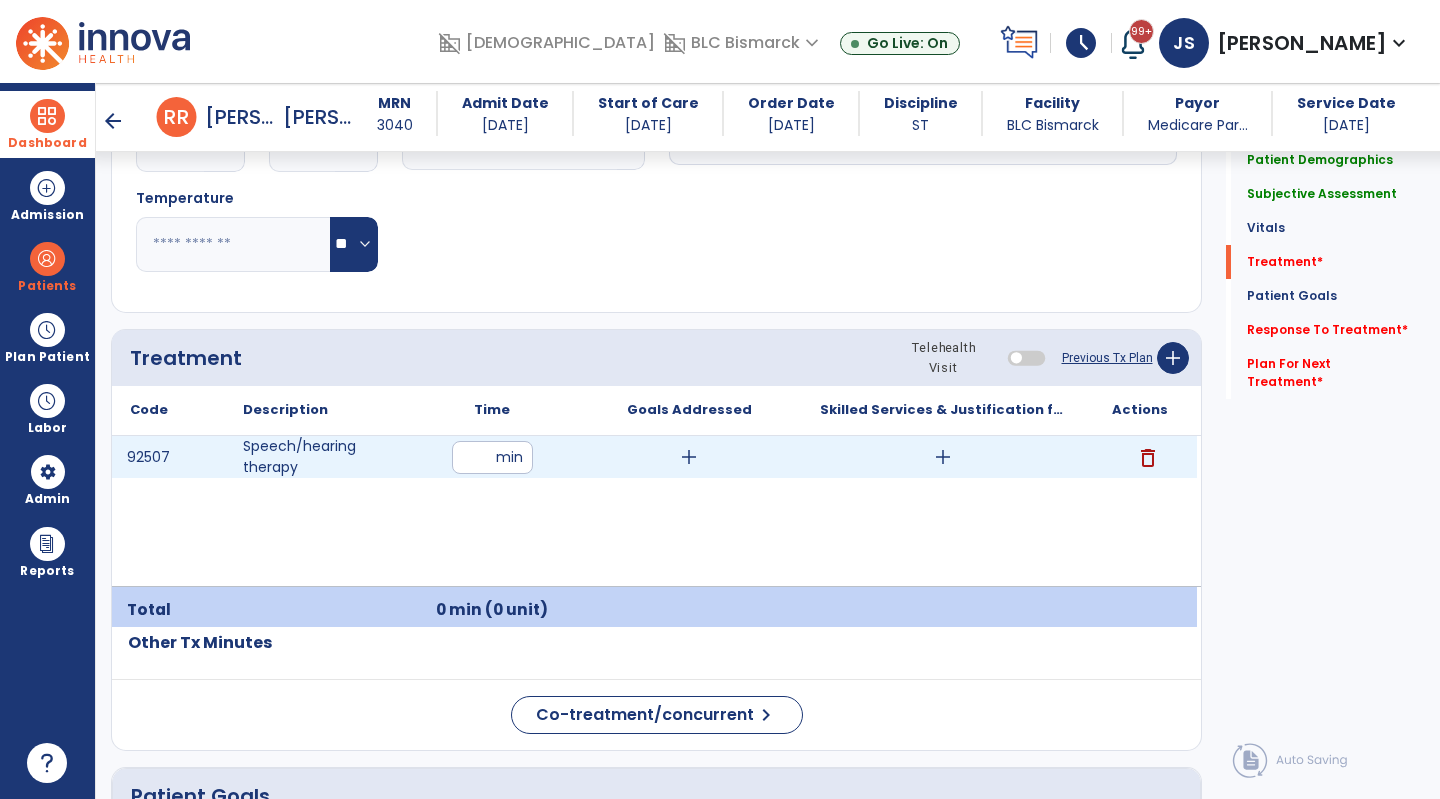 type on "**" 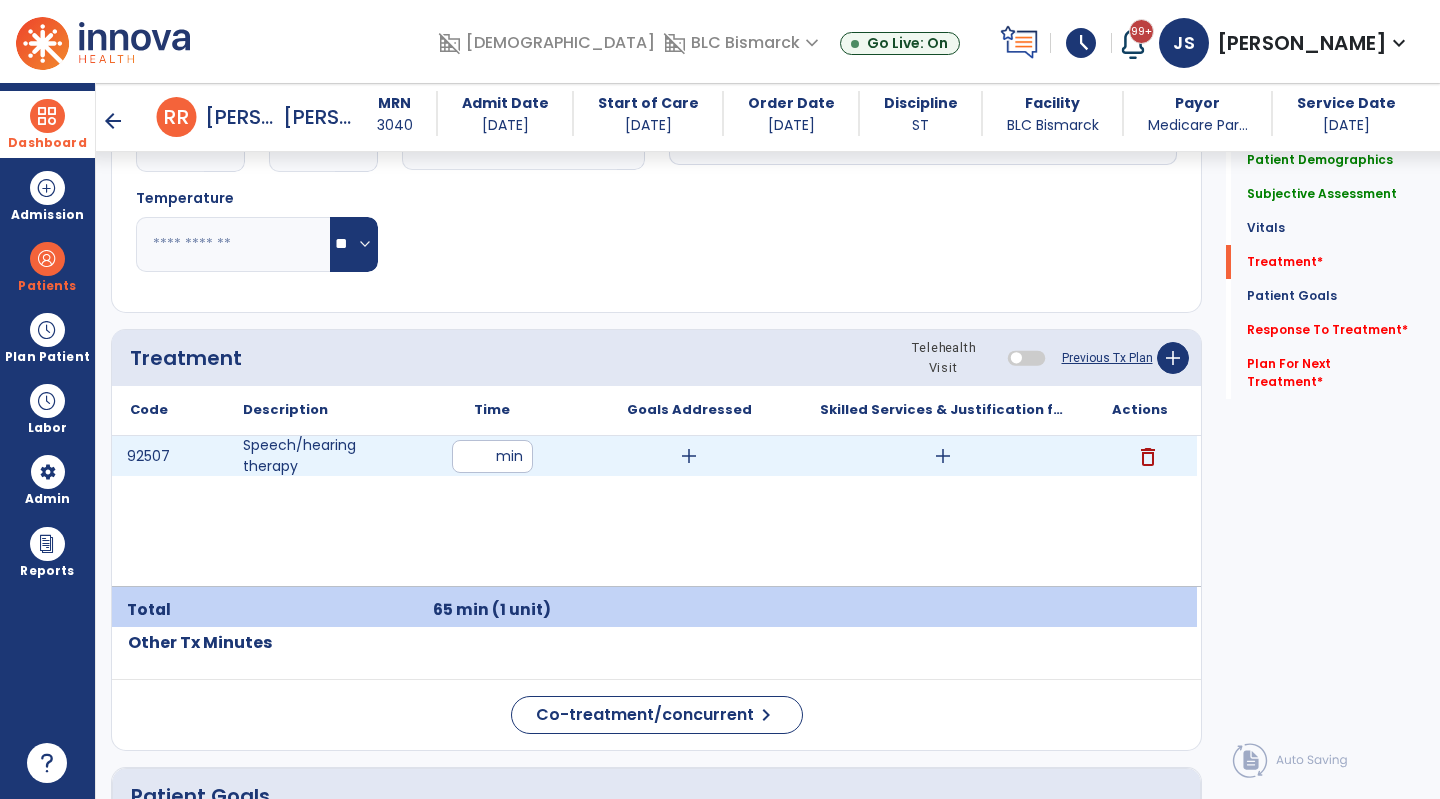 click on "add" at bounding box center (689, 456) 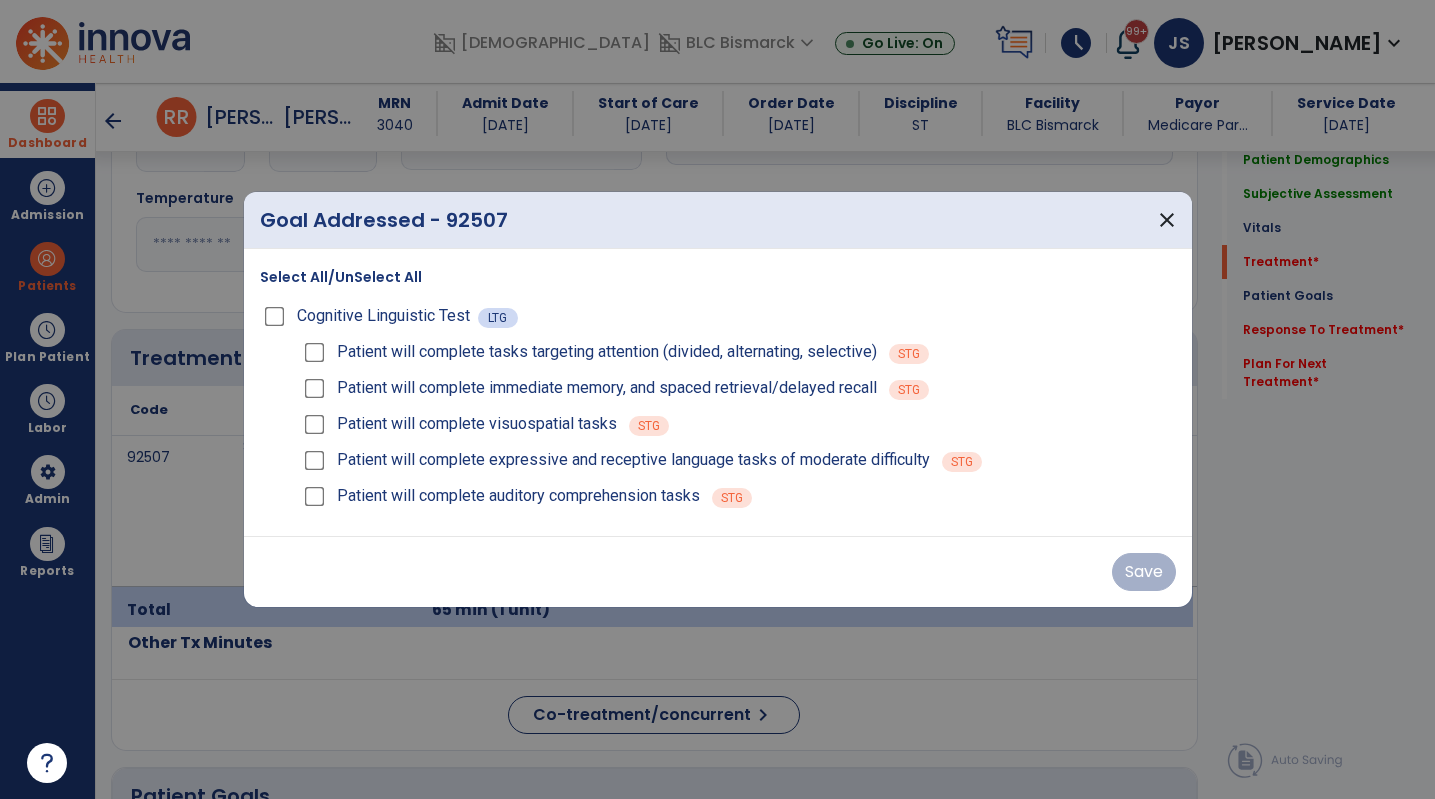 scroll, scrollTop: 1030, scrollLeft: 0, axis: vertical 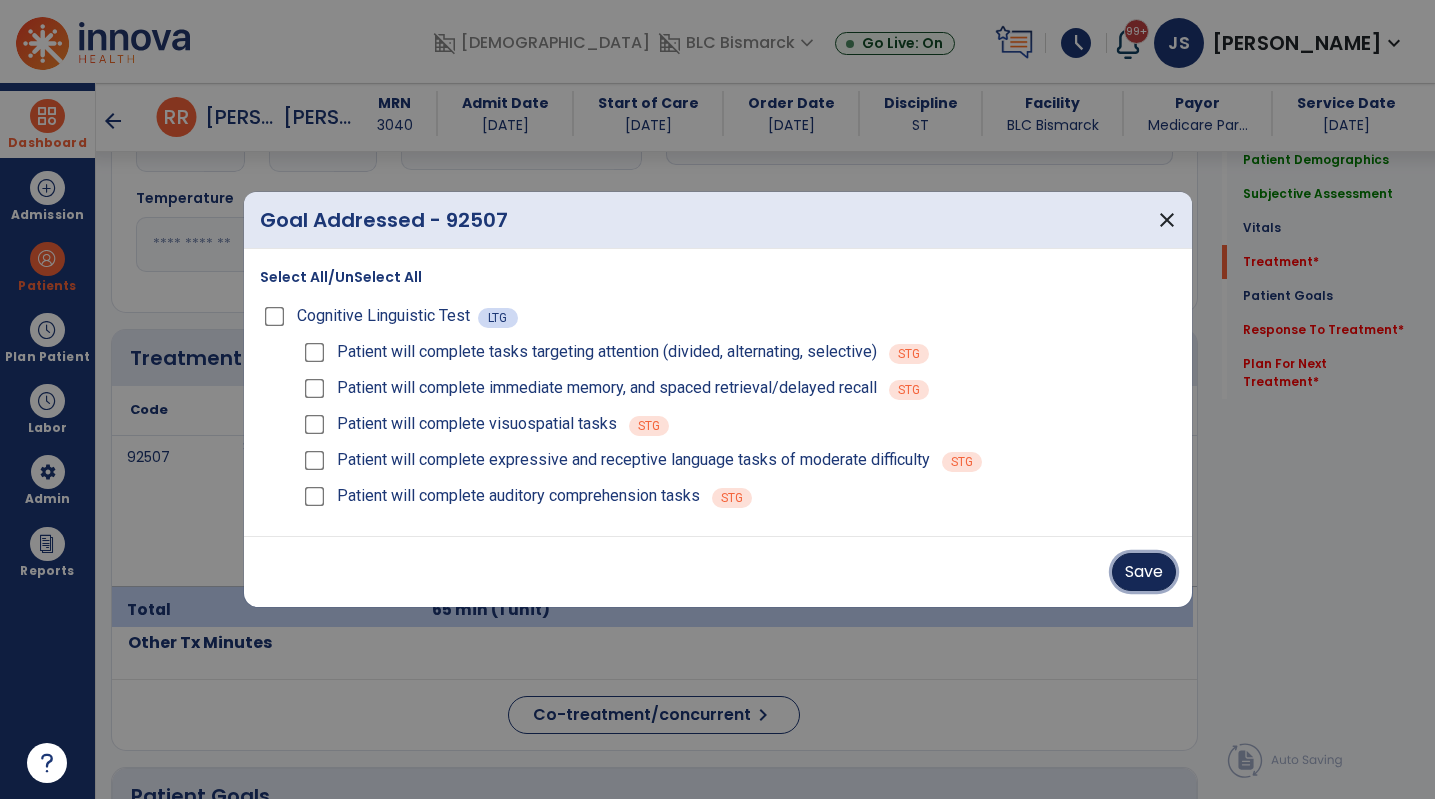 click on "Save" at bounding box center [1144, 572] 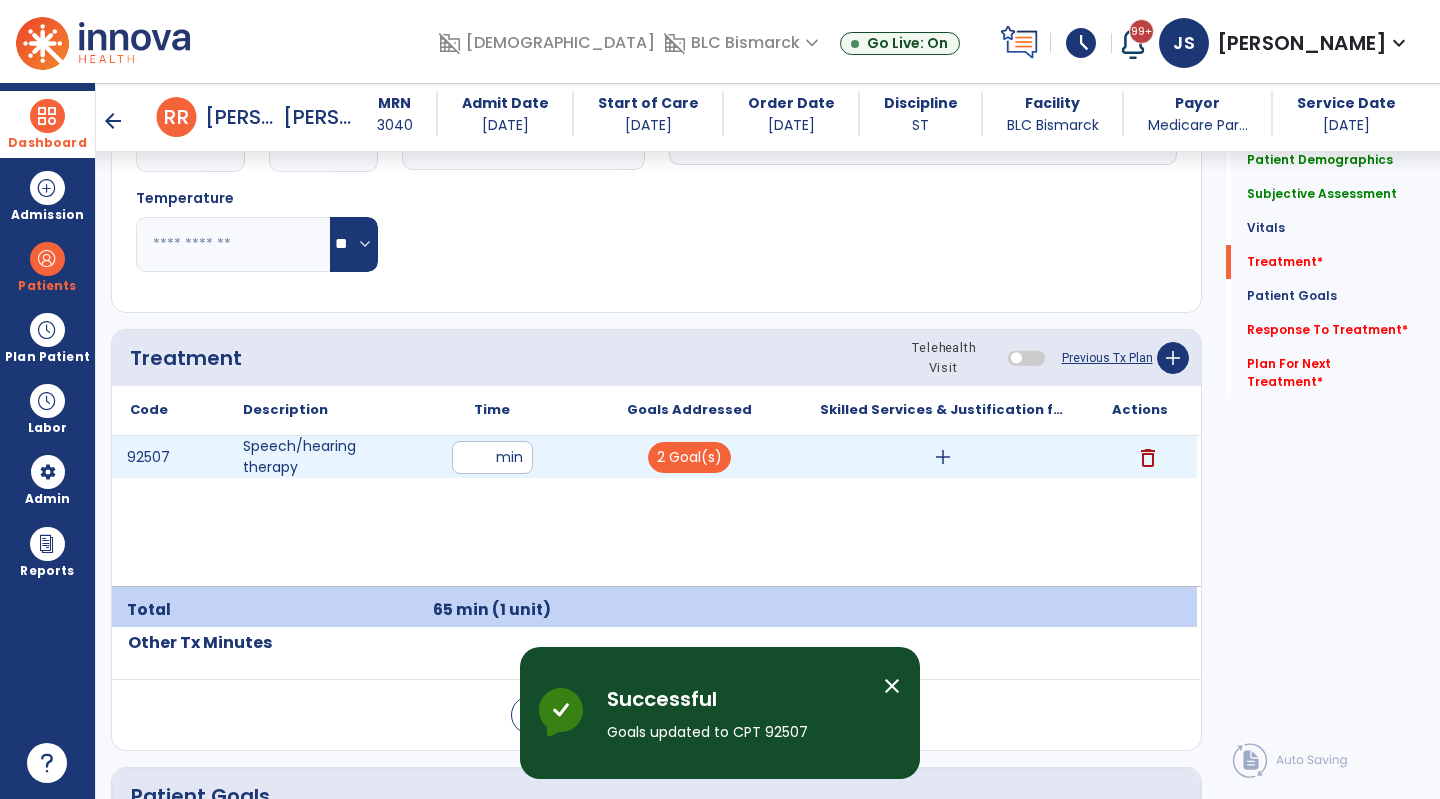 click on "add" at bounding box center (943, 457) 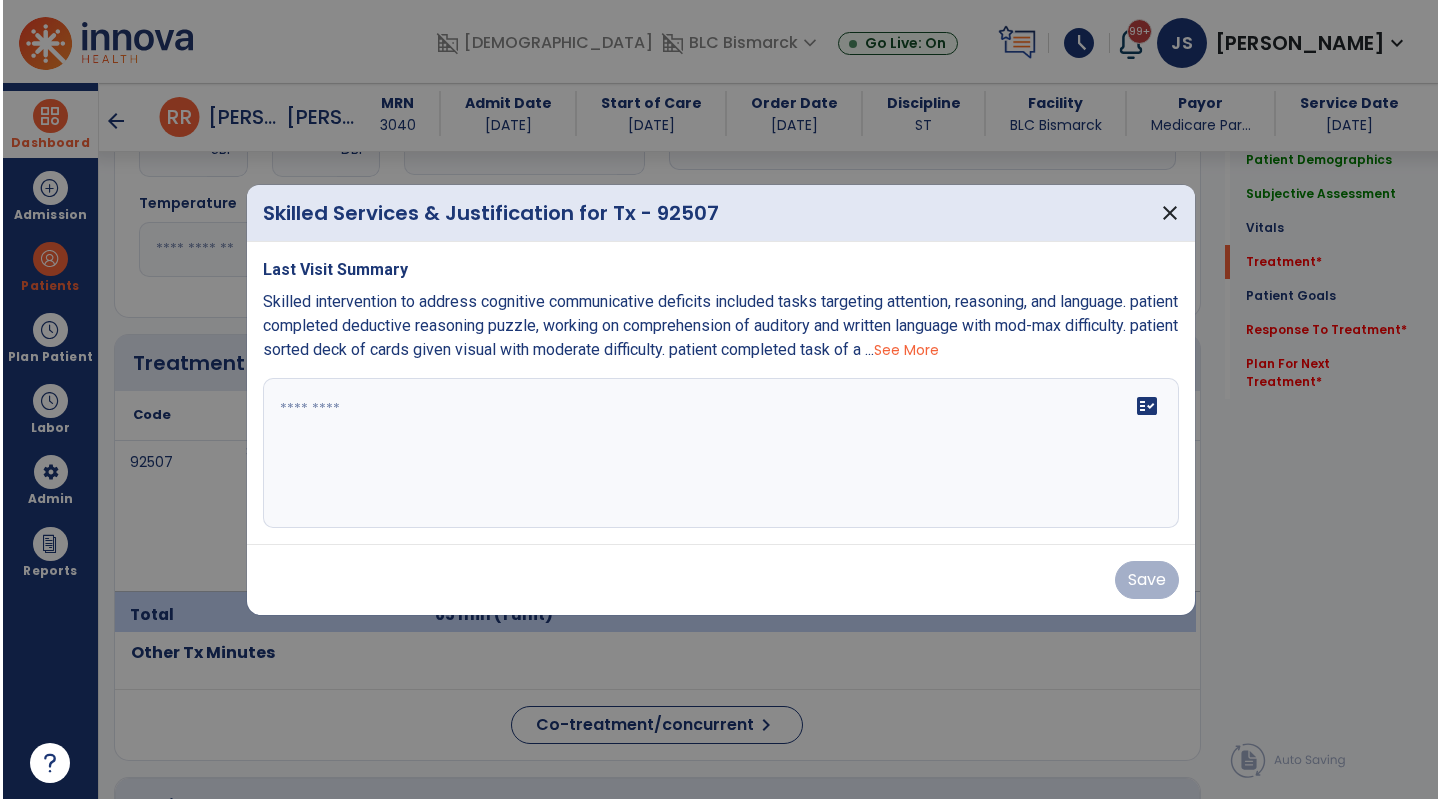 scroll, scrollTop: 1030, scrollLeft: 0, axis: vertical 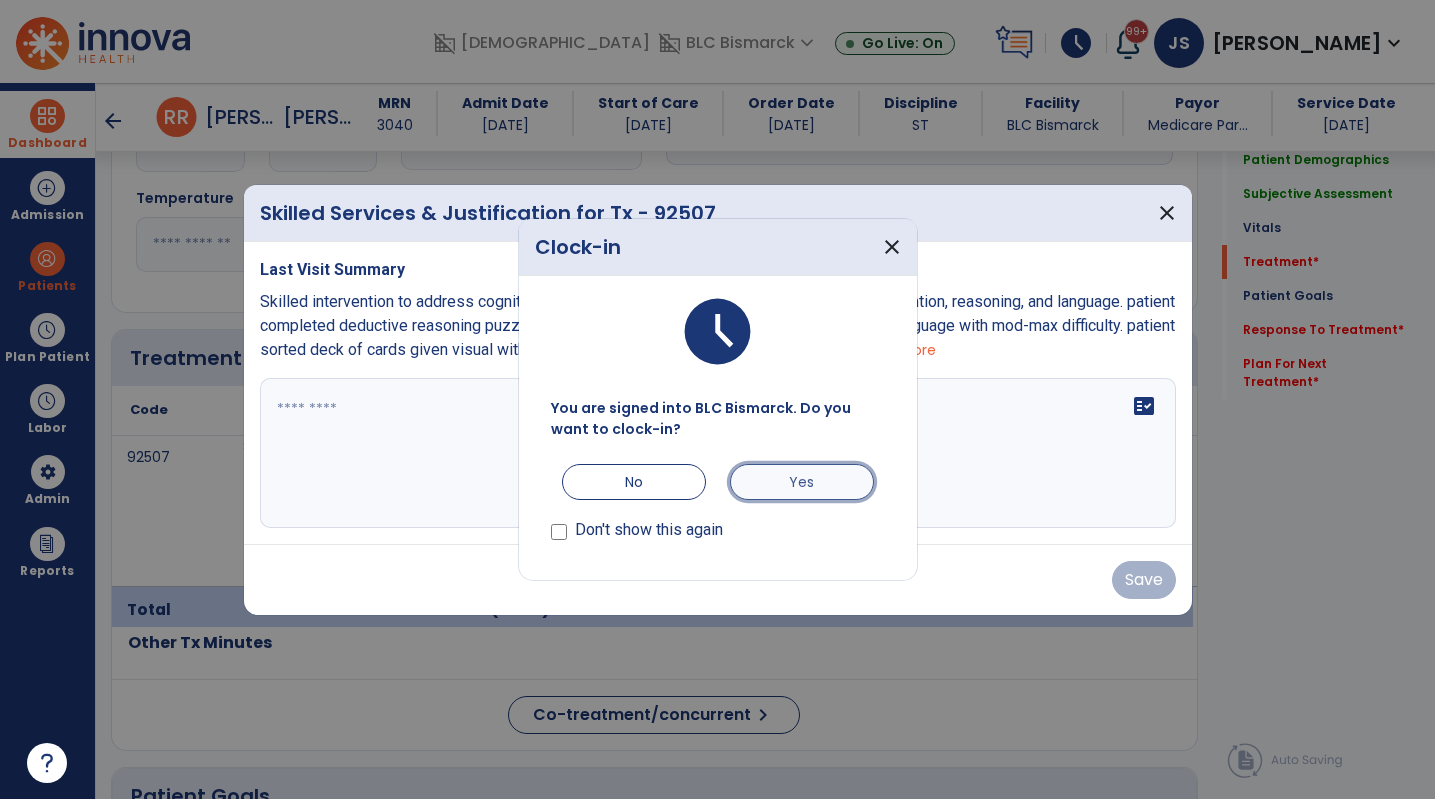click on "Yes" at bounding box center [802, 482] 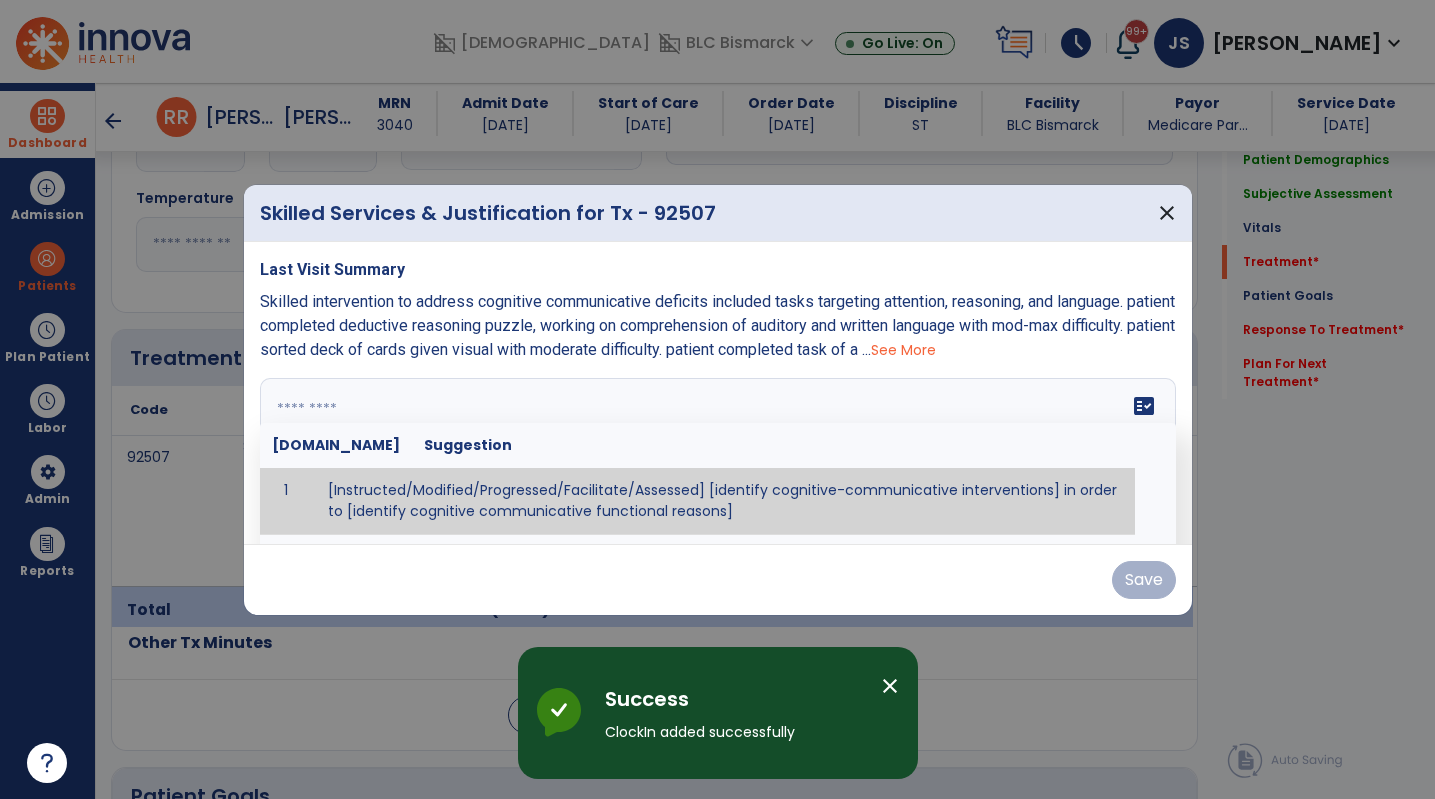click on "fact_check  Sr.No Suggestion 1 [Instructed/Modified/Progressed/Facilitate/Assessed] [identify cognitive-communicative interventions] in order to [identify cognitive communicative functional reasons] 2 Assessed cognitive-communicative skills using [identify test]." at bounding box center [718, 453] 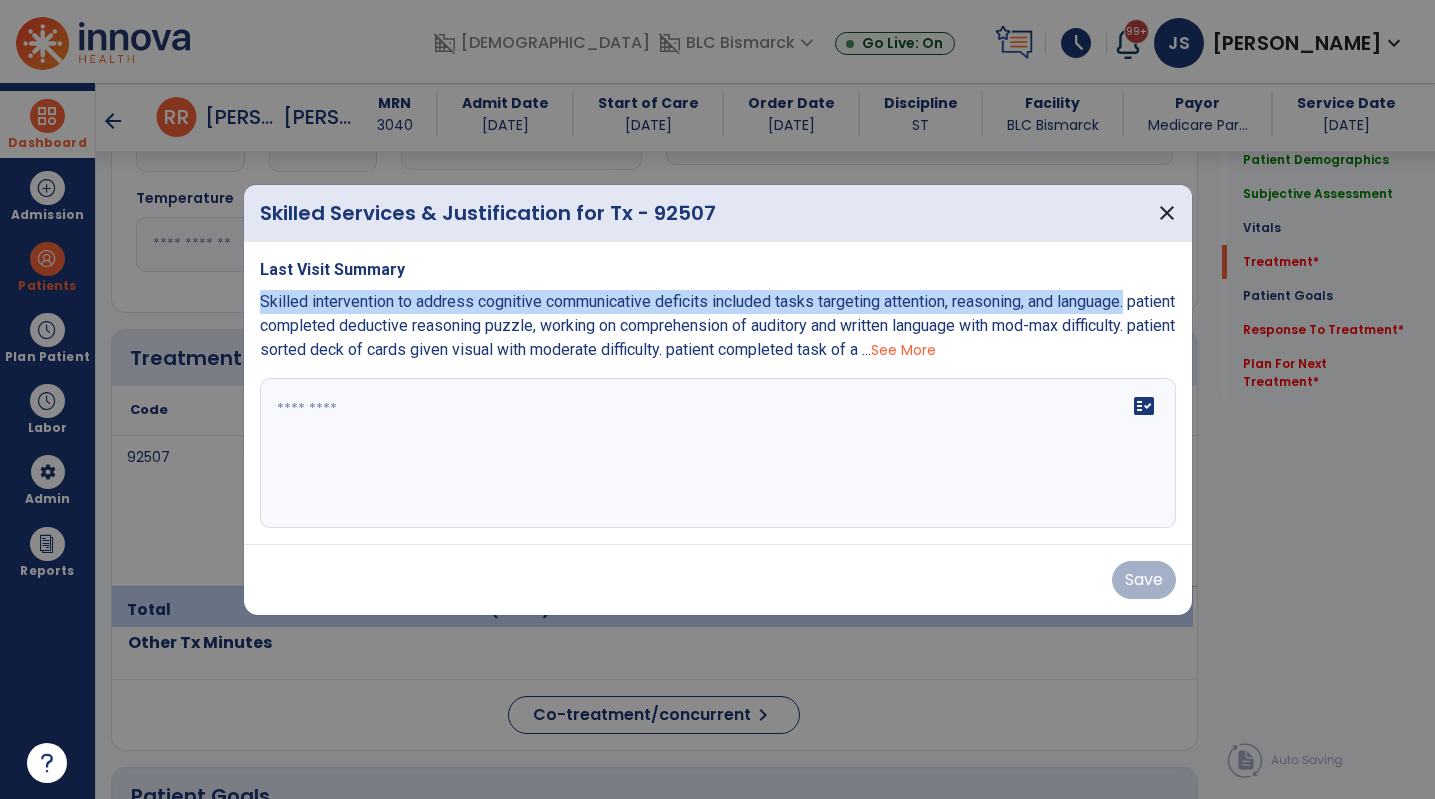 drag, startPoint x: 1138, startPoint y: 305, endPoint x: 251, endPoint y: 300, distance: 887.0141 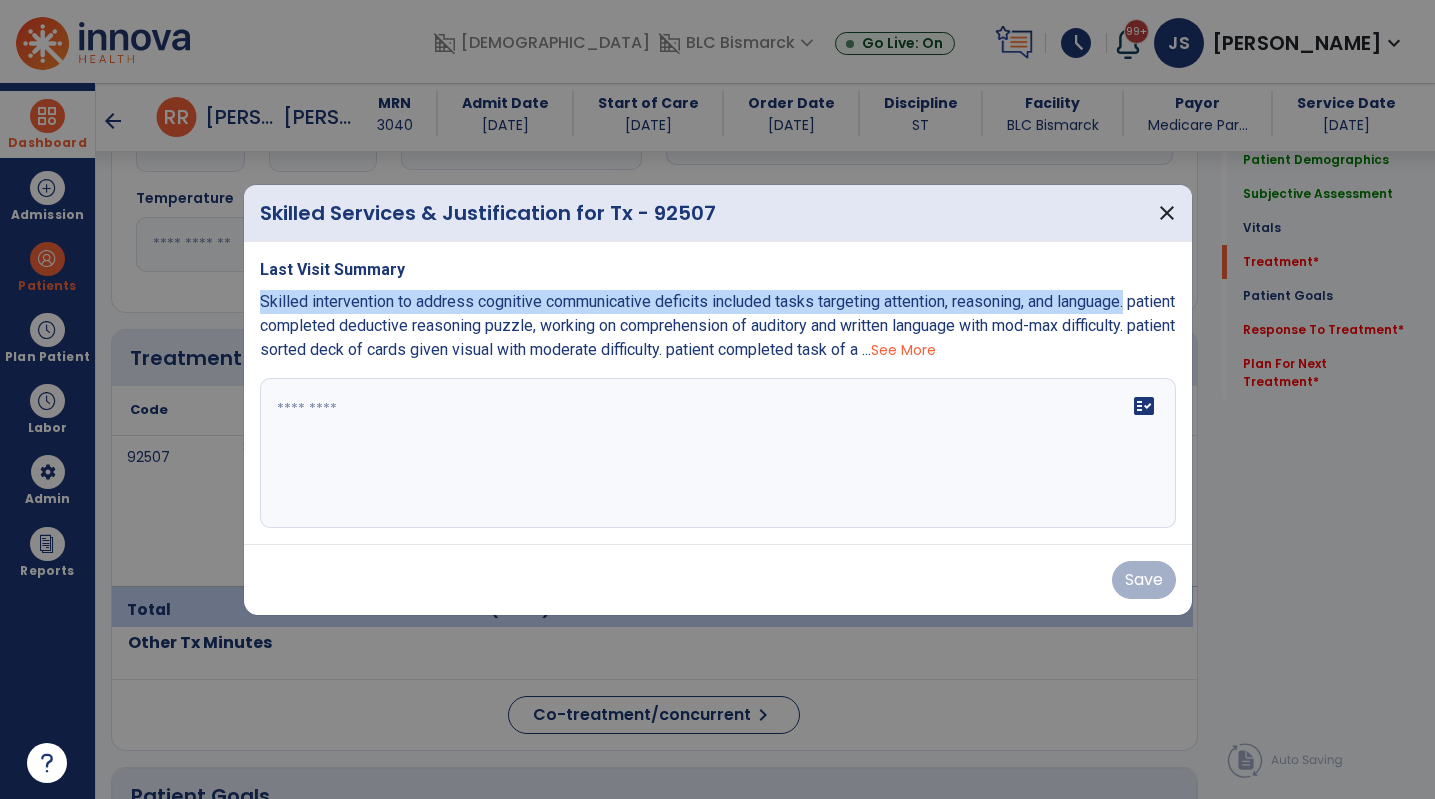 click on "Last Visit Summary Skilled intervention to address cognitive communicative deficits included tasks targeting attention, reasoning, and language. patient completed deductive reasoning puzzle, working on comprehension of auditory and written language with mod-max difficulty. patient sorted deck of cards given visual with moderate difficulty. patient completed task of a ...  See More   fact_check" at bounding box center [718, 393] 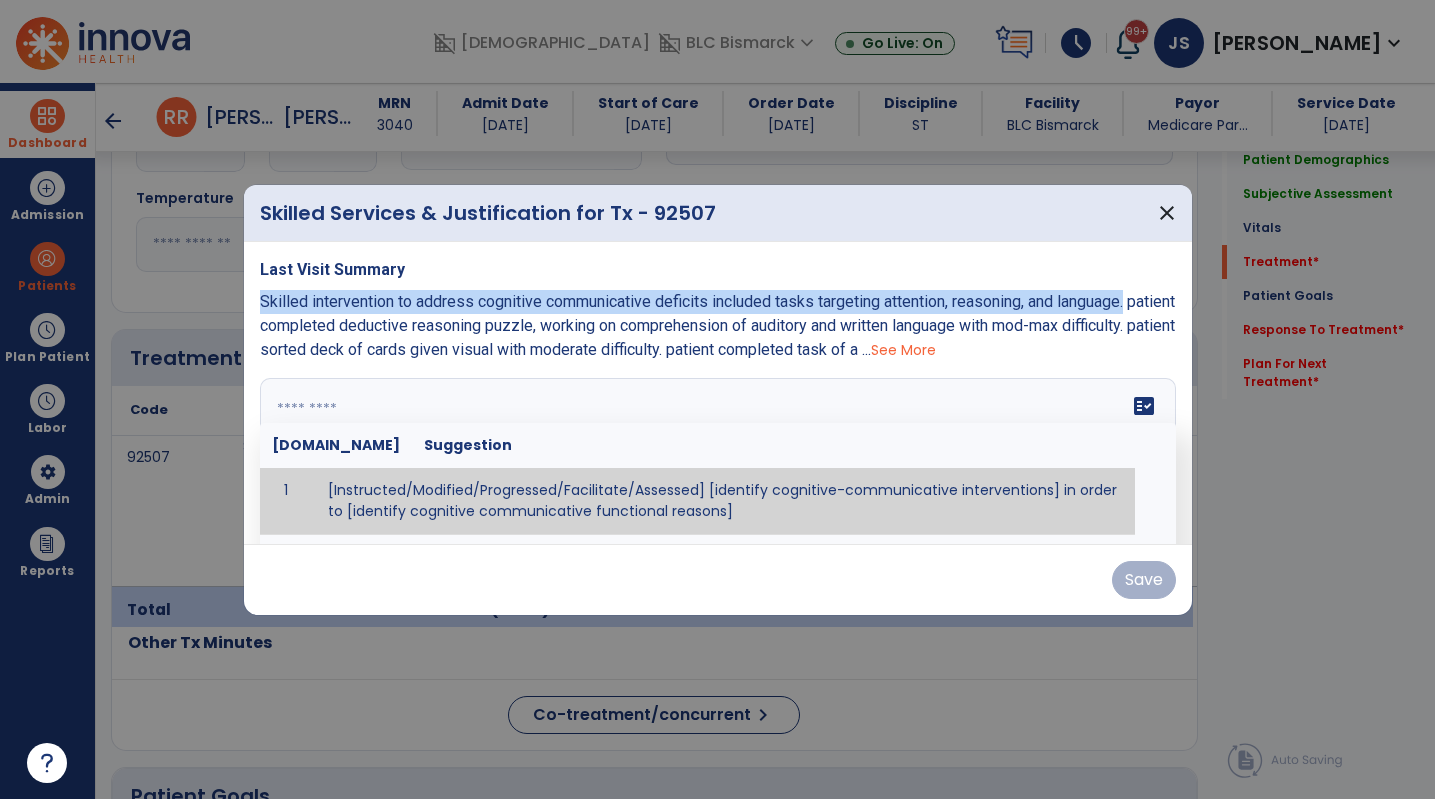 click on "fact_check  Sr.No Suggestion 1 [Instructed/Modified/Progressed/Facilitate/Assessed] [identify cognitive-communicative interventions] in order to [identify cognitive communicative functional reasons] 2 Assessed cognitive-communicative skills using [identify test]." at bounding box center (718, 453) 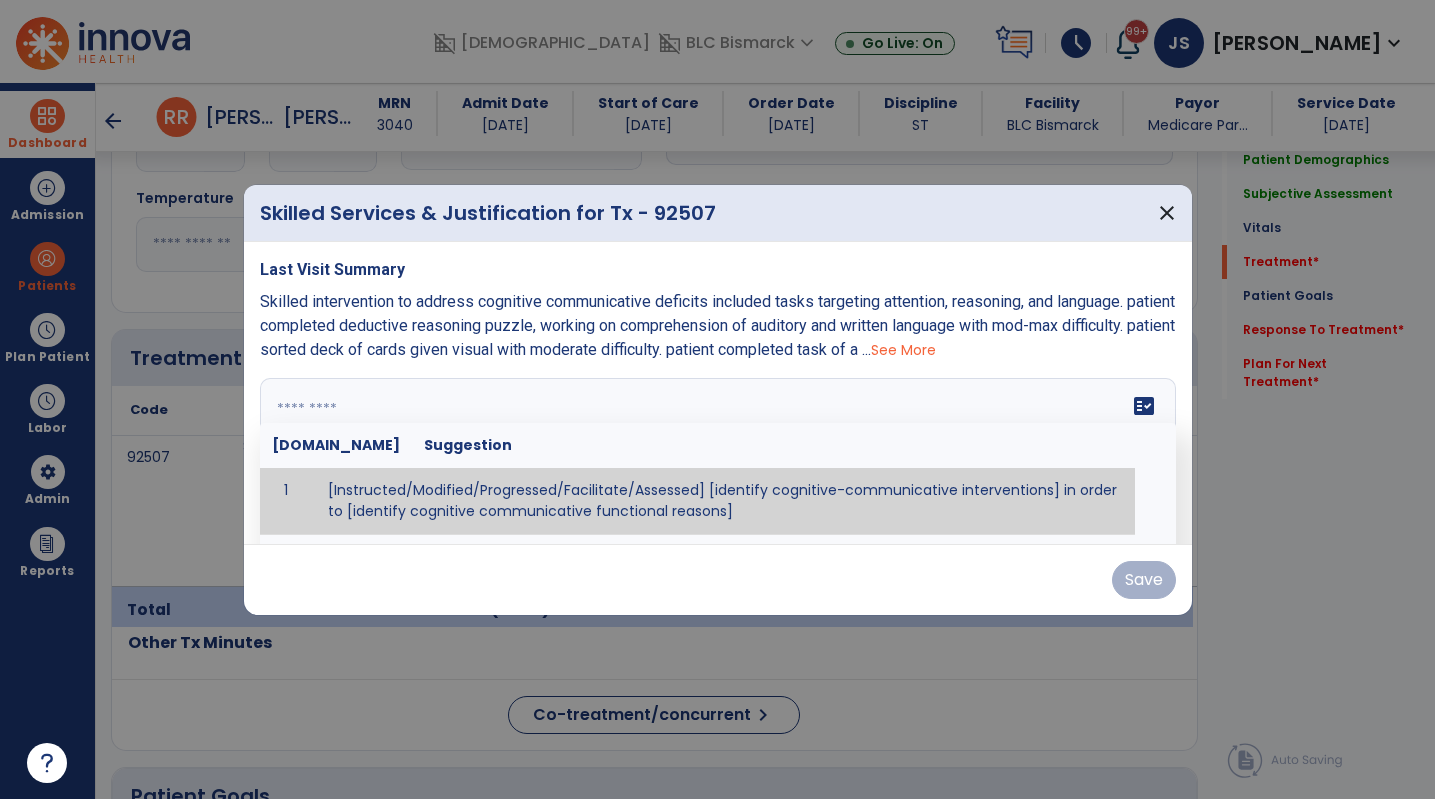 paste on "**********" 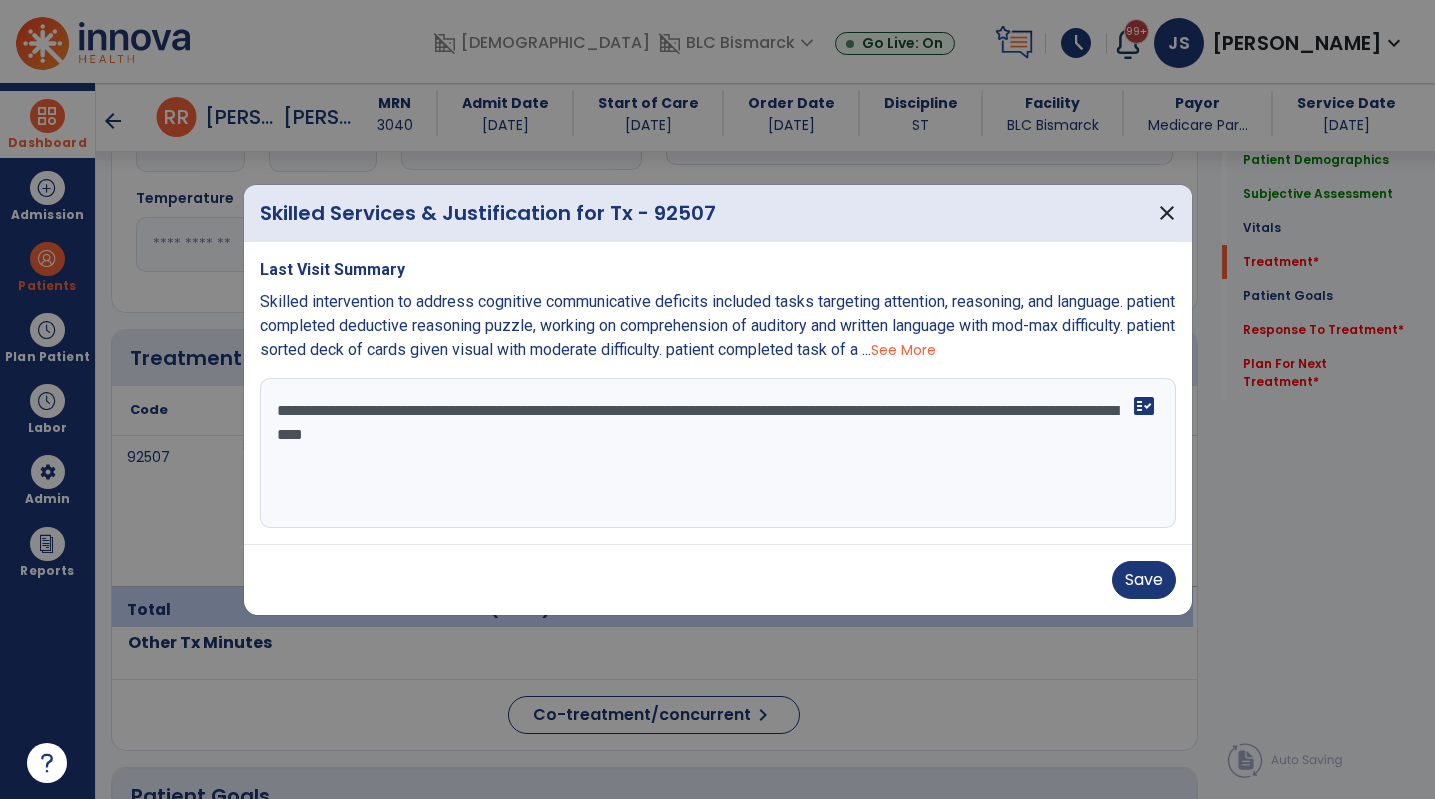 click on "**********" at bounding box center (718, 453) 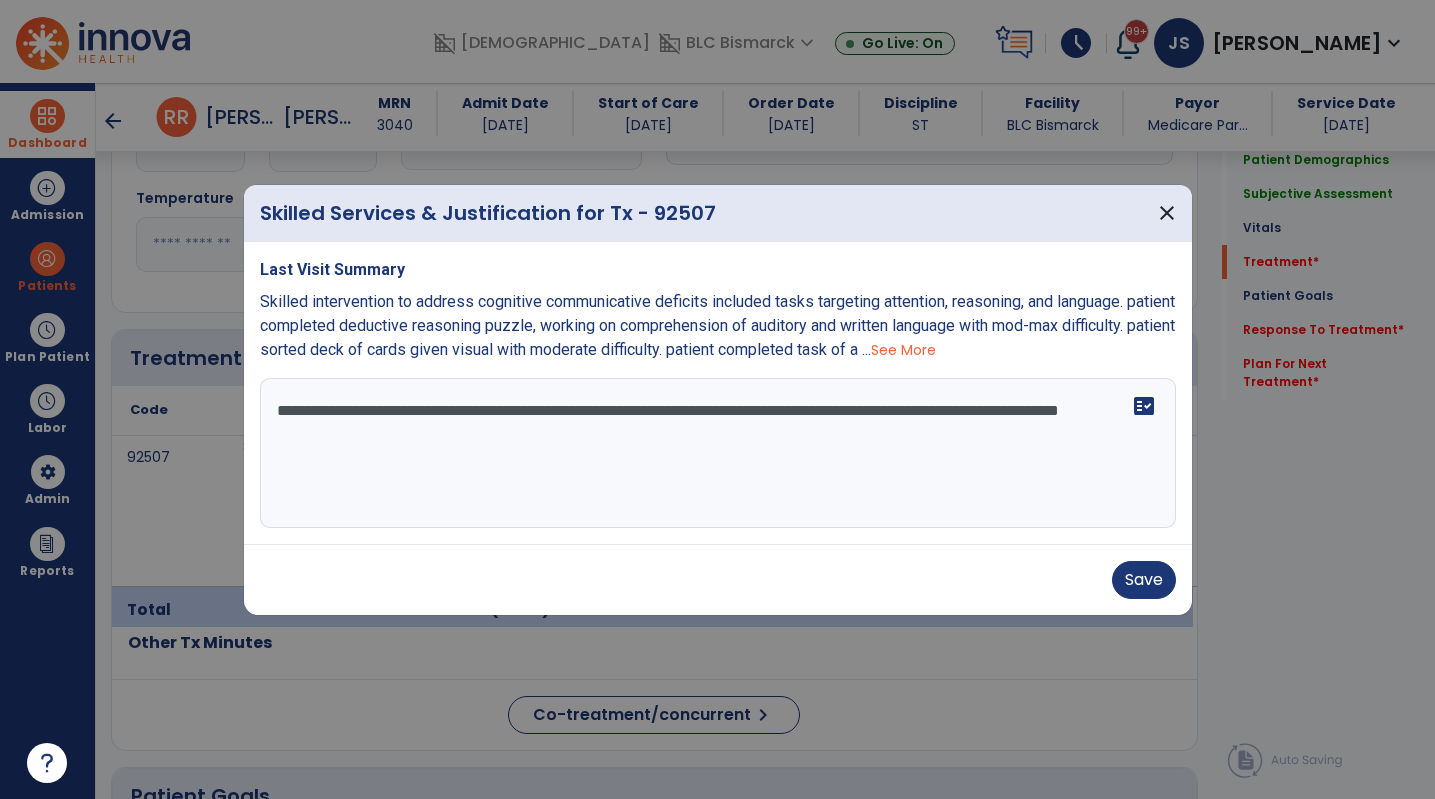 click on "**********" at bounding box center [718, 453] 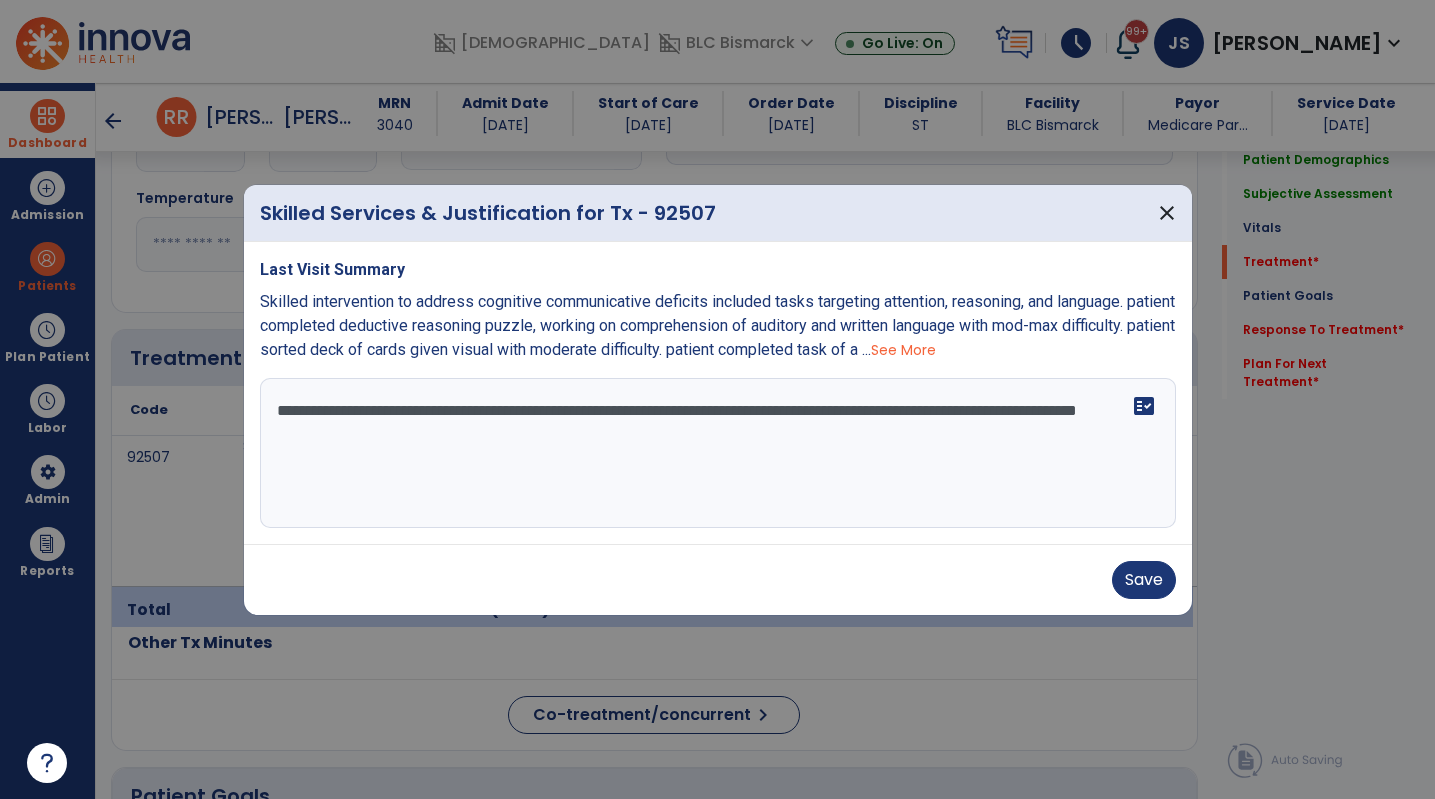 click on "**********" at bounding box center (718, 453) 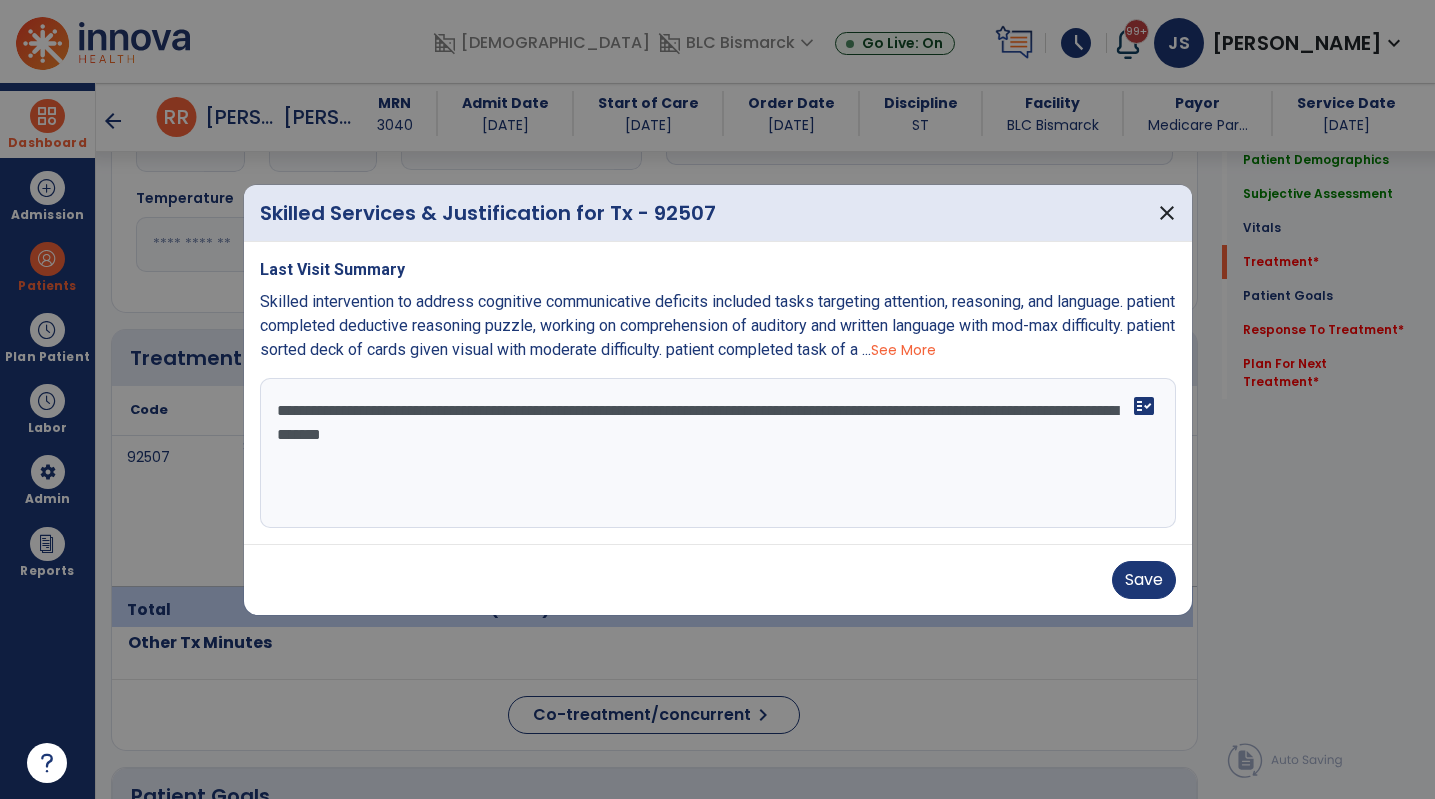 click on "See More" at bounding box center (903, 350) 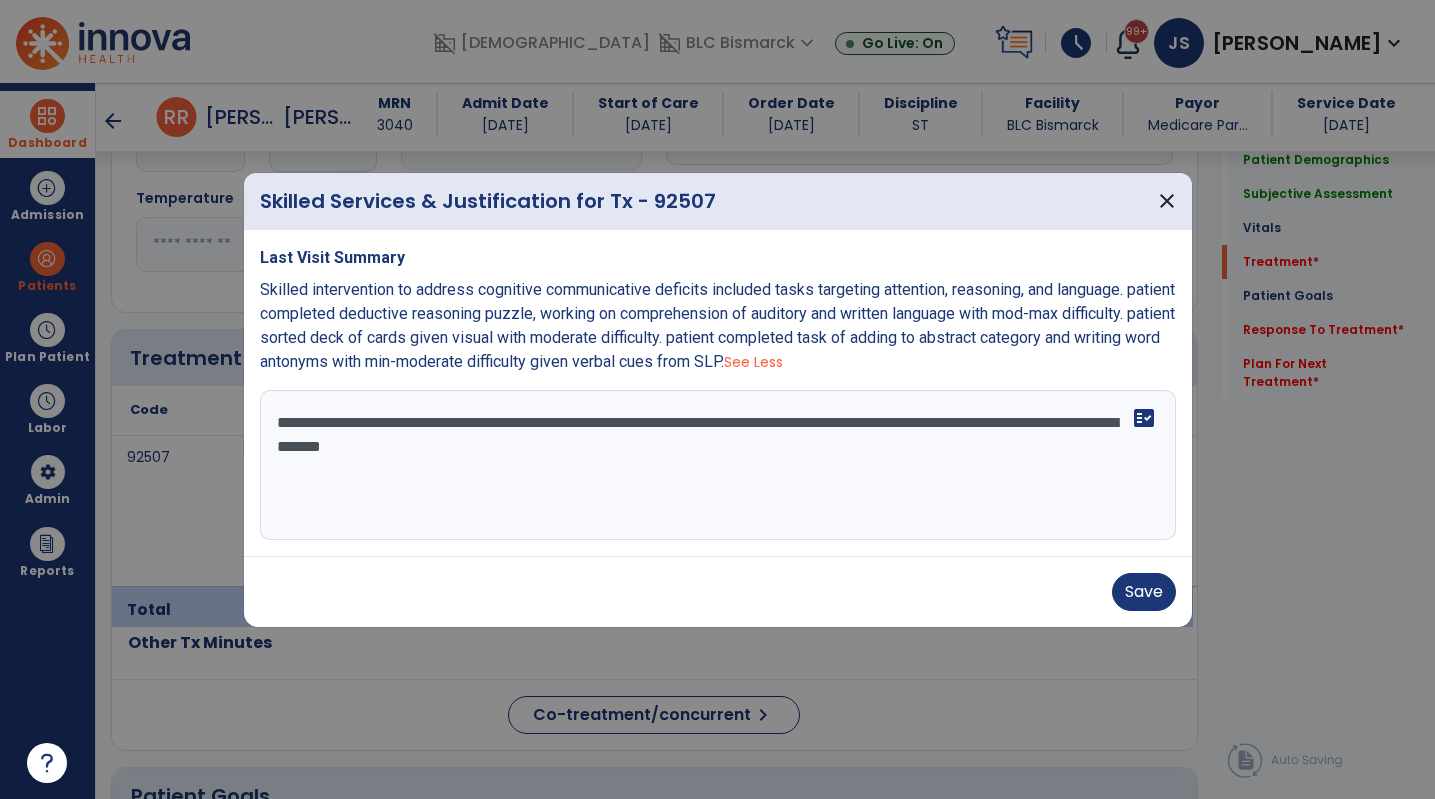 click on "**********" at bounding box center [718, 465] 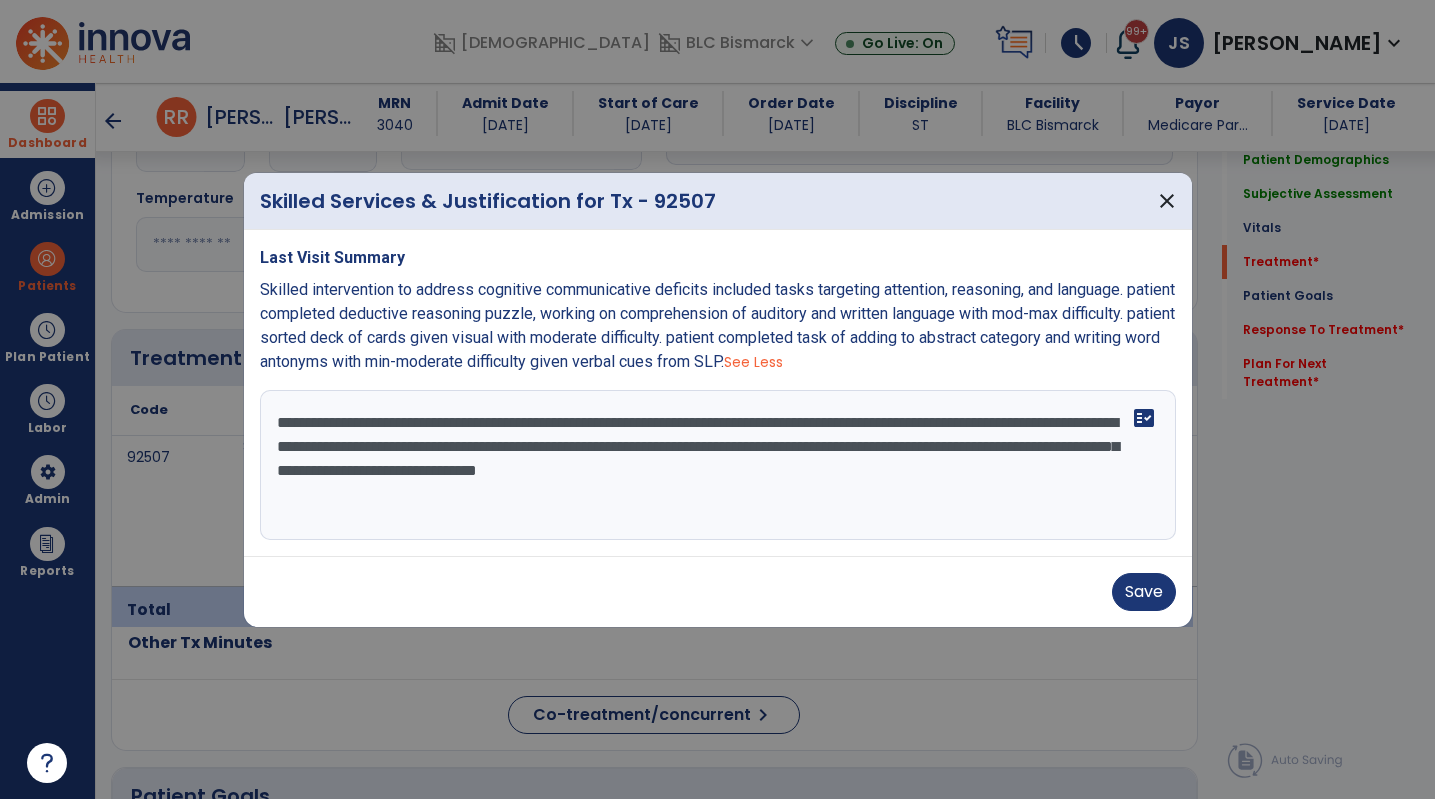 type on "**********" 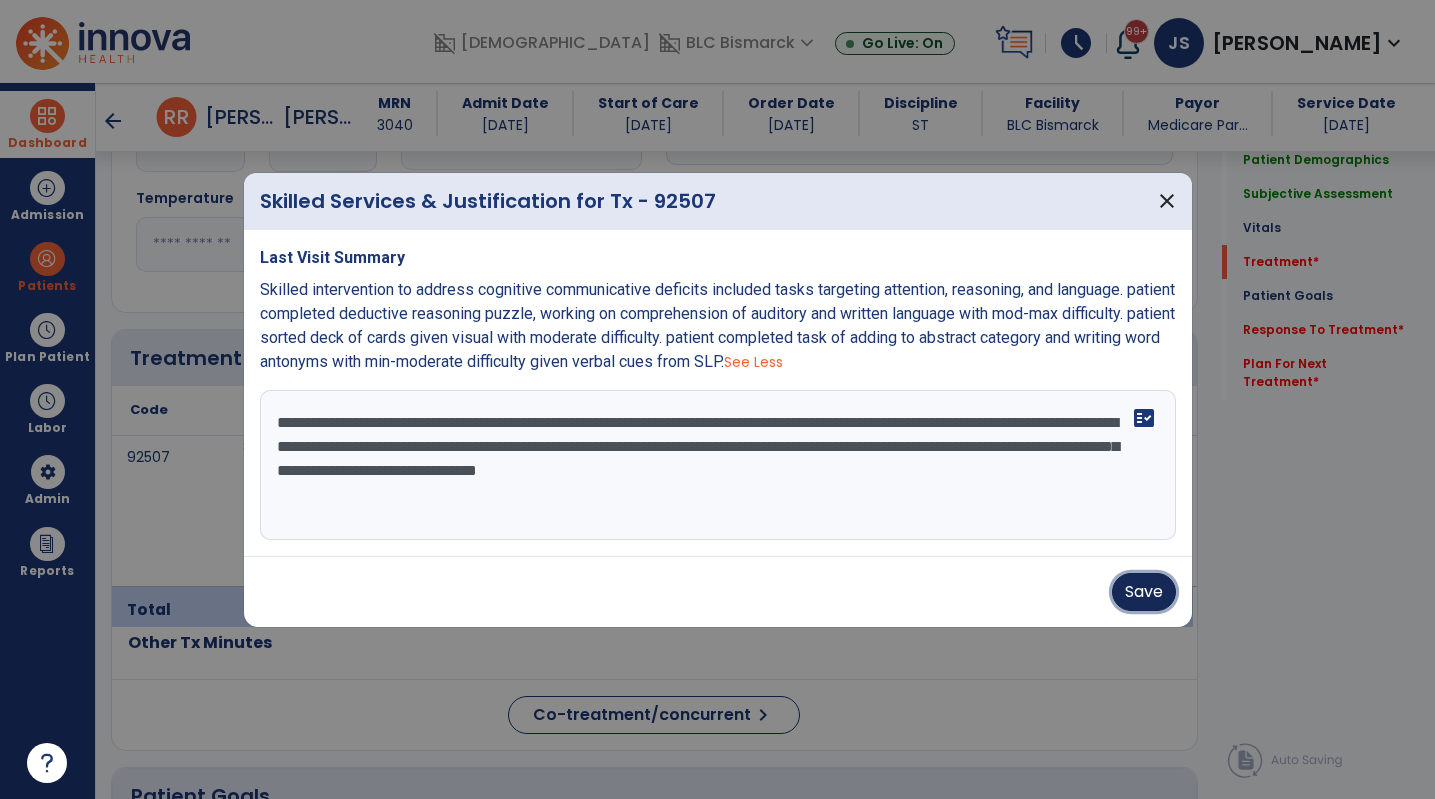 type 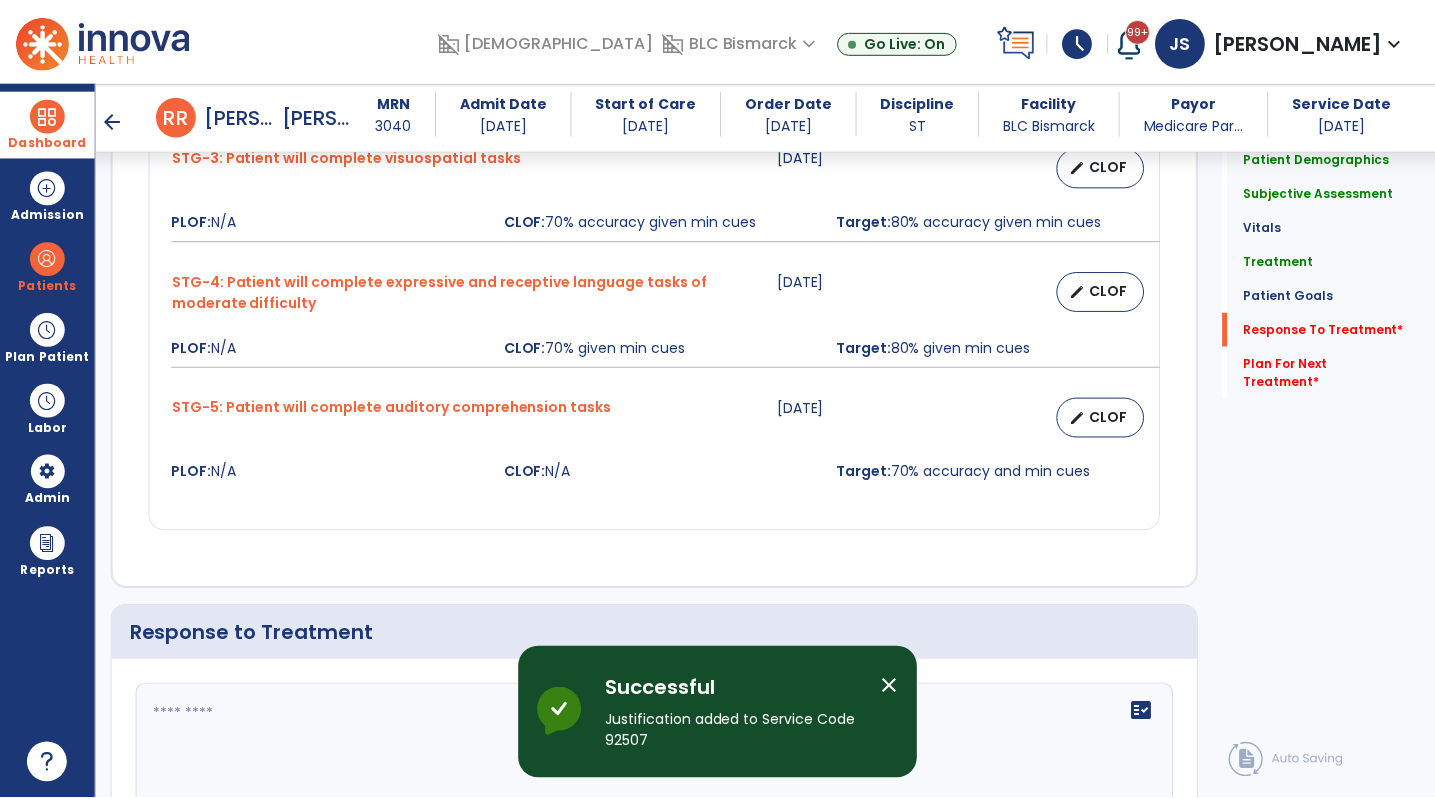 scroll, scrollTop: 2533, scrollLeft: 0, axis: vertical 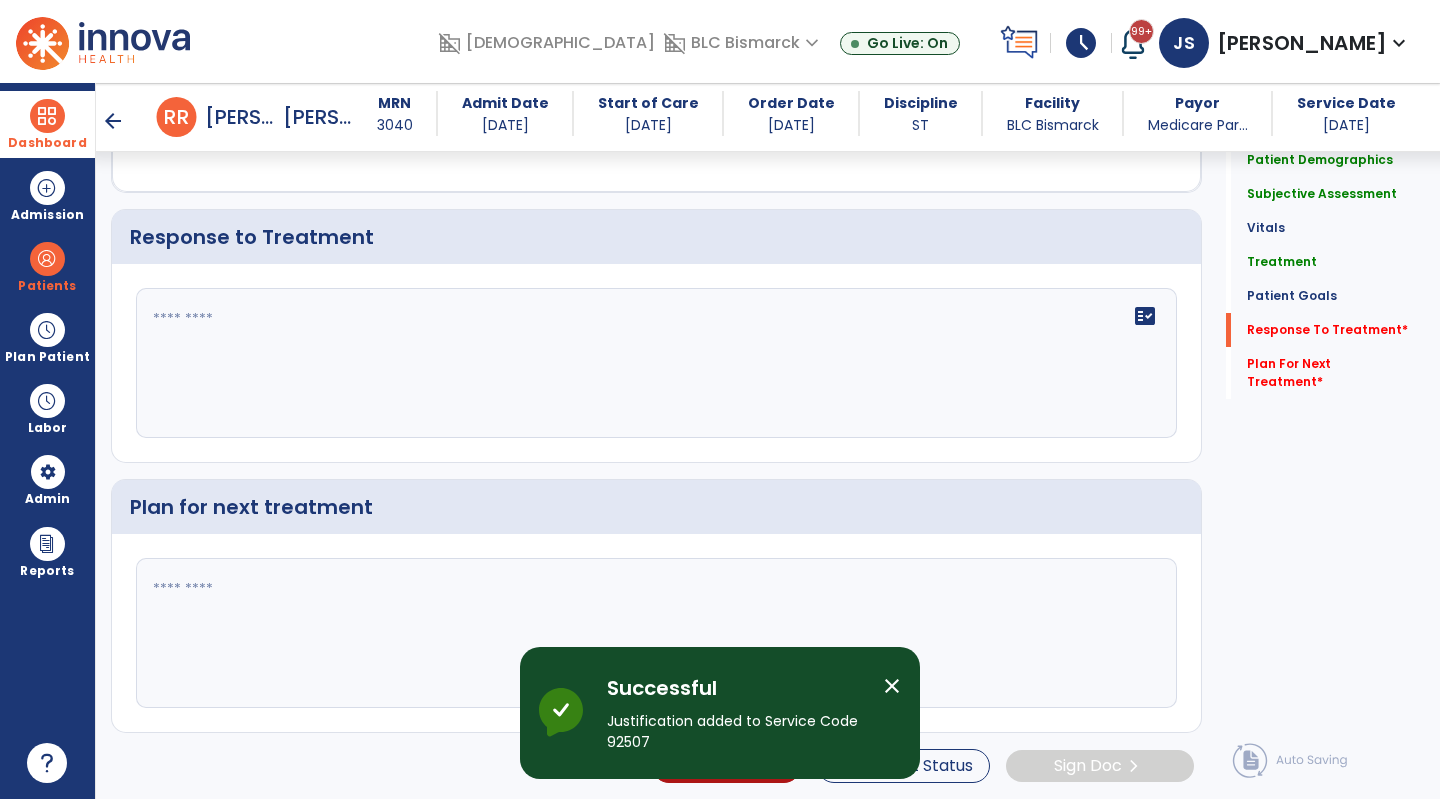 click on "fact_check" 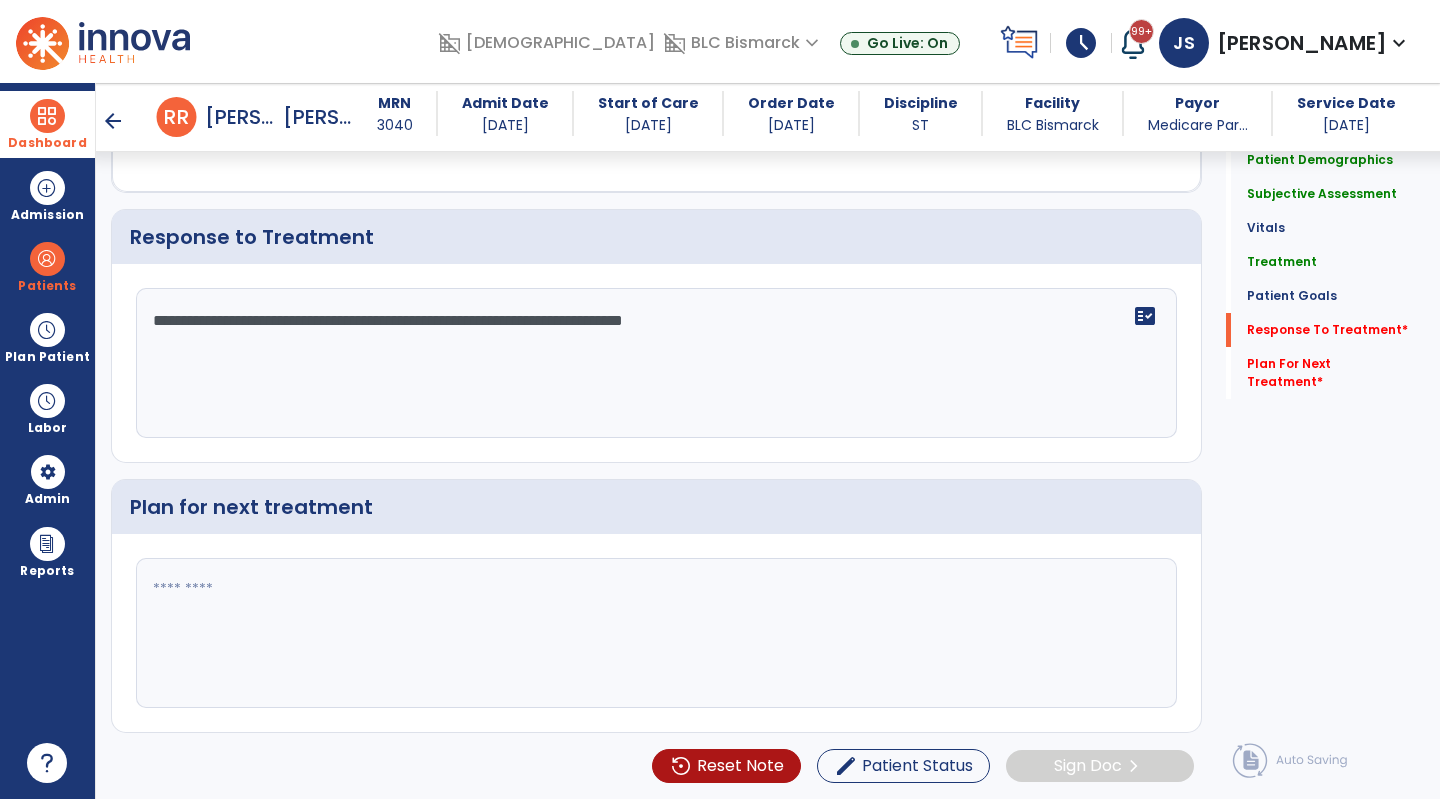 type on "**********" 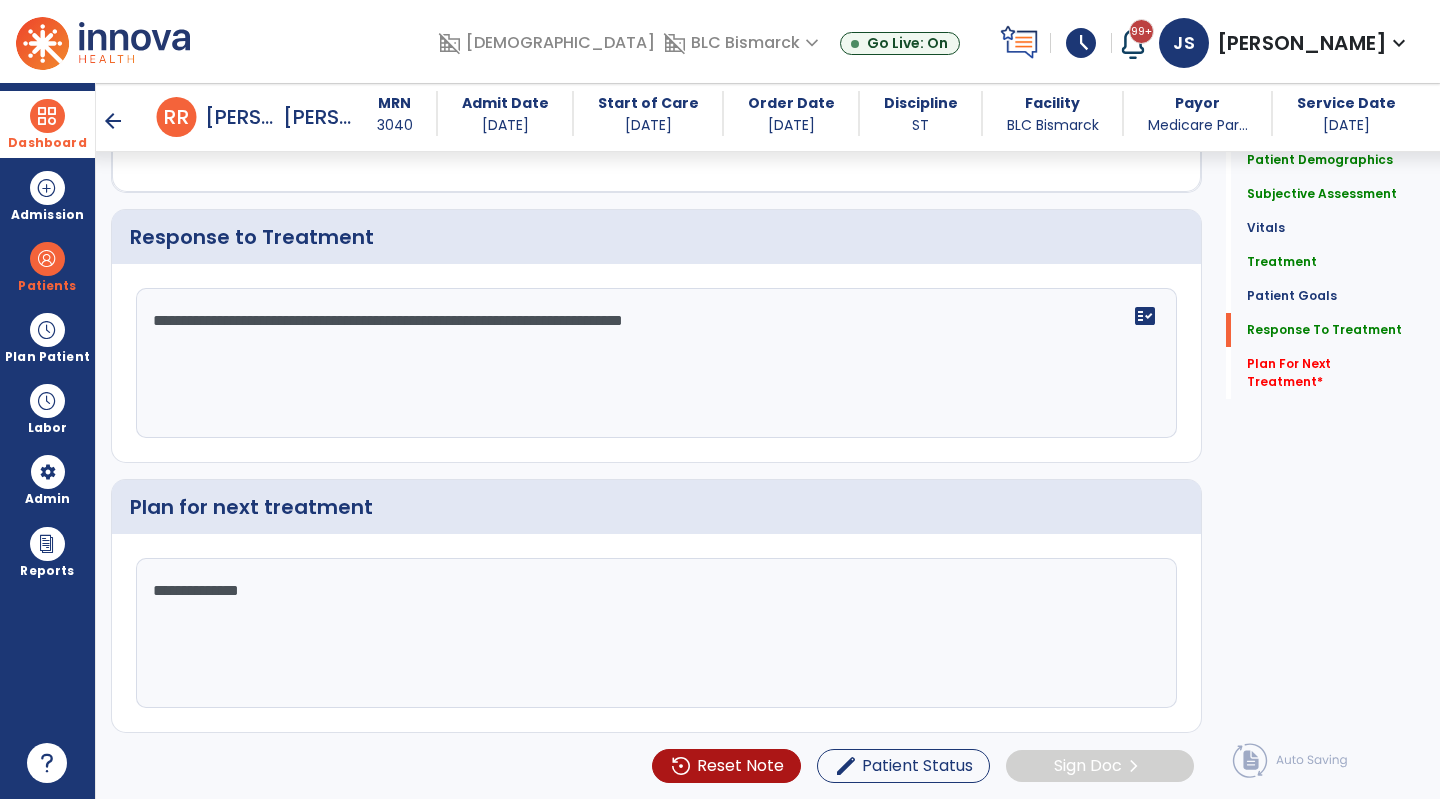 type on "**********" 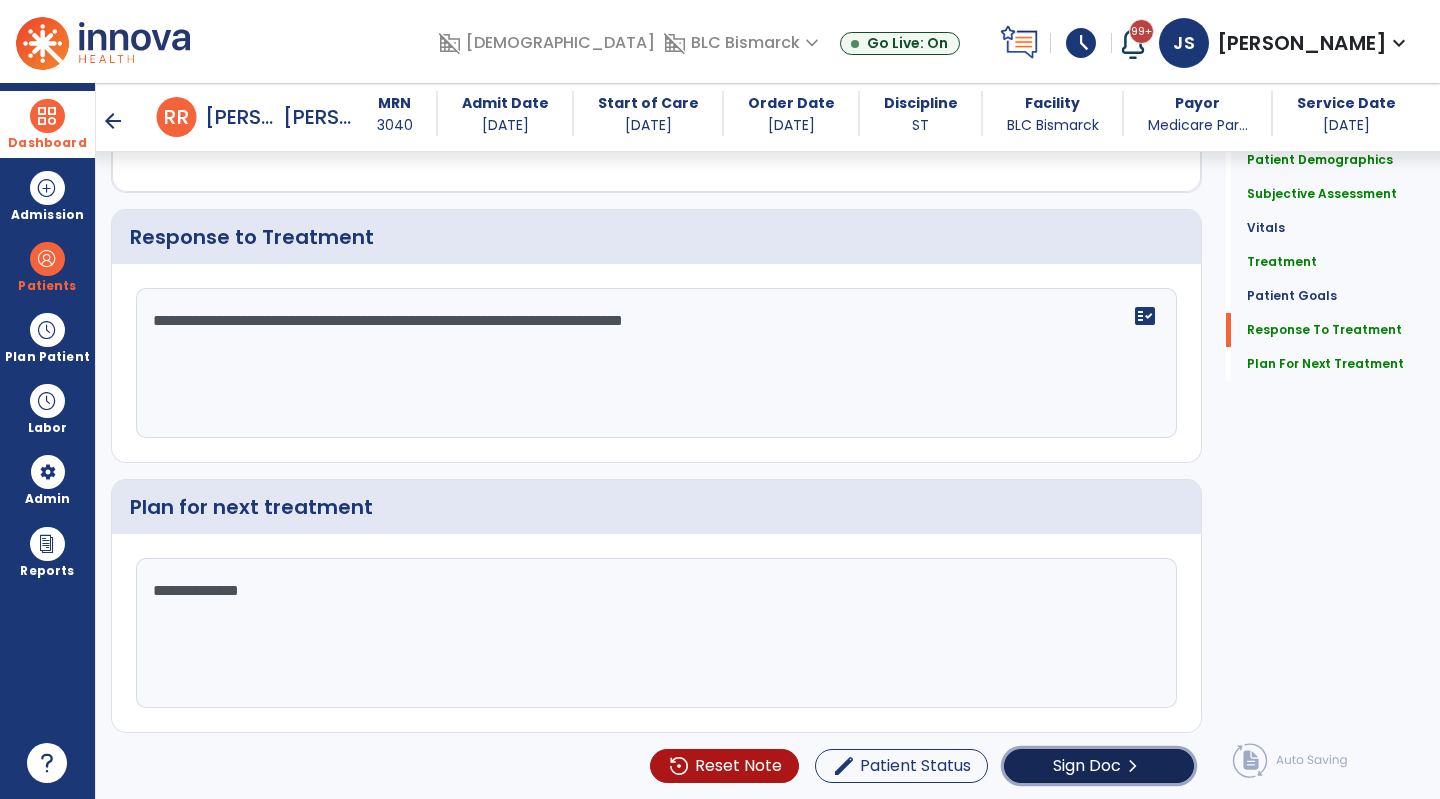 click on "Sign Doc" 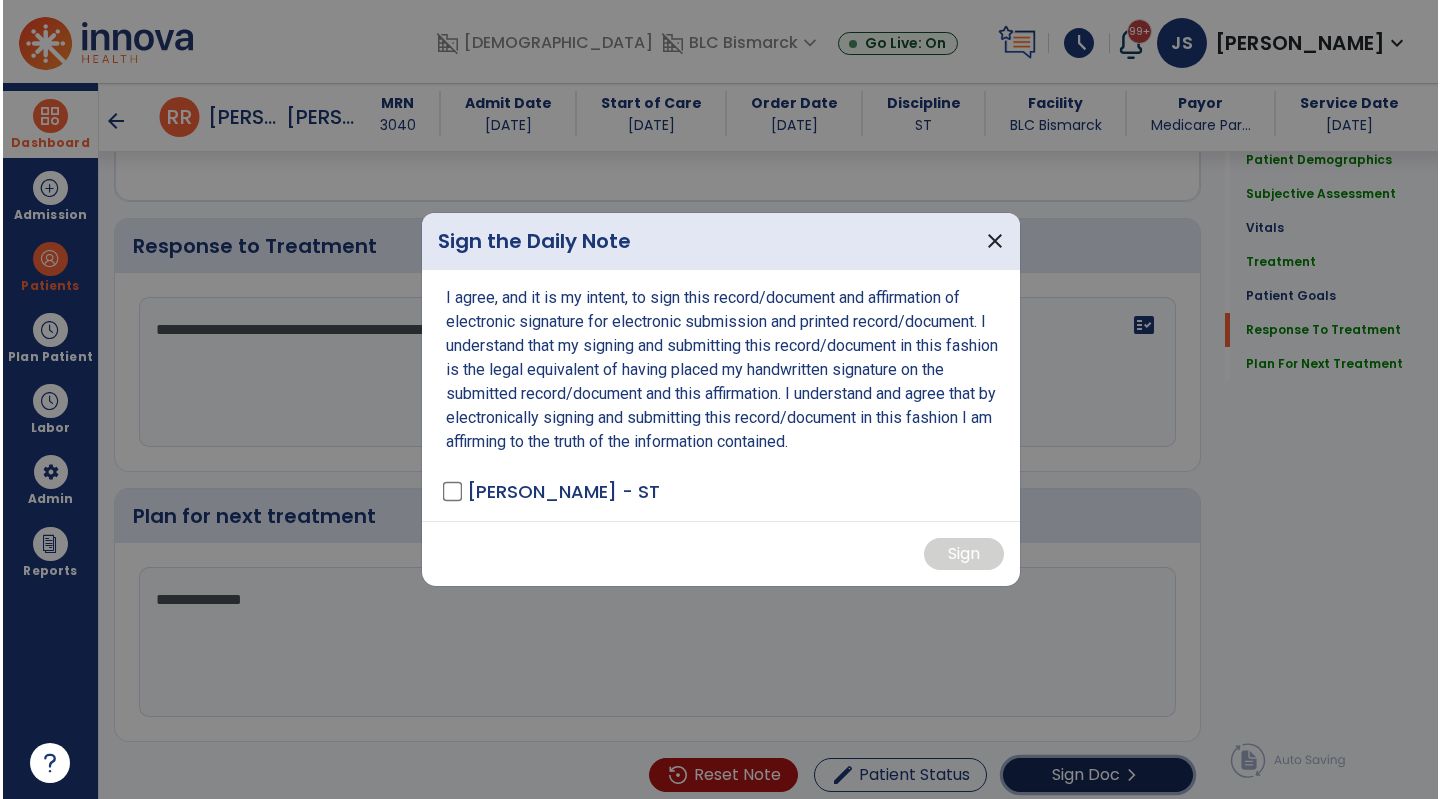 scroll, scrollTop: 2533, scrollLeft: 0, axis: vertical 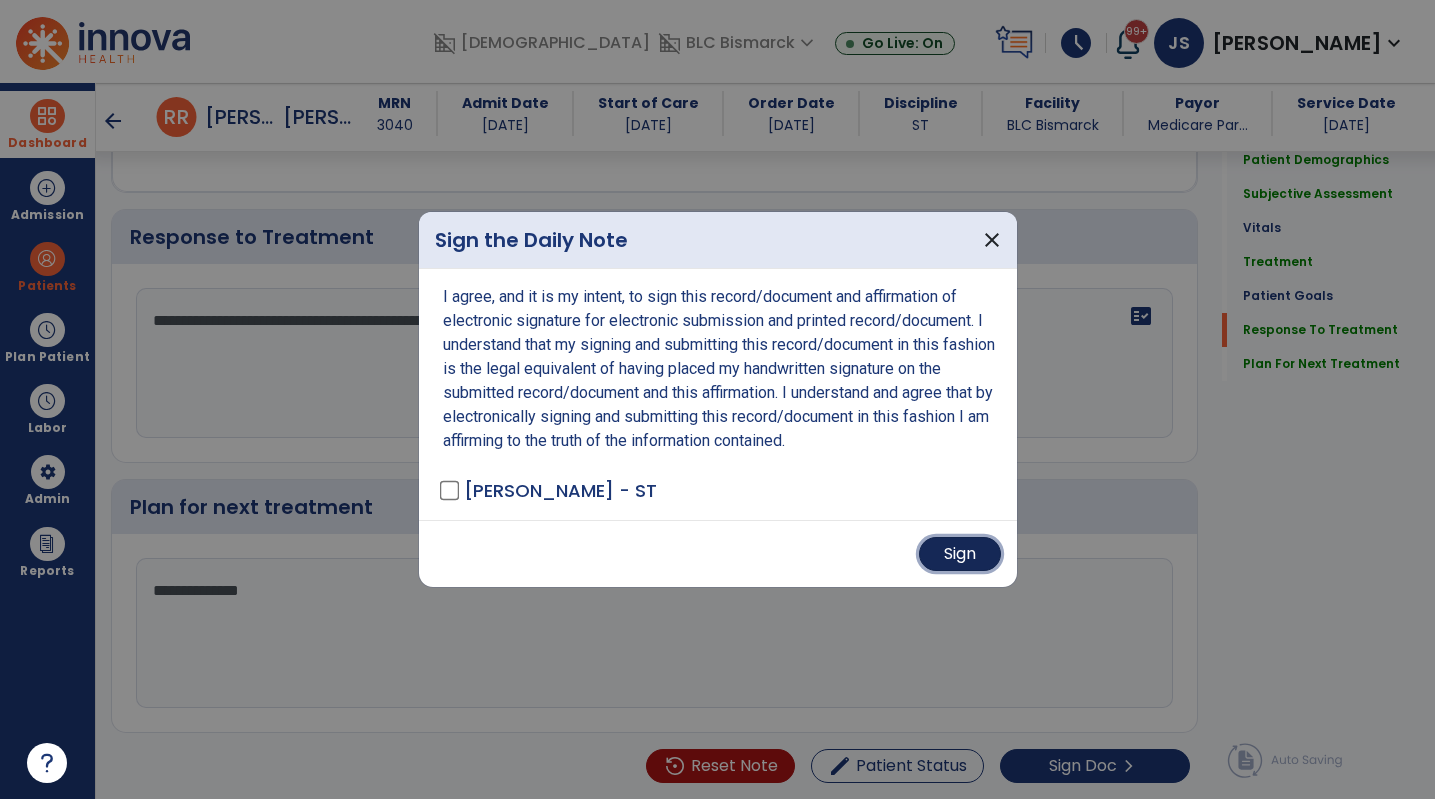 click on "Sign" at bounding box center (960, 554) 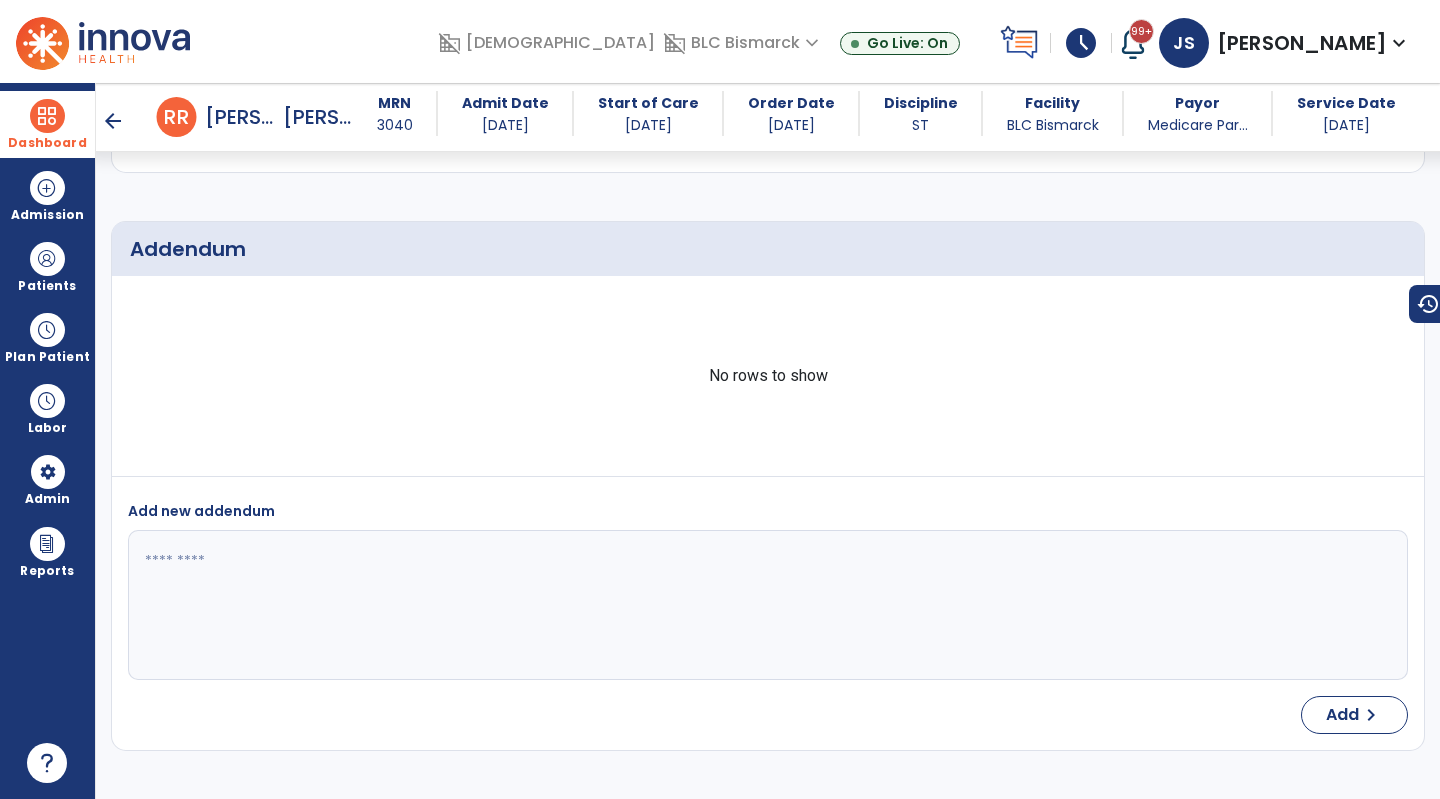 scroll, scrollTop: 3610, scrollLeft: 0, axis: vertical 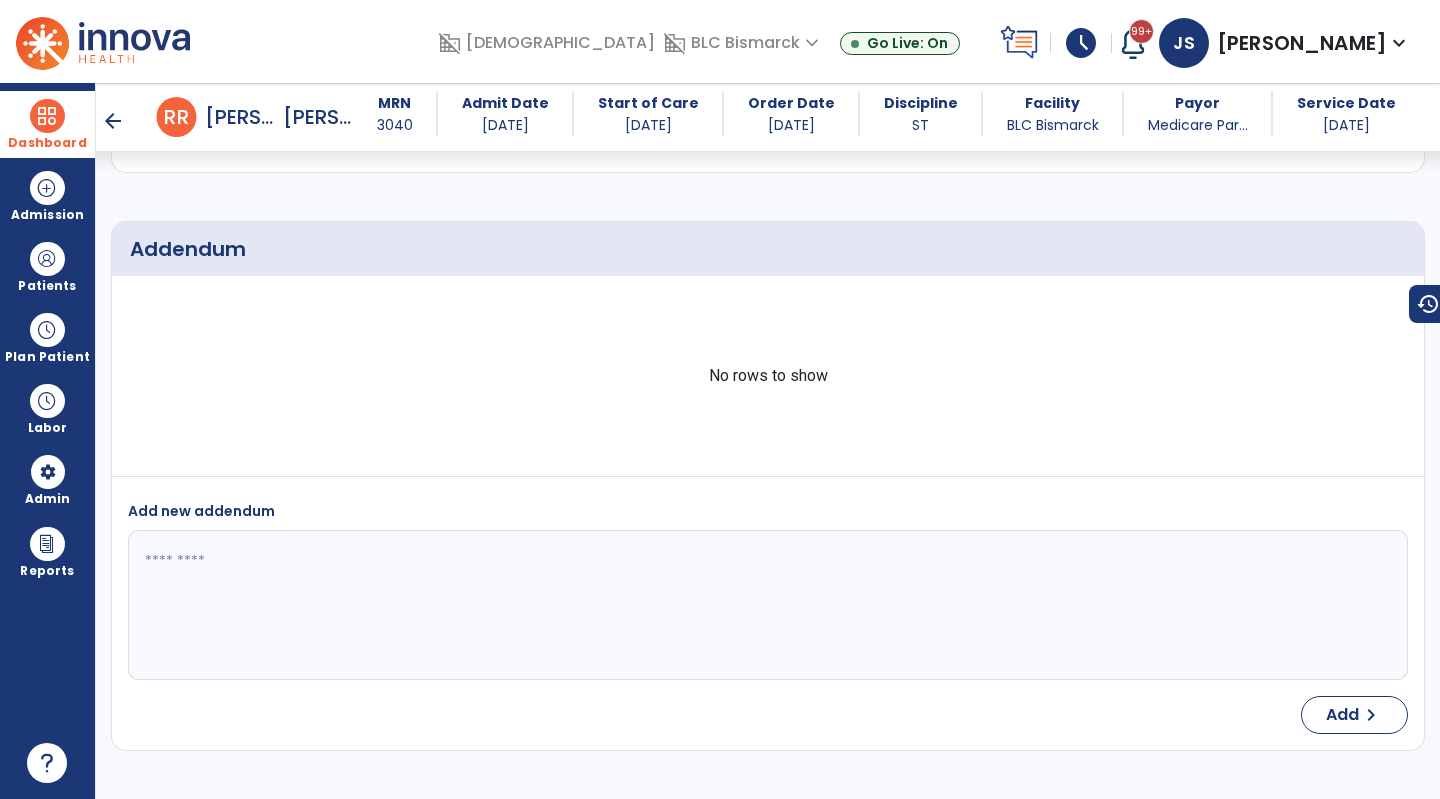 click on "arrow_back" at bounding box center (113, 121) 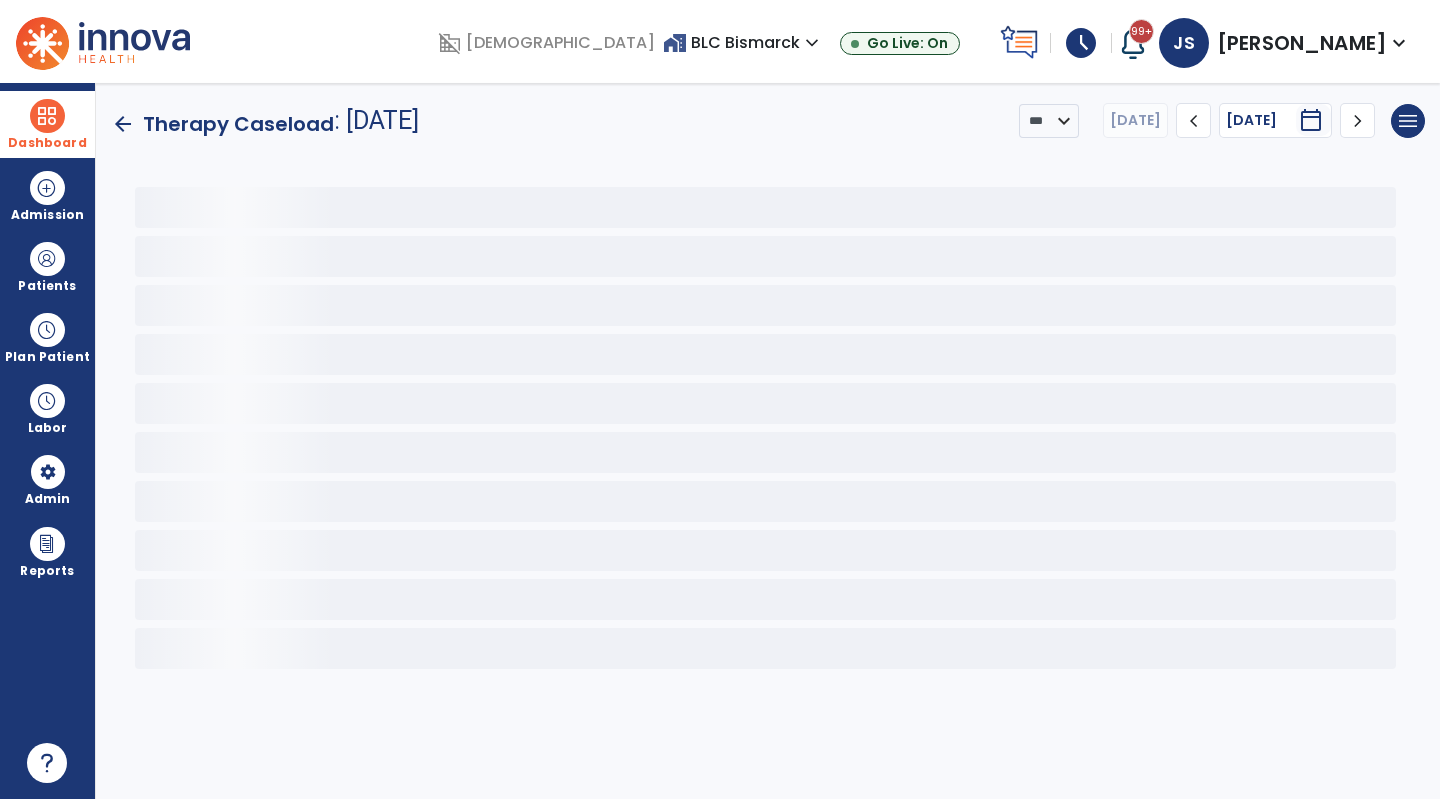 scroll, scrollTop: 0, scrollLeft: 0, axis: both 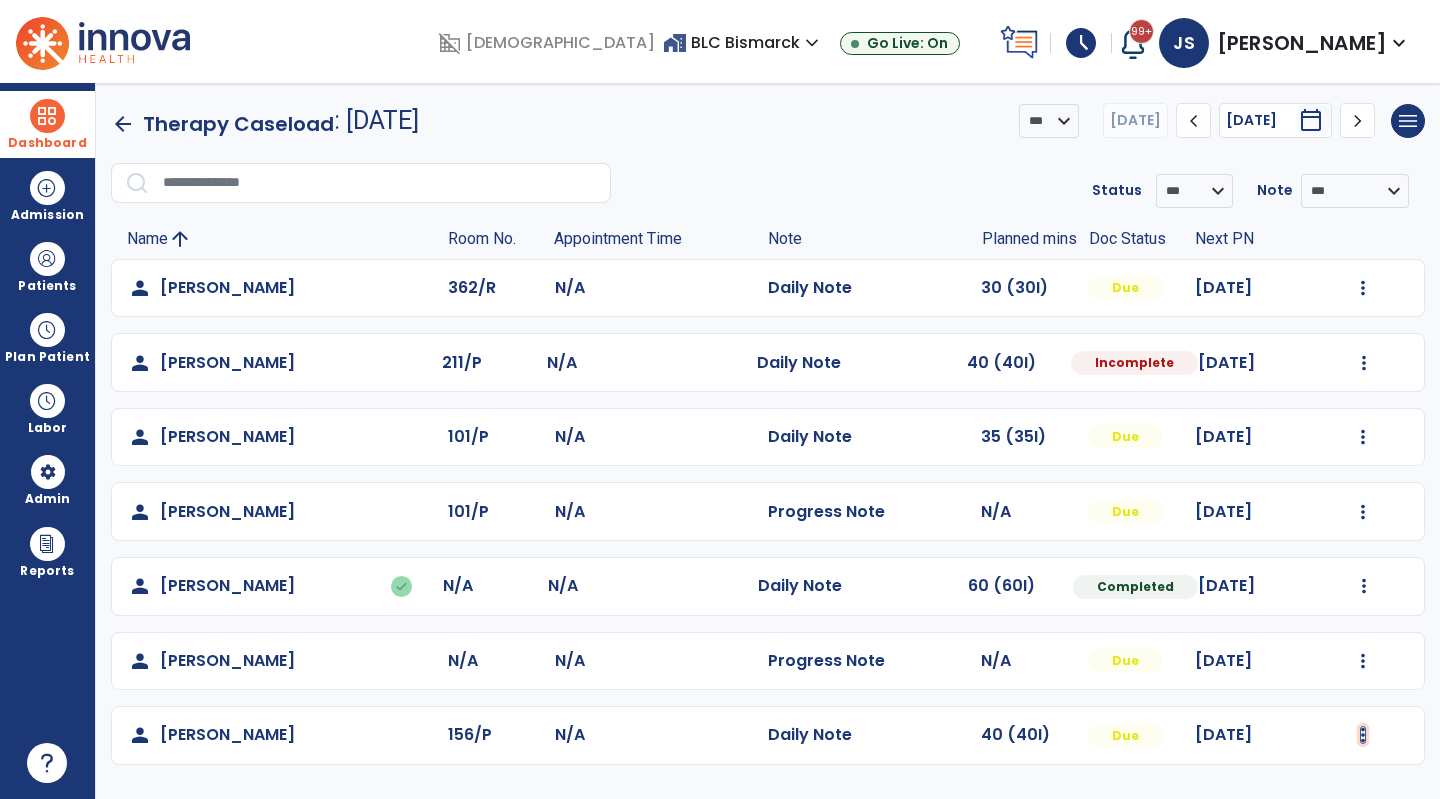 click at bounding box center (1363, 288) 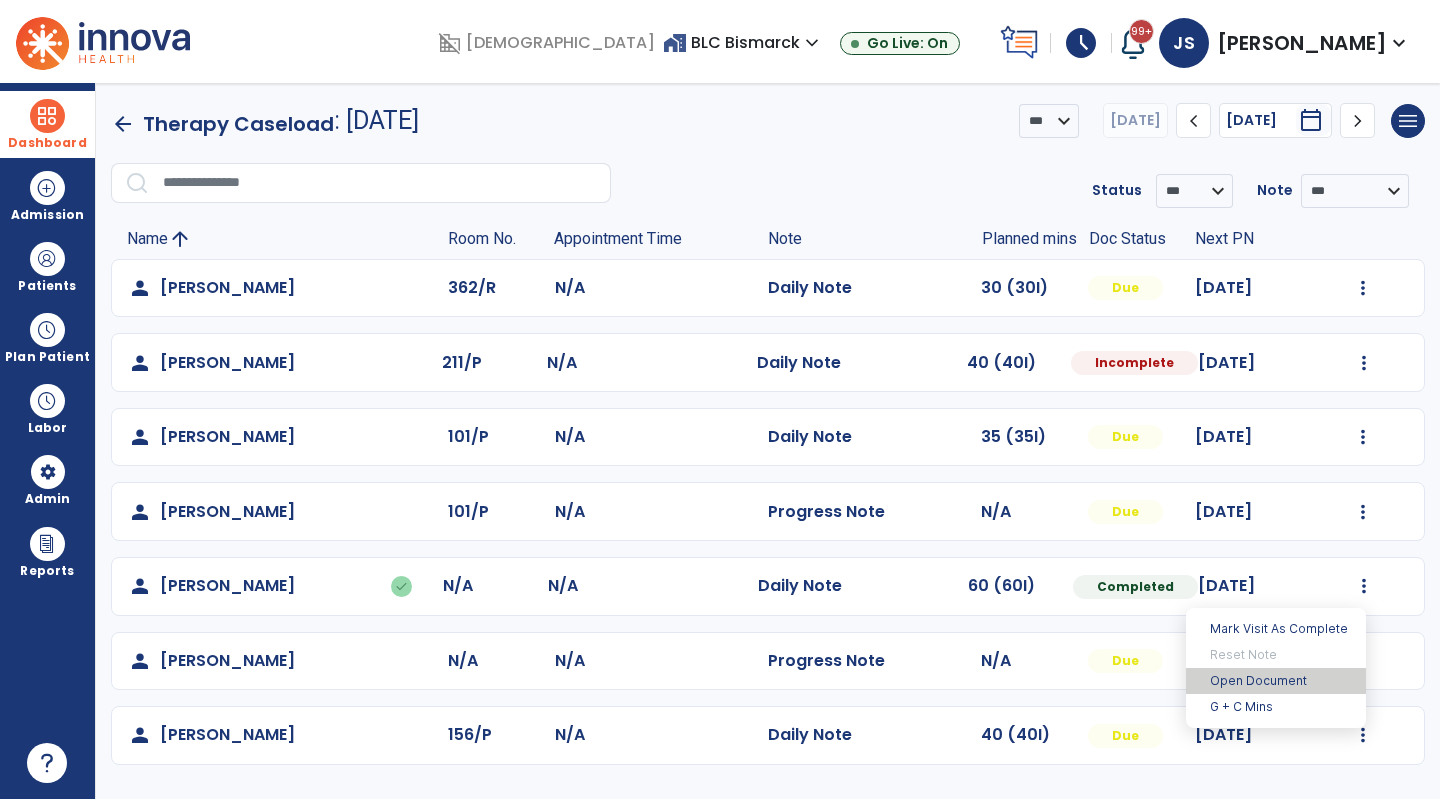 click on "Open Document" at bounding box center [1276, 681] 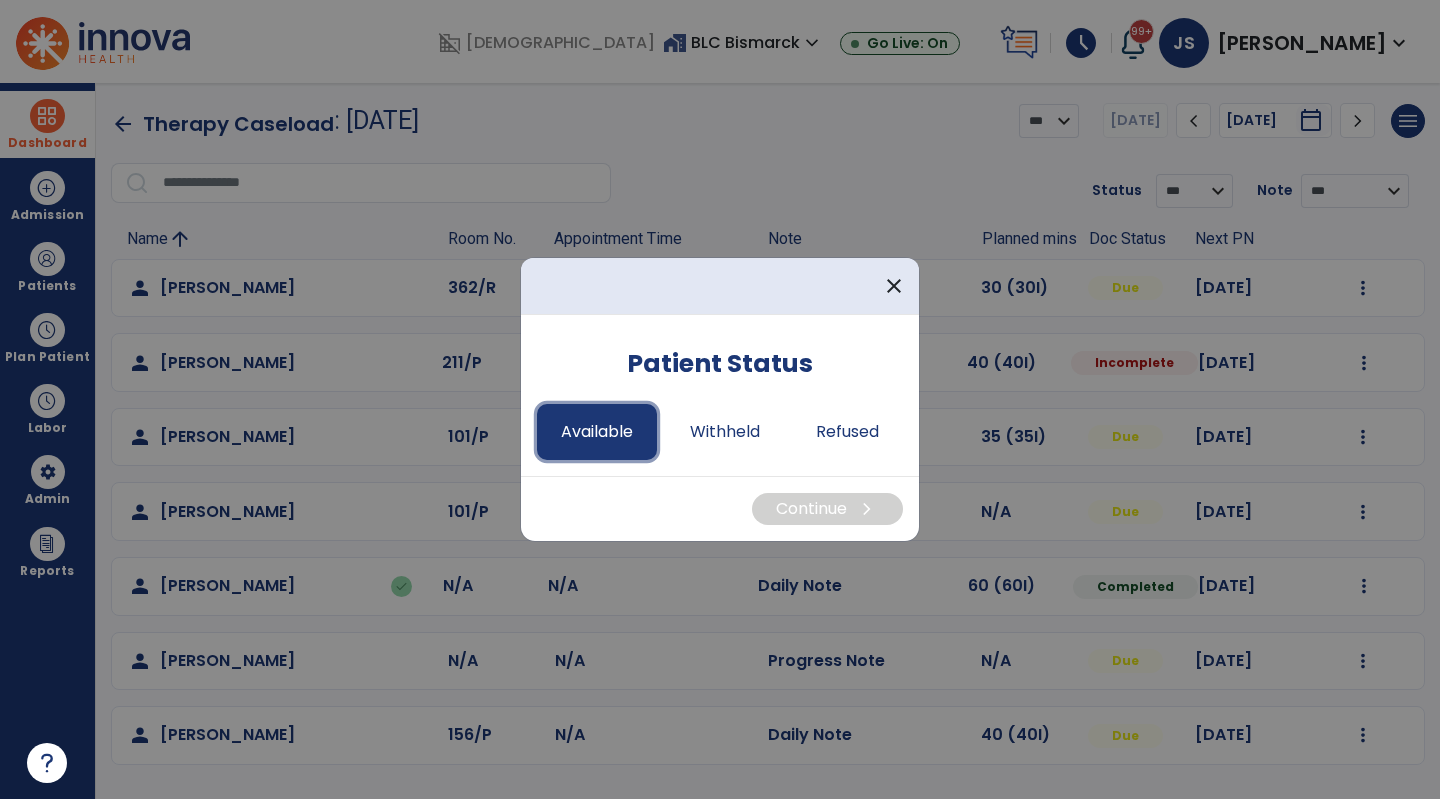 click on "Available" at bounding box center [597, 432] 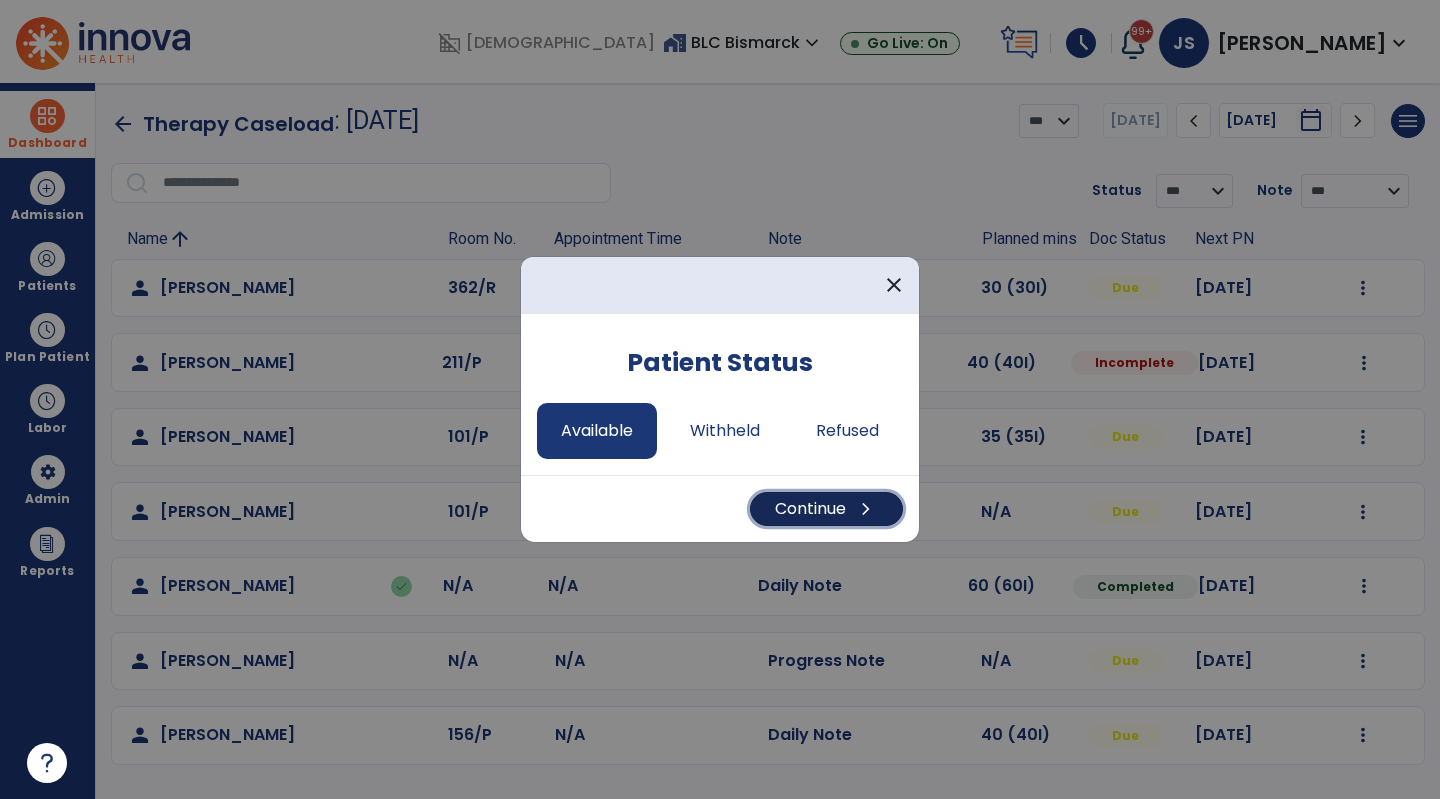 click on "Continue   chevron_right" at bounding box center [826, 509] 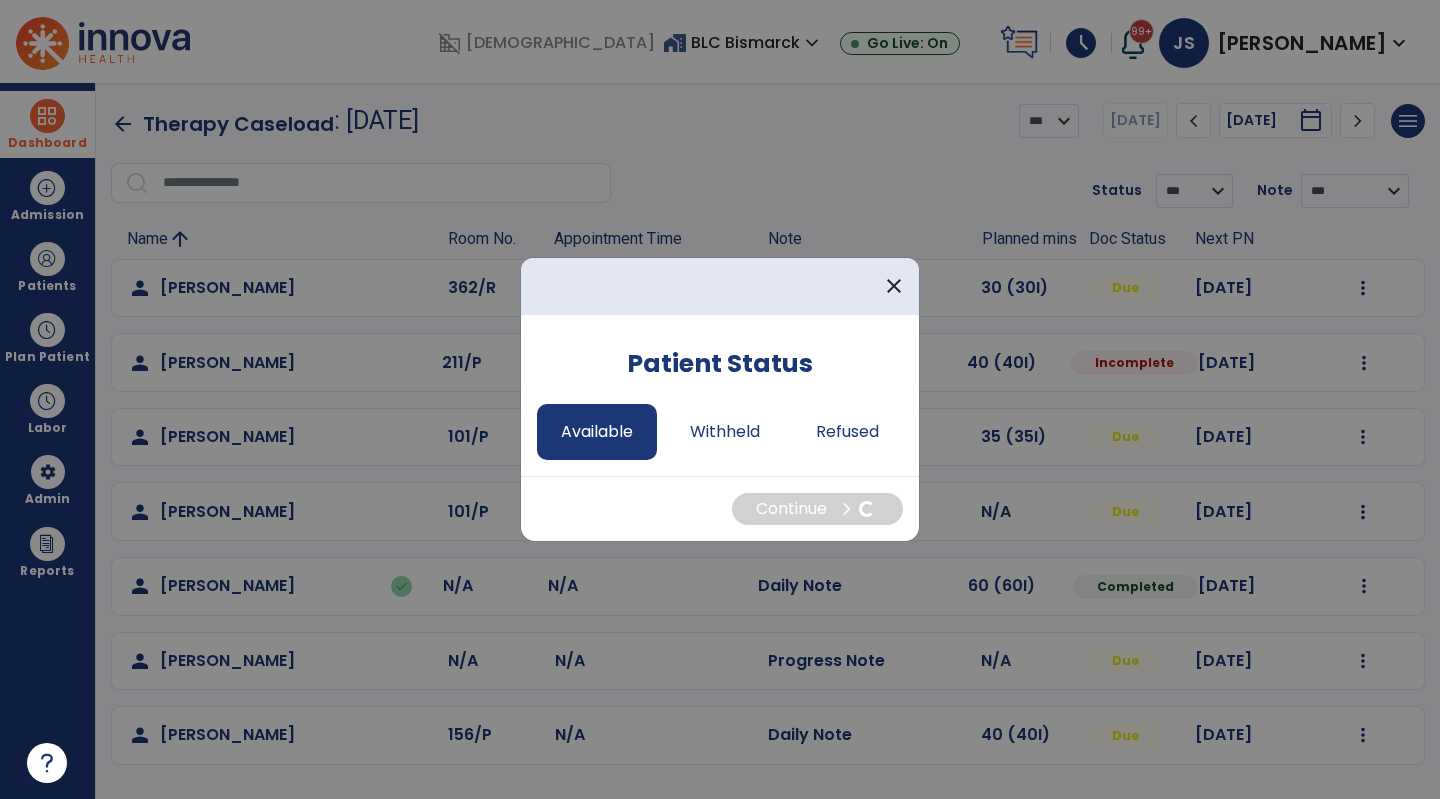 select on "*" 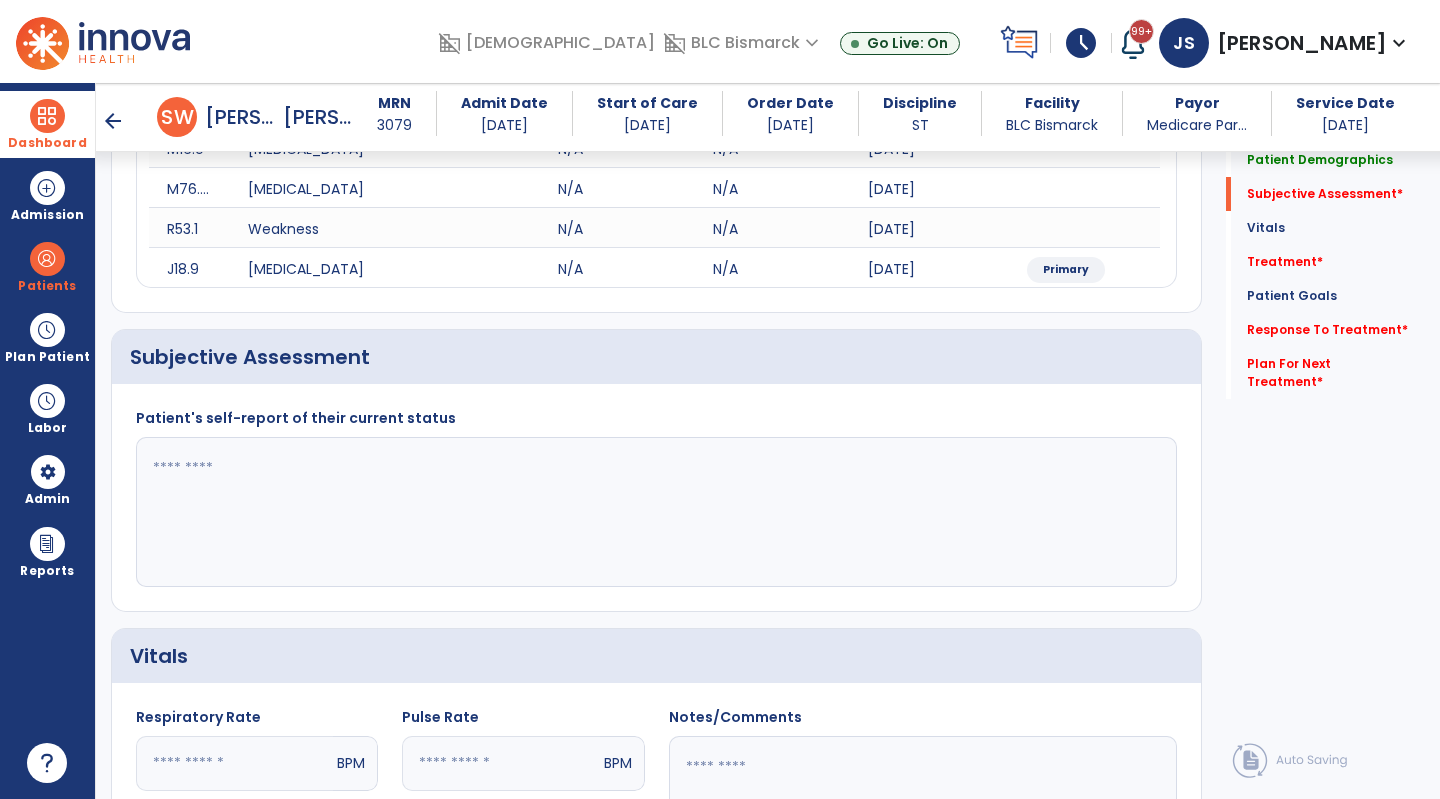 scroll, scrollTop: 507, scrollLeft: 0, axis: vertical 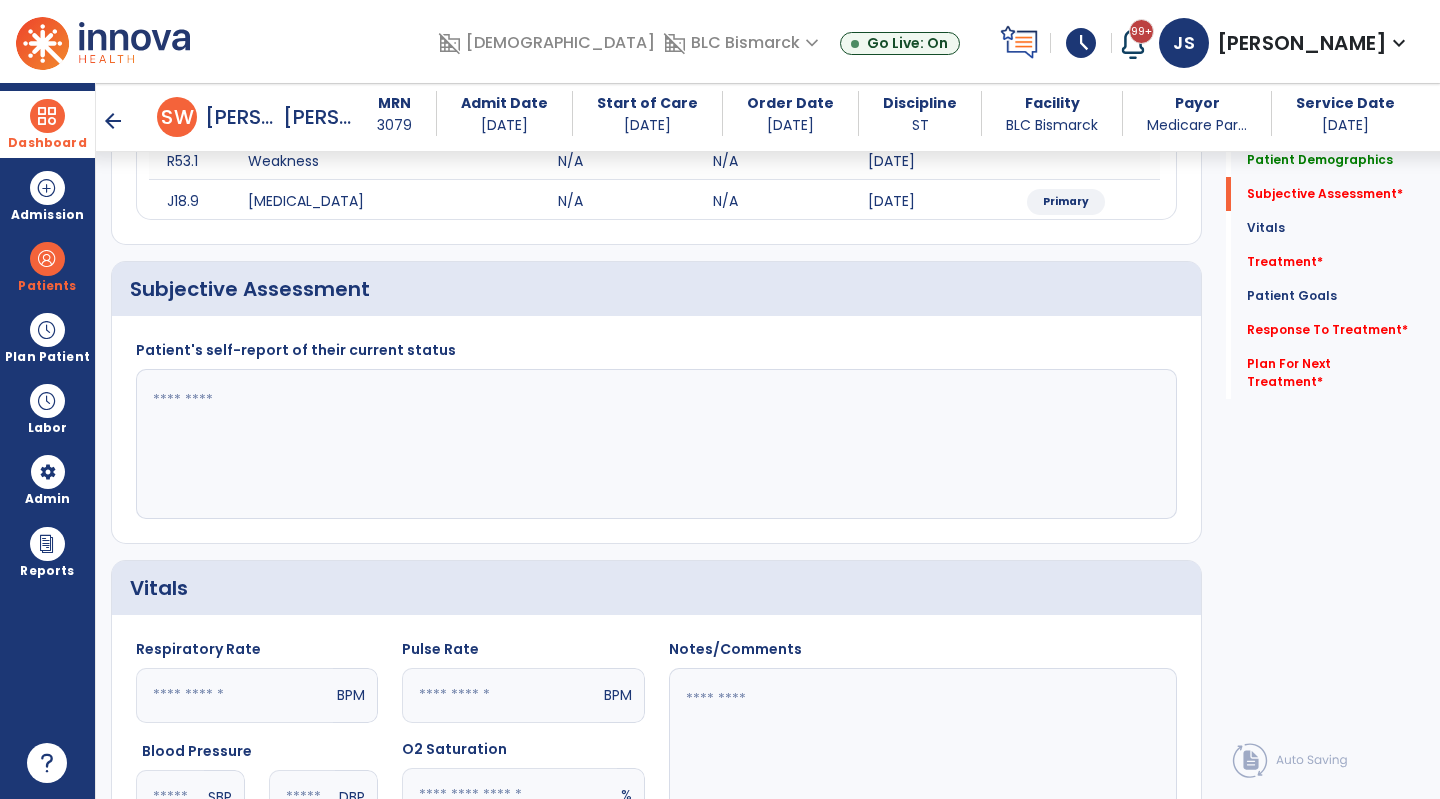 drag, startPoint x: 844, startPoint y: 335, endPoint x: 630, endPoint y: 414, distance: 228.1162 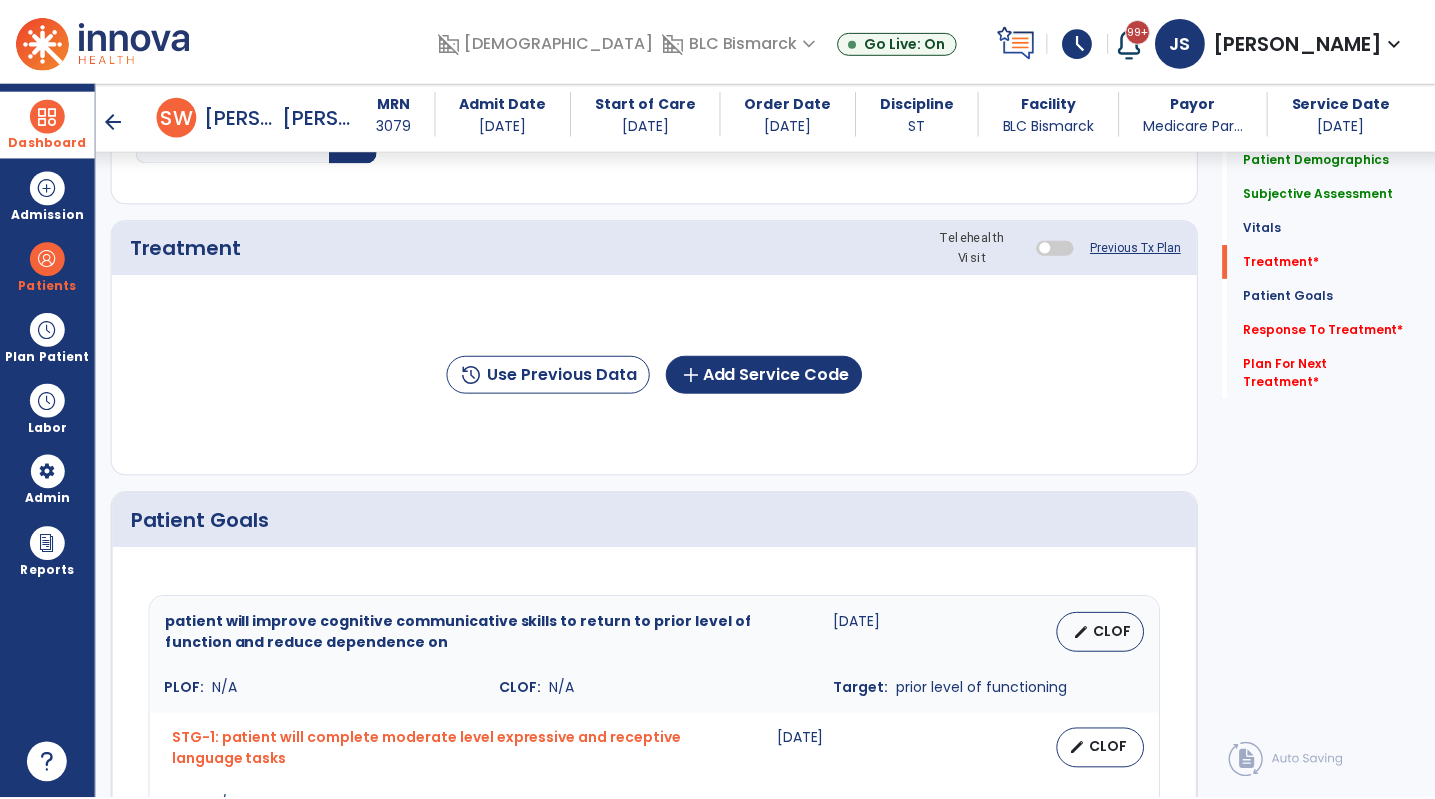scroll, scrollTop: 1269, scrollLeft: 0, axis: vertical 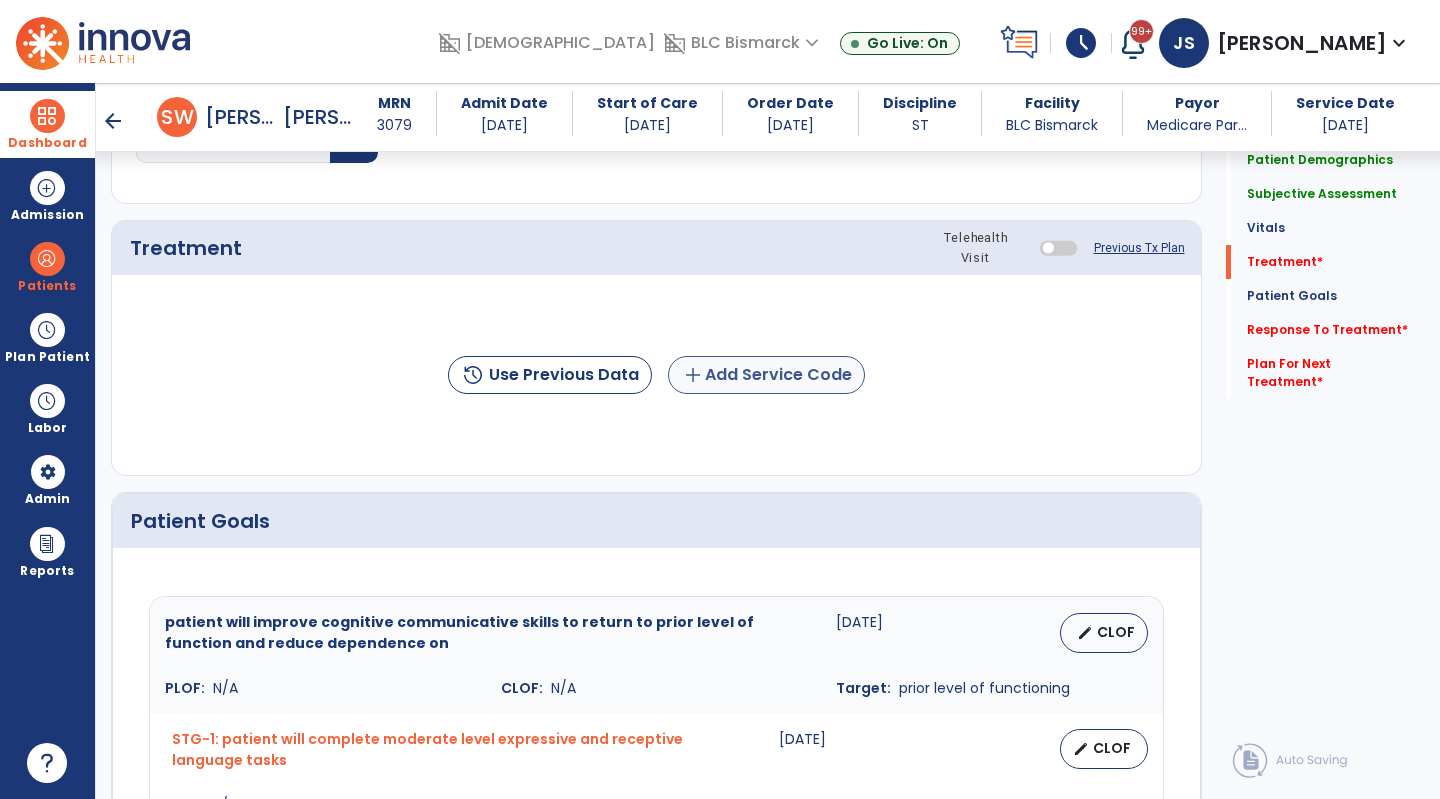type on "**********" 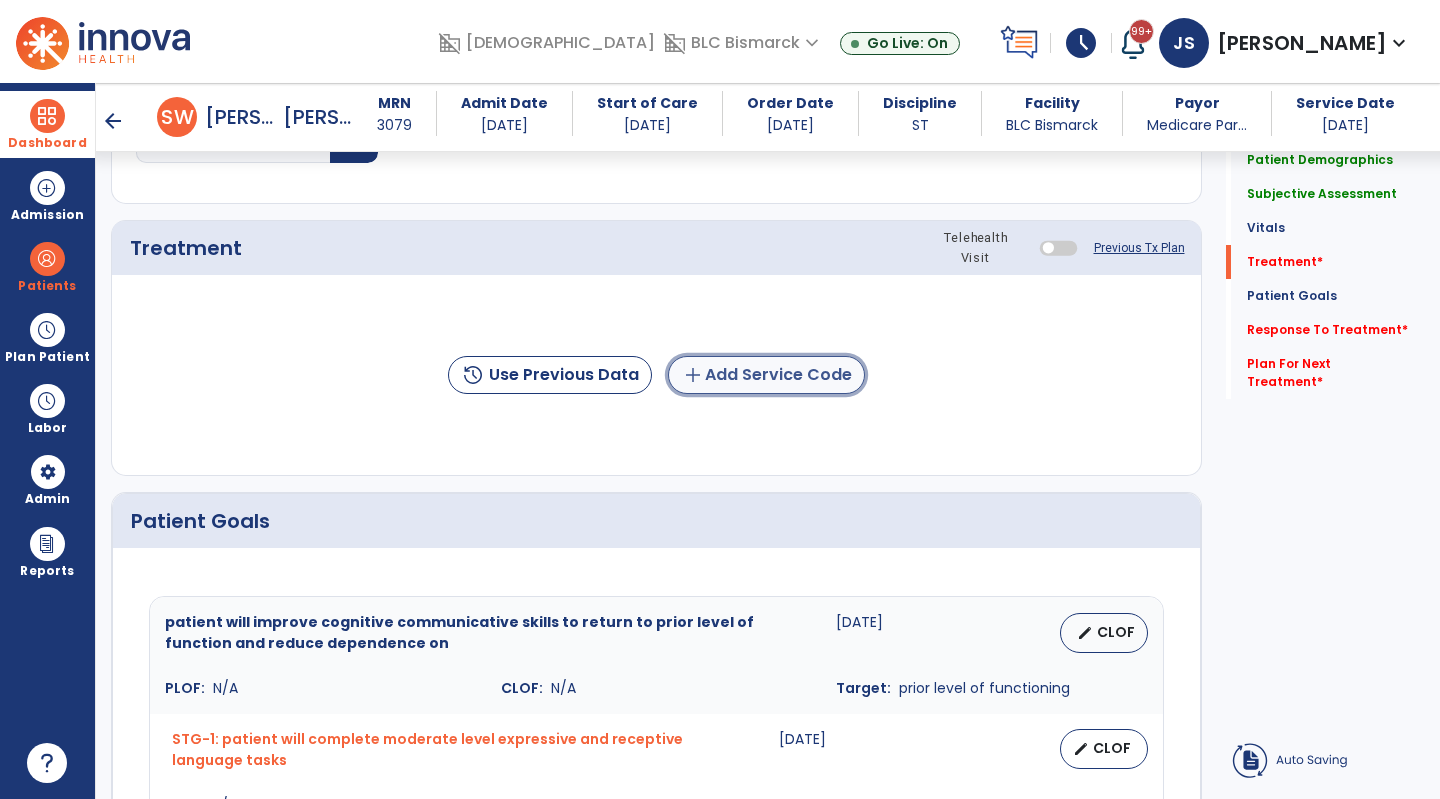 click on "add  Add Service Code" 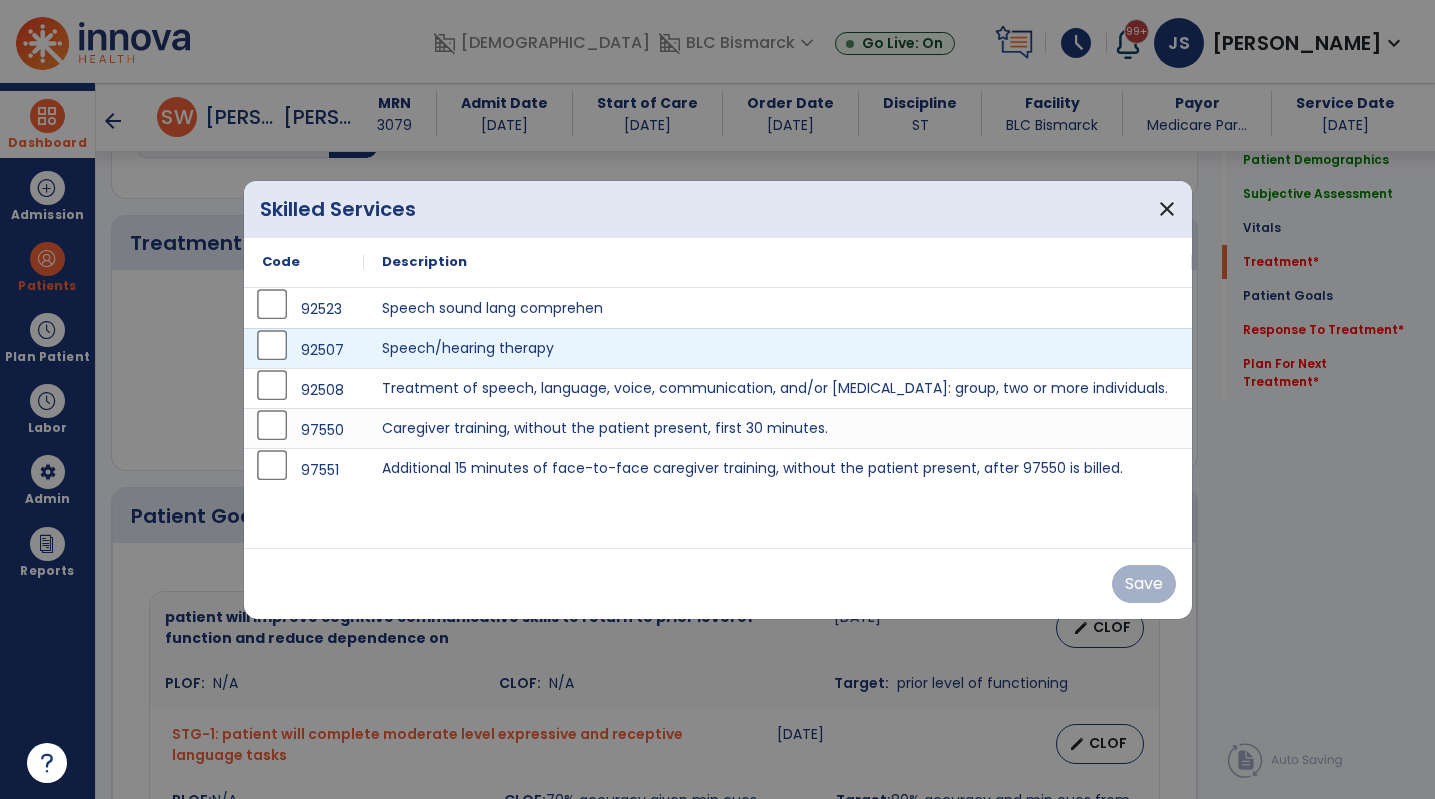 scroll, scrollTop: 1269, scrollLeft: 0, axis: vertical 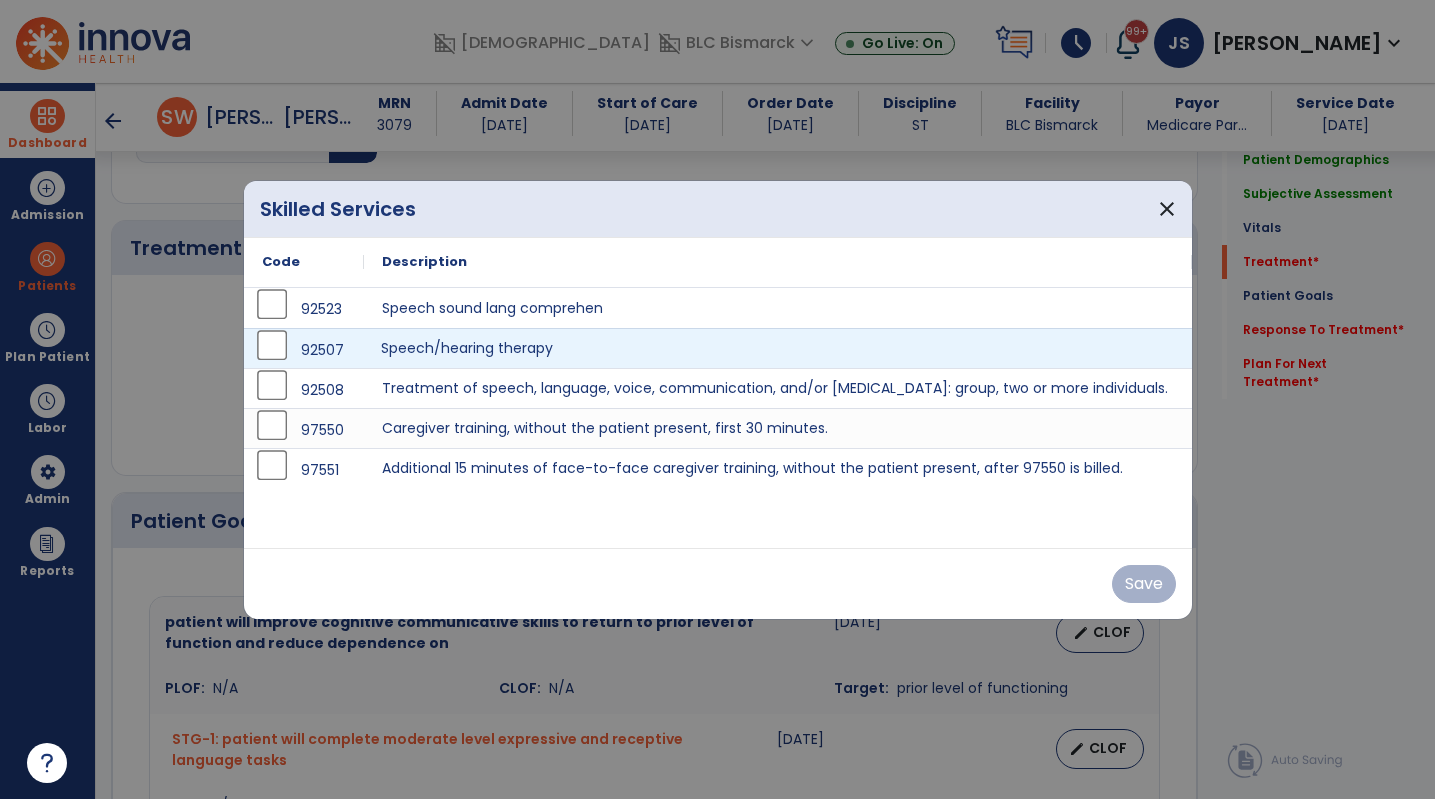 click on "Speech/hearing therapy" at bounding box center [778, 348] 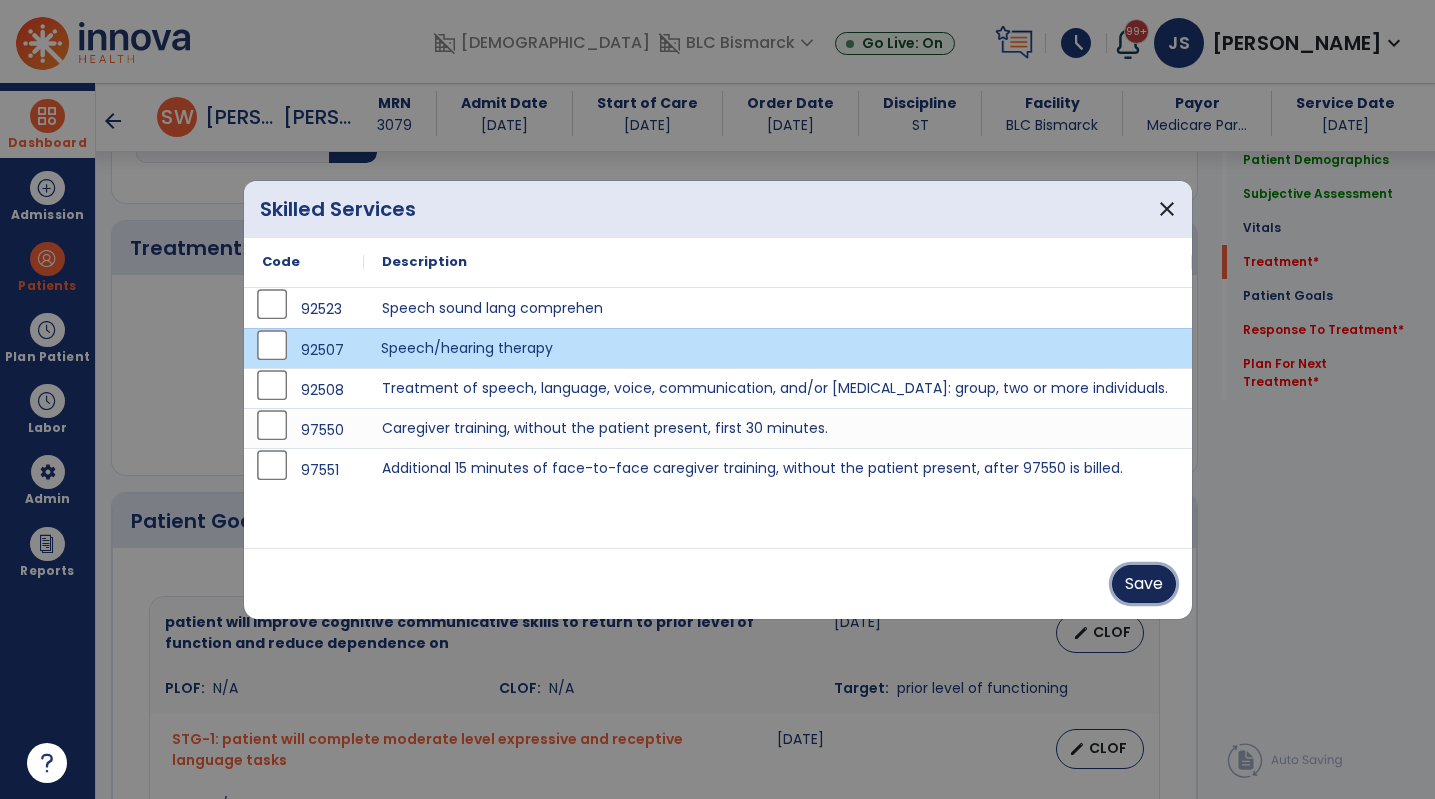 click on "Save" at bounding box center (1144, 584) 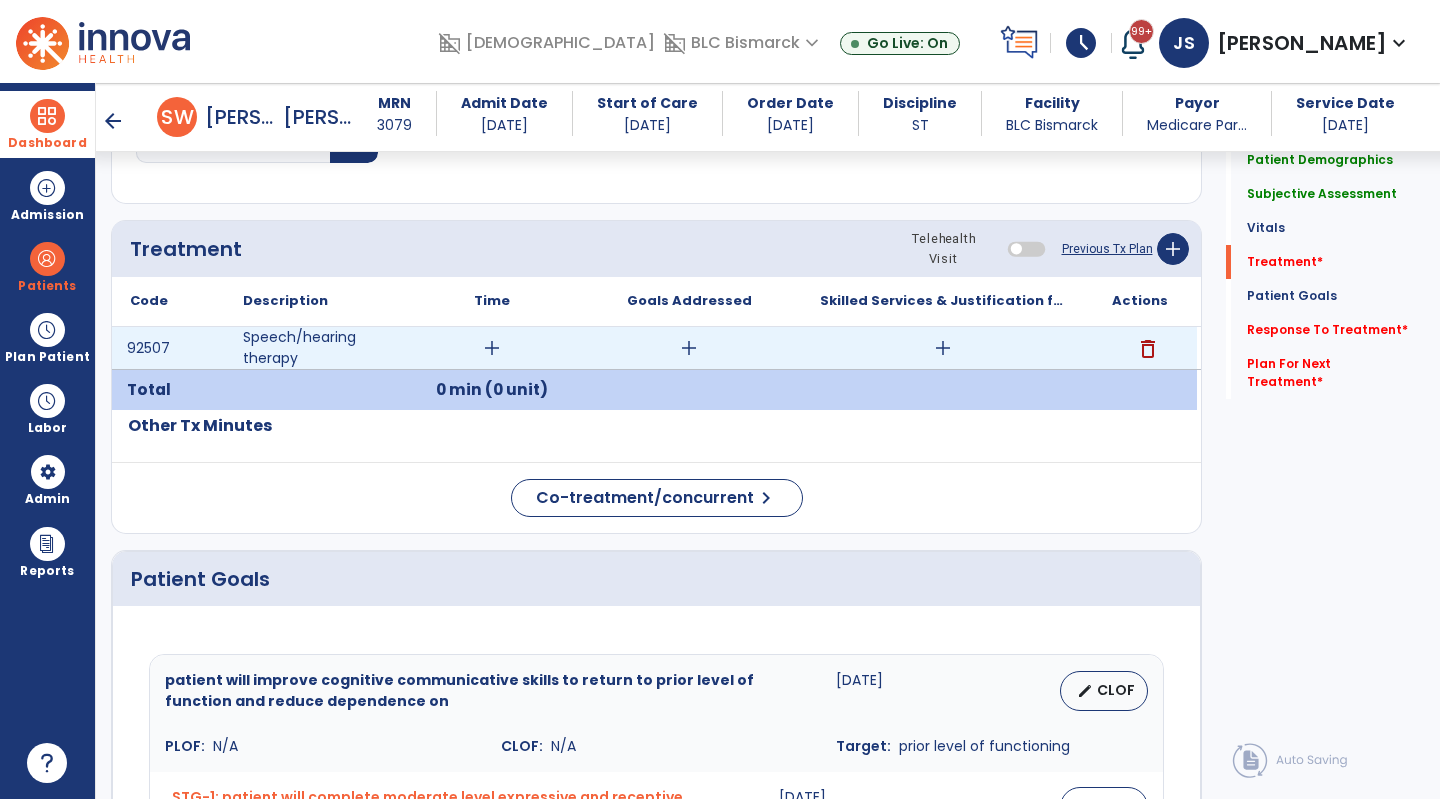 click on "add" at bounding box center [492, 348] 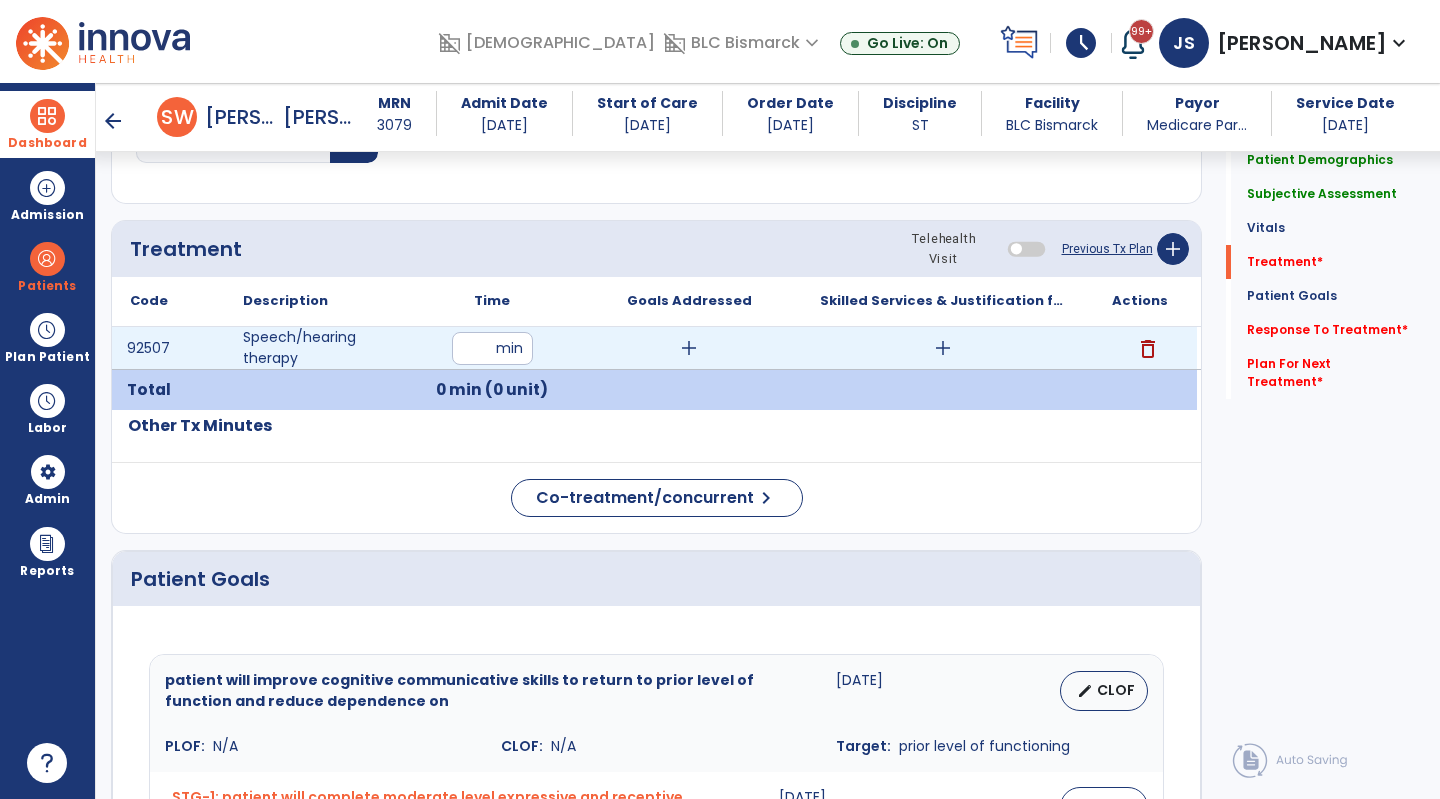 type on "**" 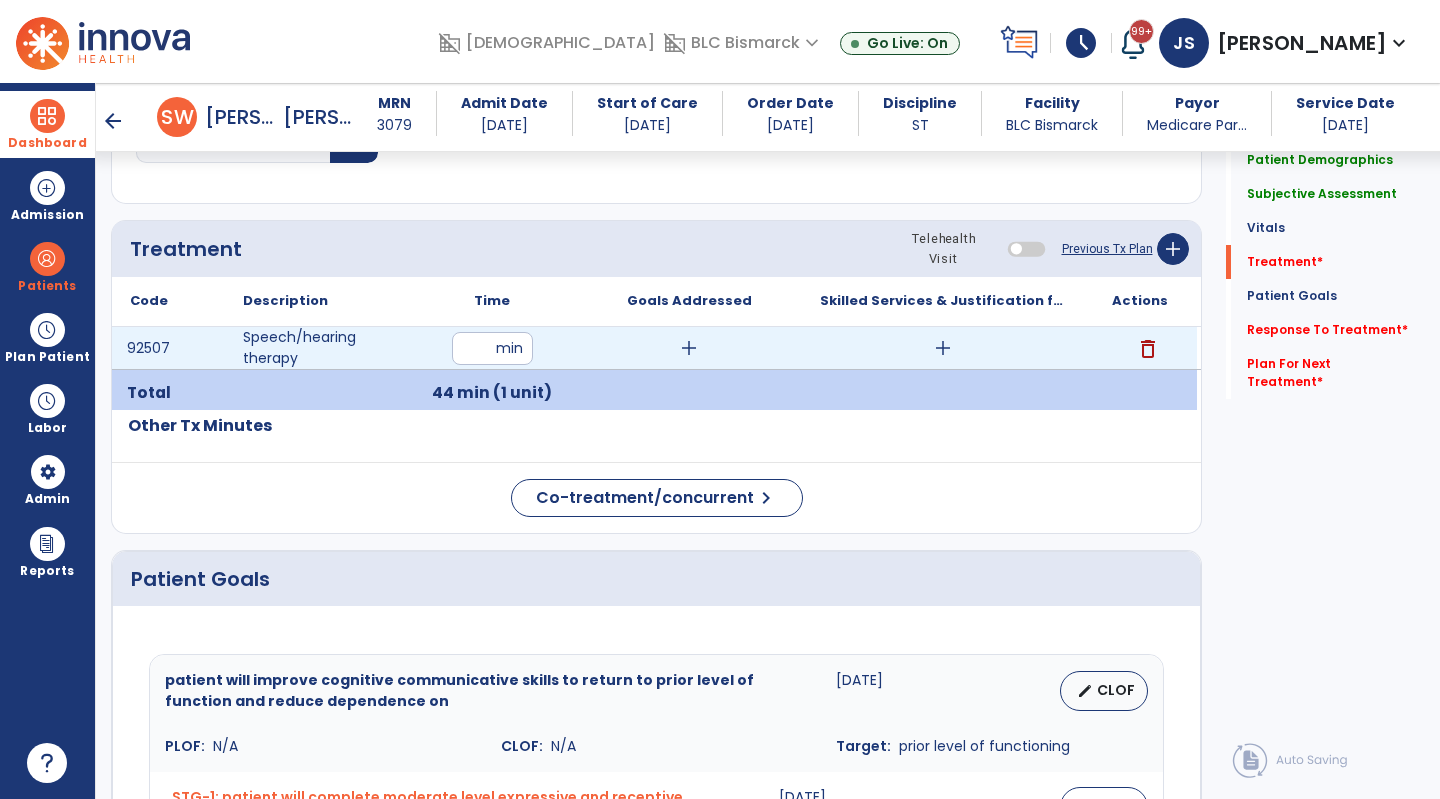 click on "add" at bounding box center (689, 348) 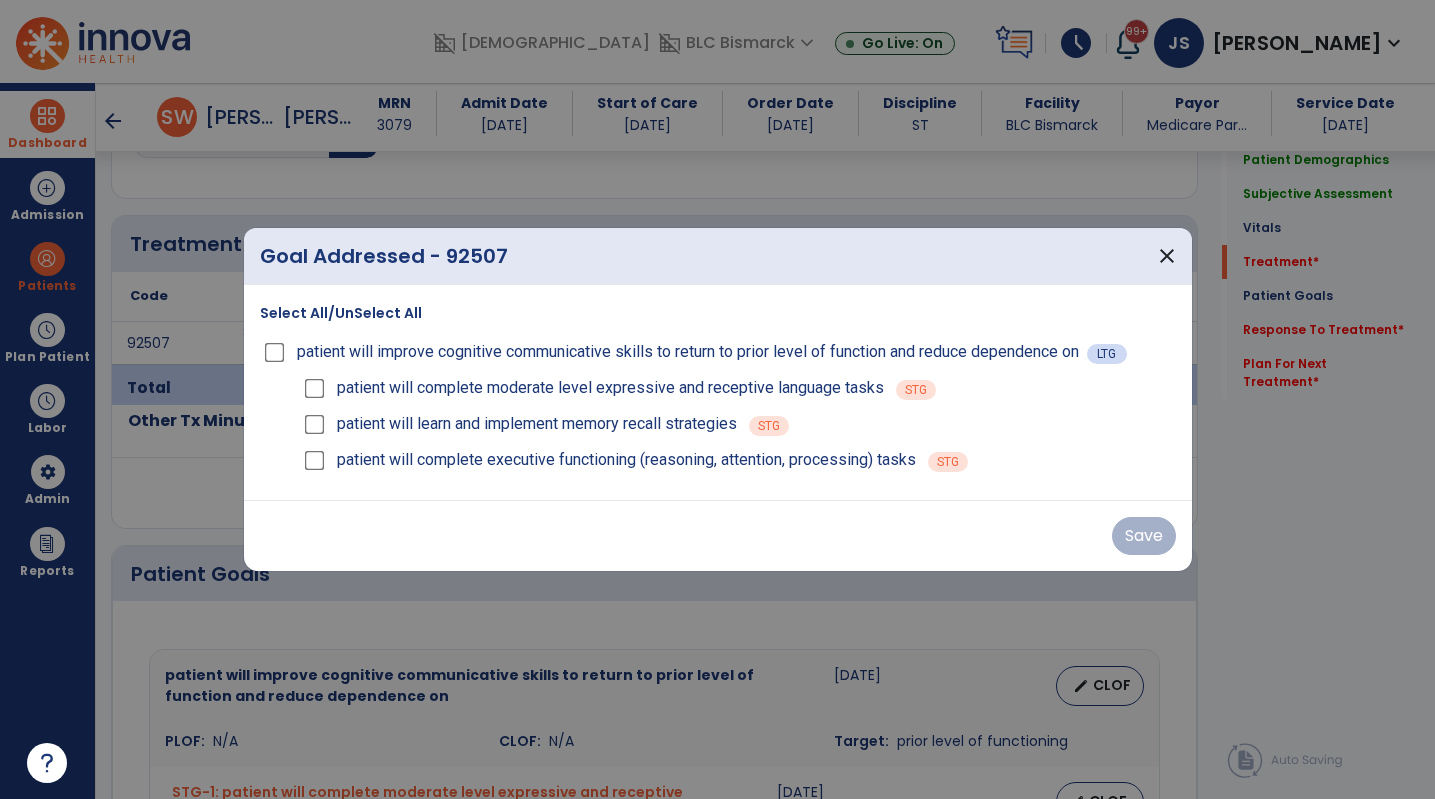 scroll, scrollTop: 1269, scrollLeft: 0, axis: vertical 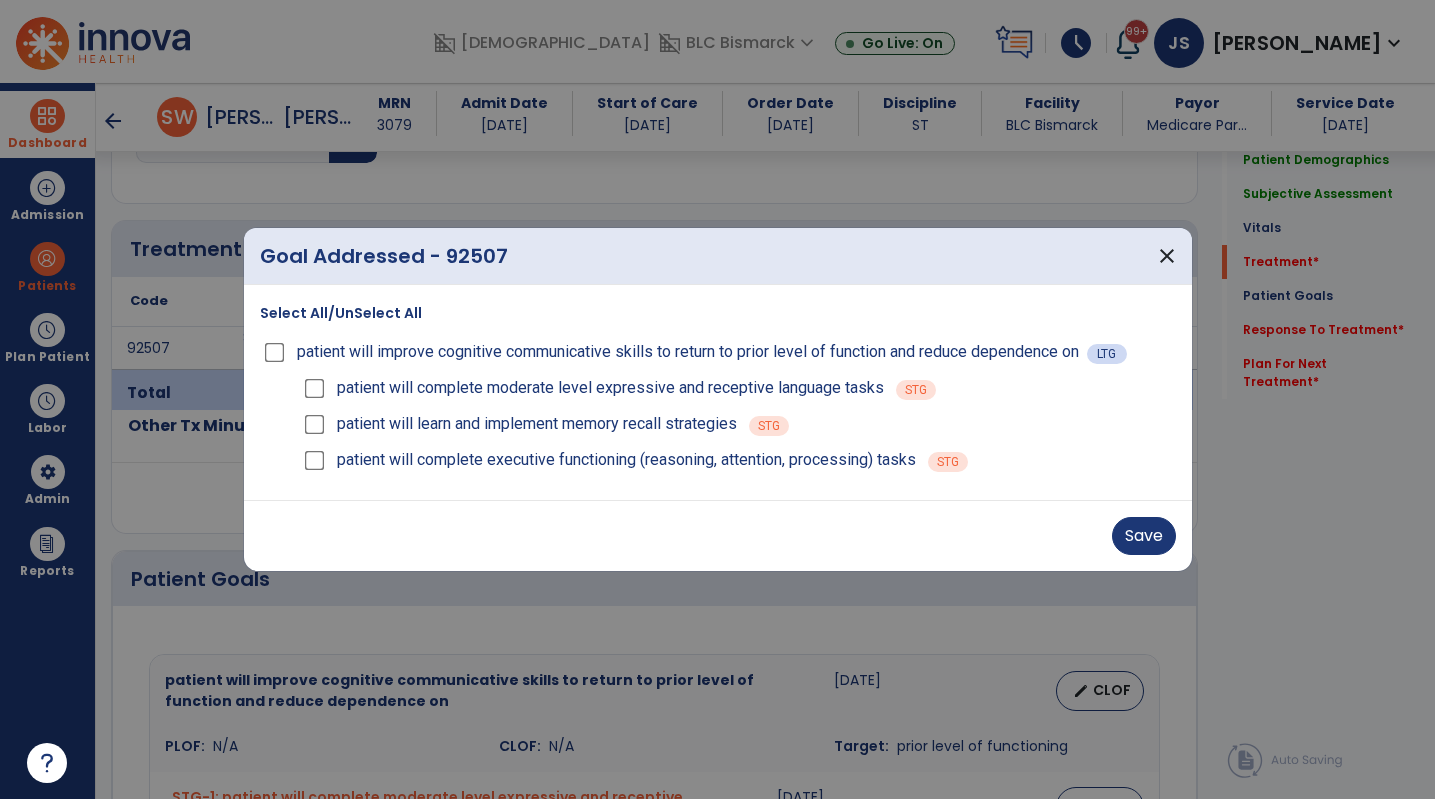 click on "Save" at bounding box center [718, 535] 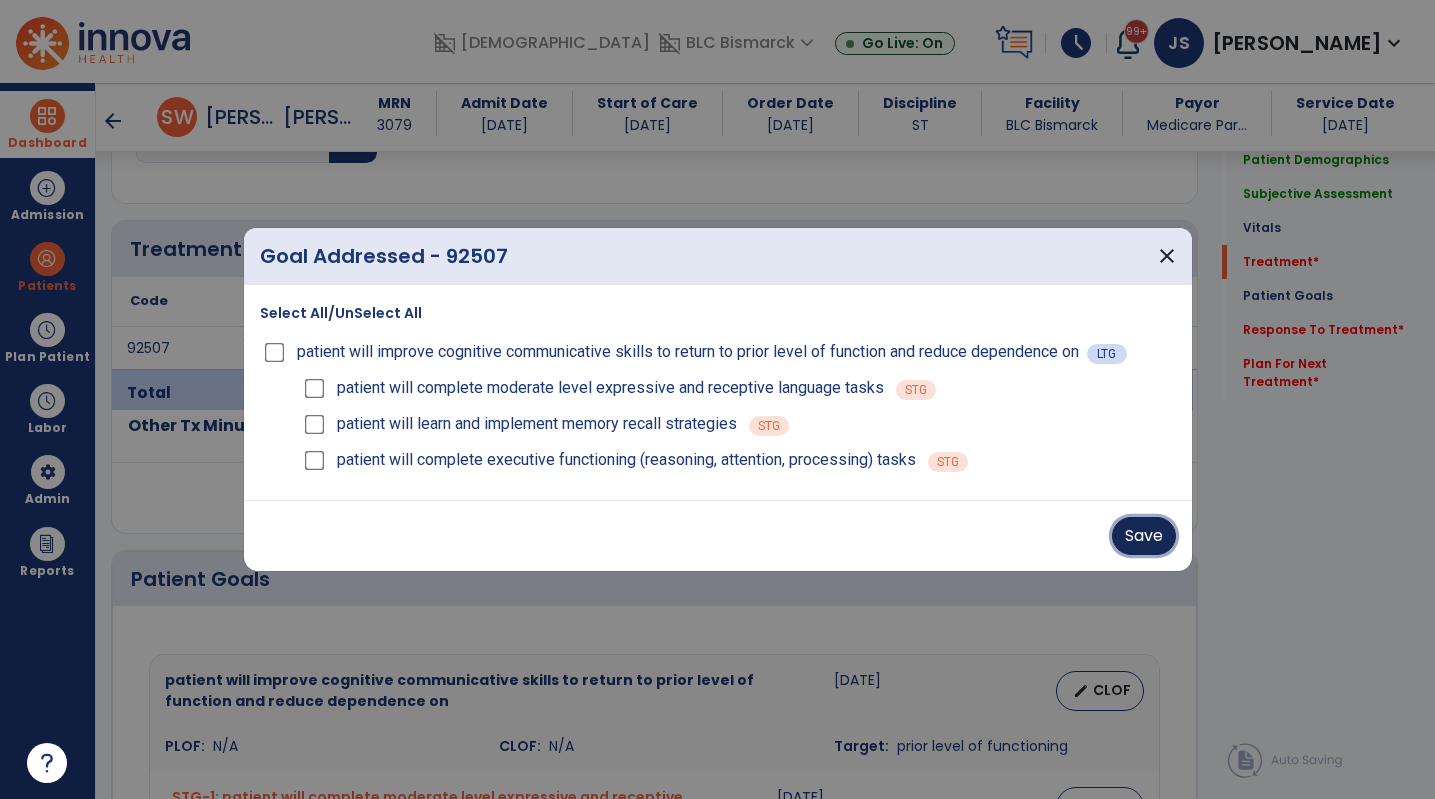 click on "Save" at bounding box center (1144, 536) 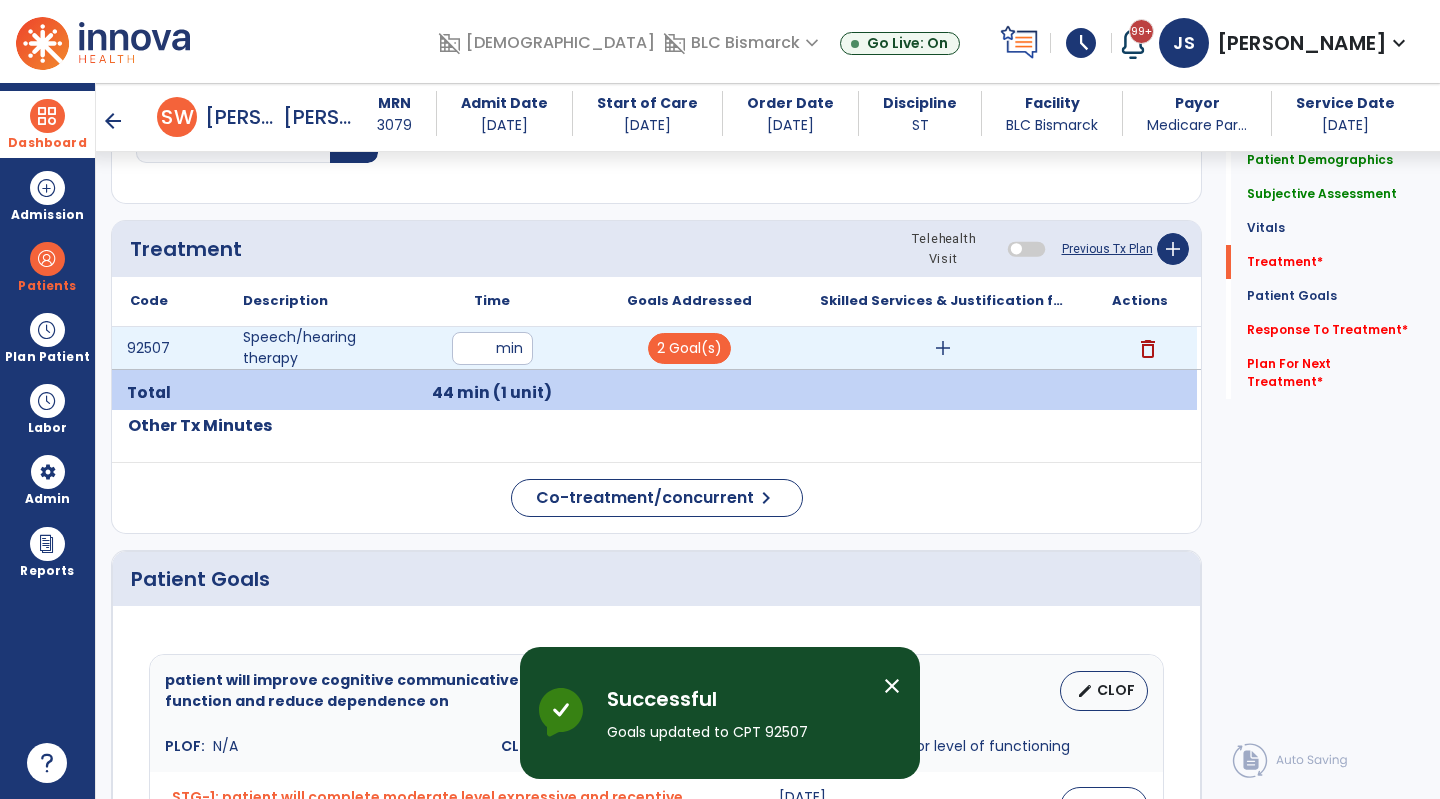 click on "add" at bounding box center [943, 348] 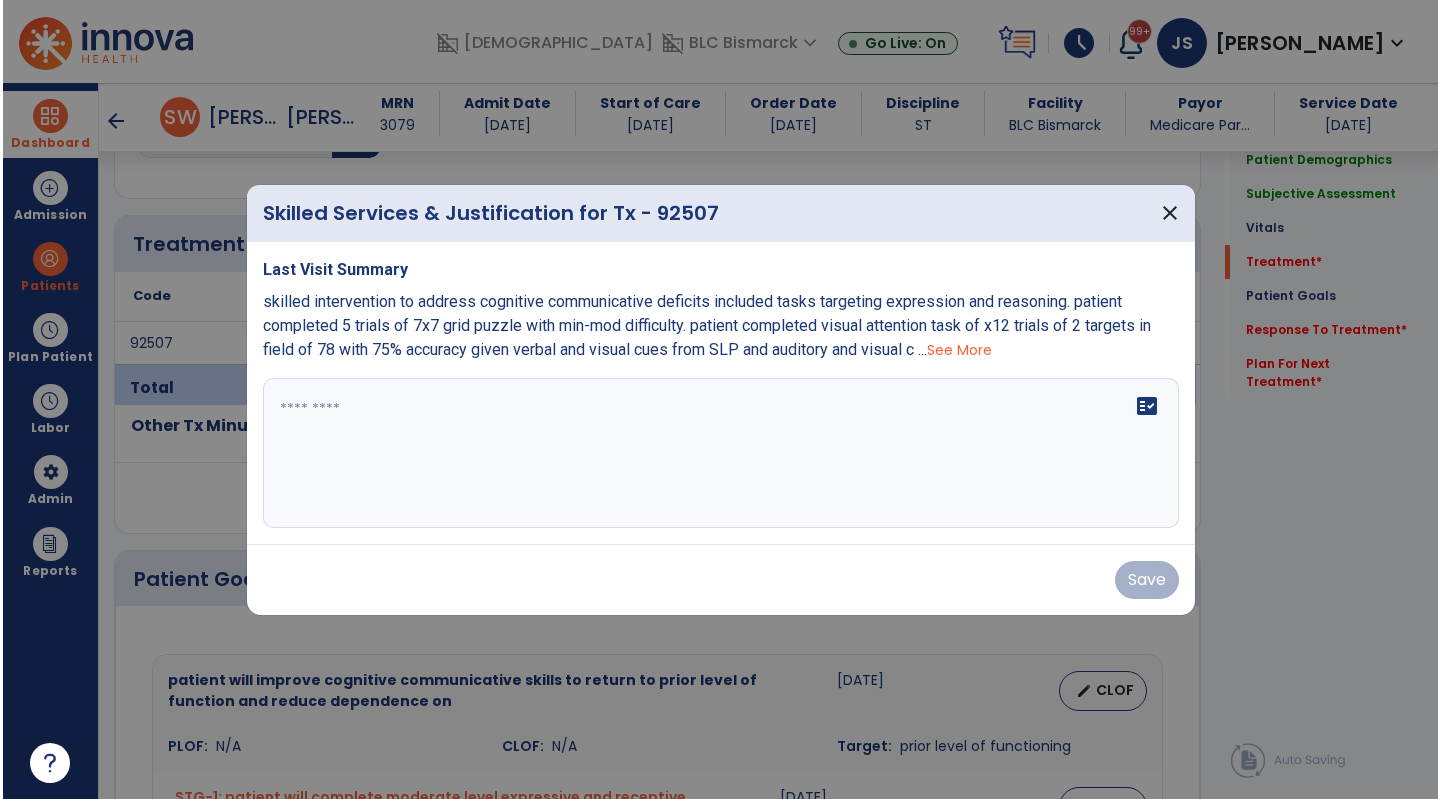 scroll, scrollTop: 1269, scrollLeft: 0, axis: vertical 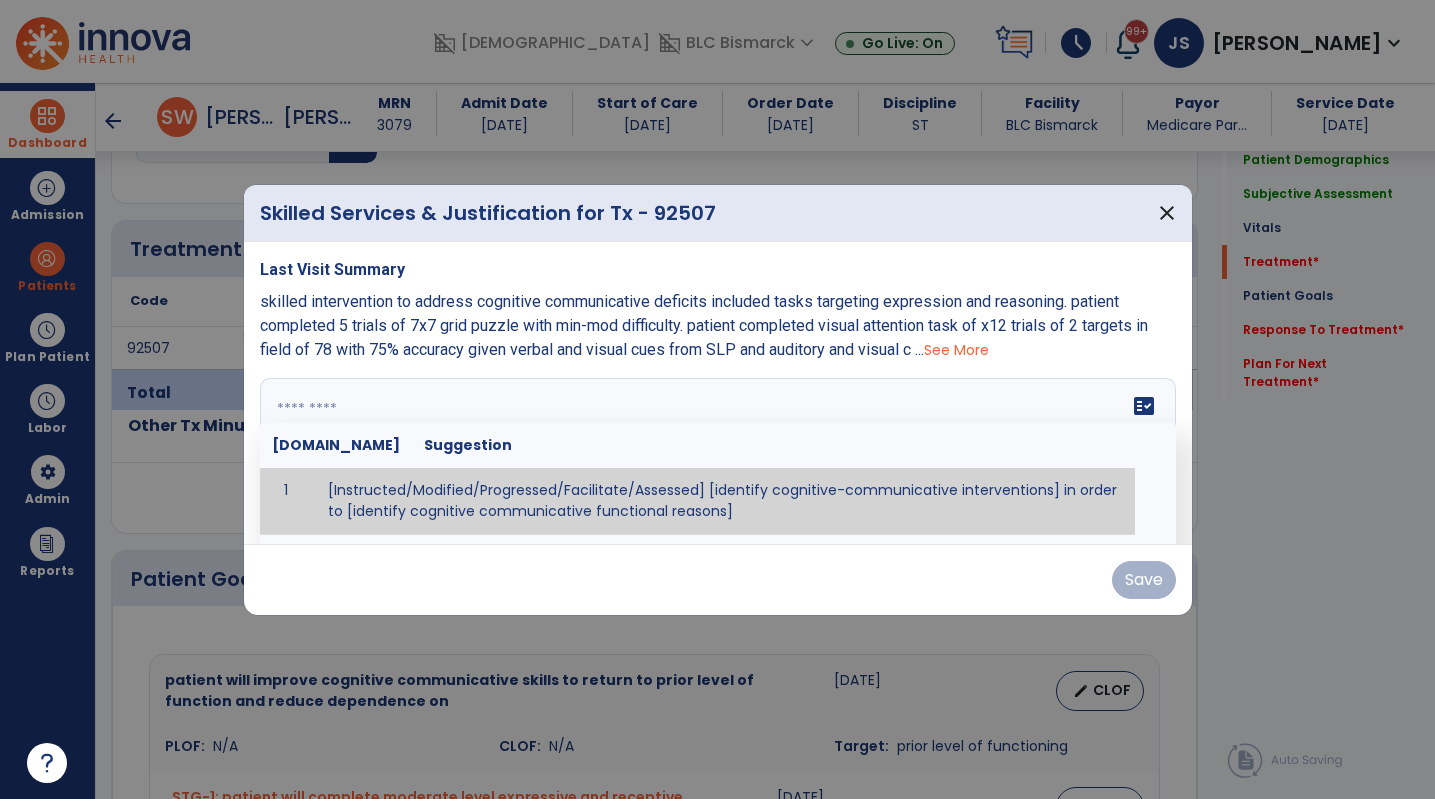 click at bounding box center (718, 453) 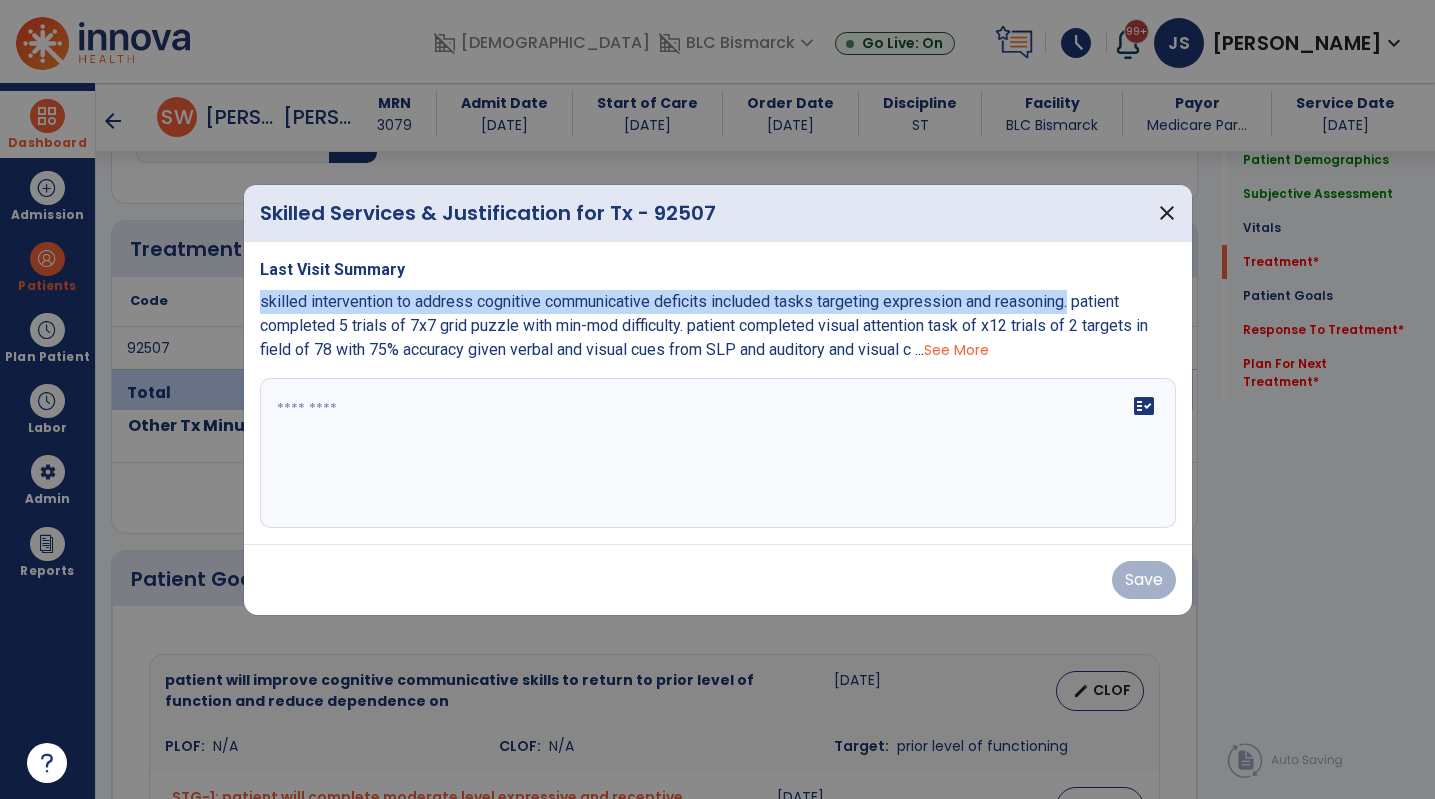 drag, startPoint x: 1066, startPoint y: 304, endPoint x: 250, endPoint y: 302, distance: 816.00244 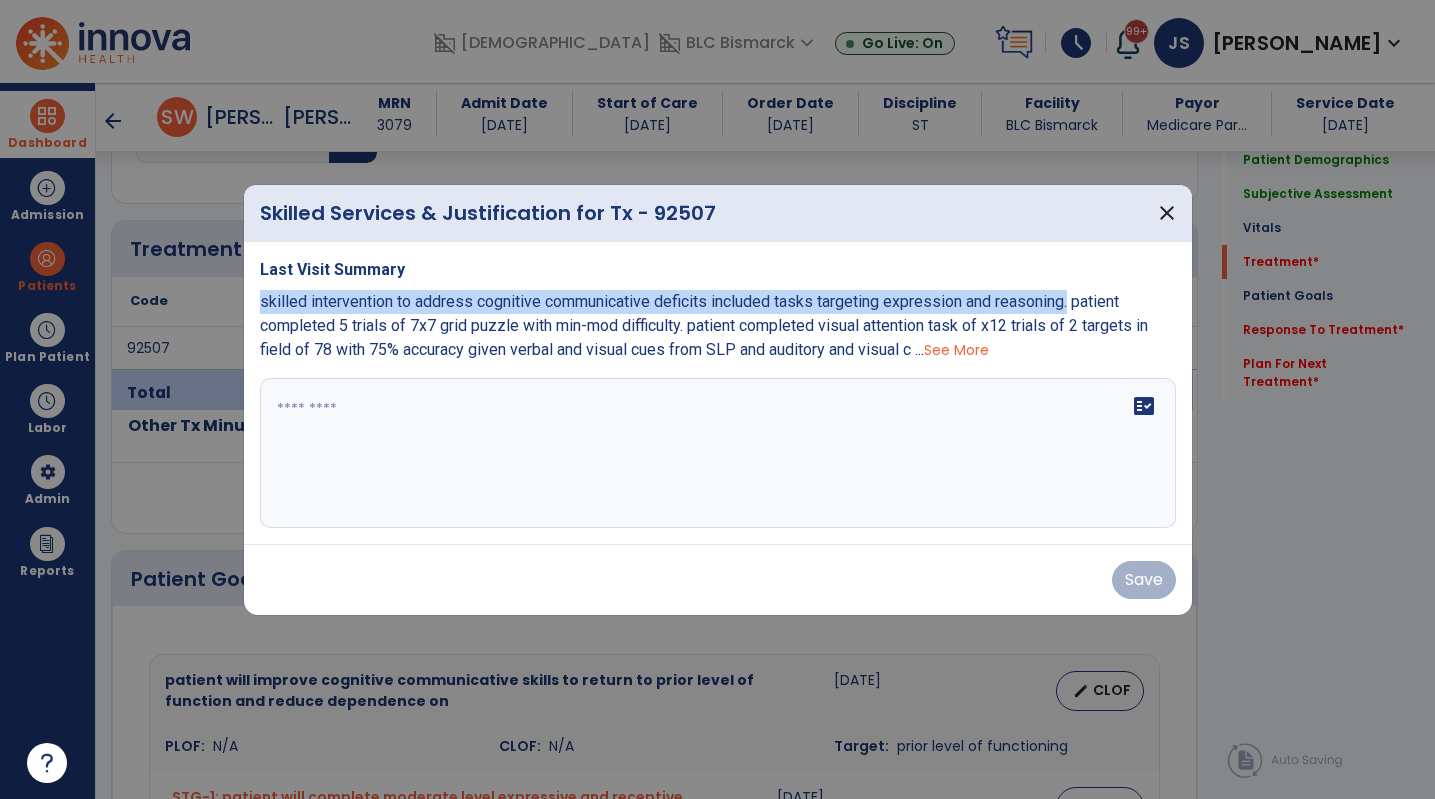 click on "Last Visit Summary skilled intervention to address cognitive communicative deficits included tasks targeting expression and reasoning. patient completed 5 trials of 7x7 grid puzzle with min-mod difficulty. patient completed visual attention task of x12 trials of 2 targets in field of 78 with 75% accuracy given verbal and visual cues from SLP and auditory and visual c ...  See More   fact_check" at bounding box center [718, 393] 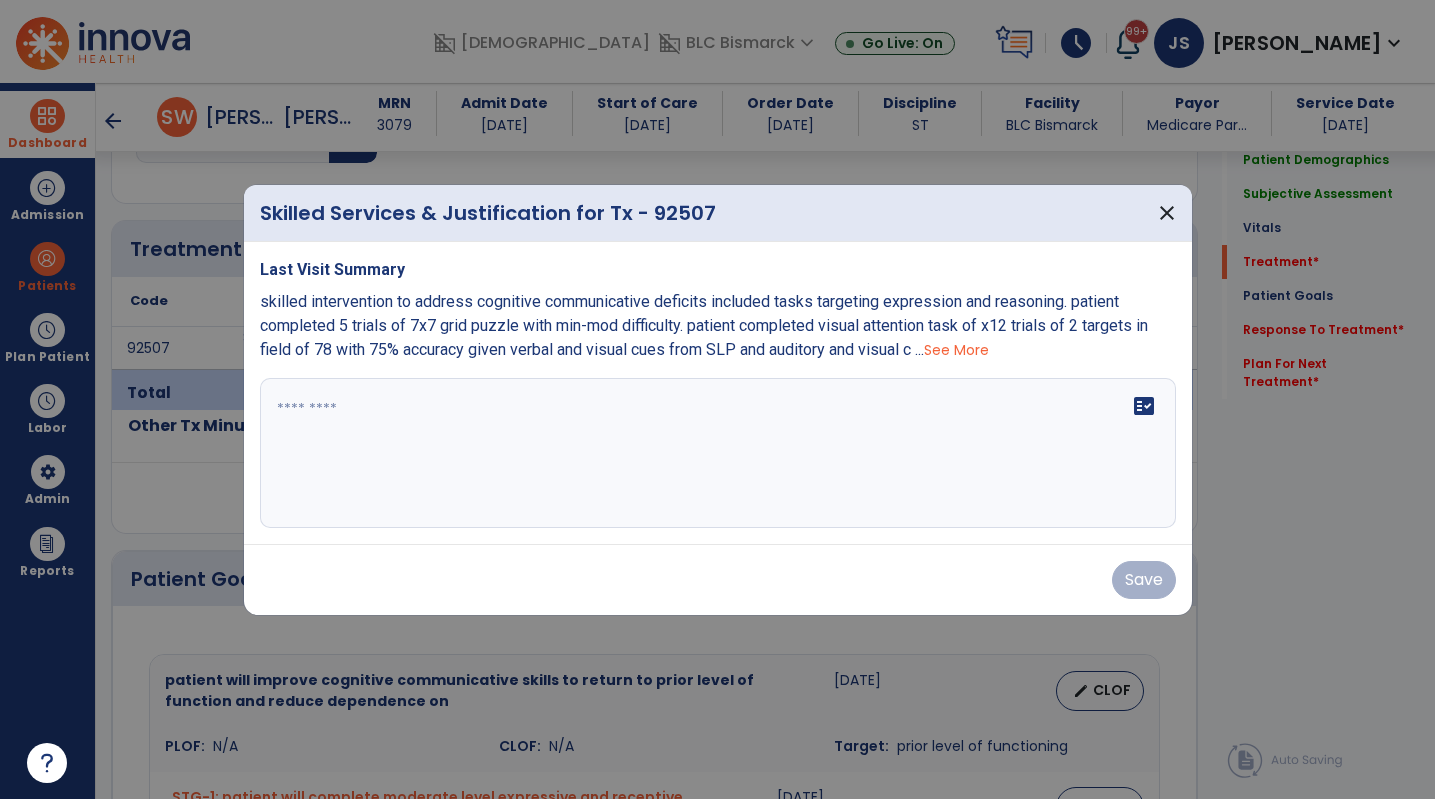 click on "fact_check" at bounding box center [718, 453] 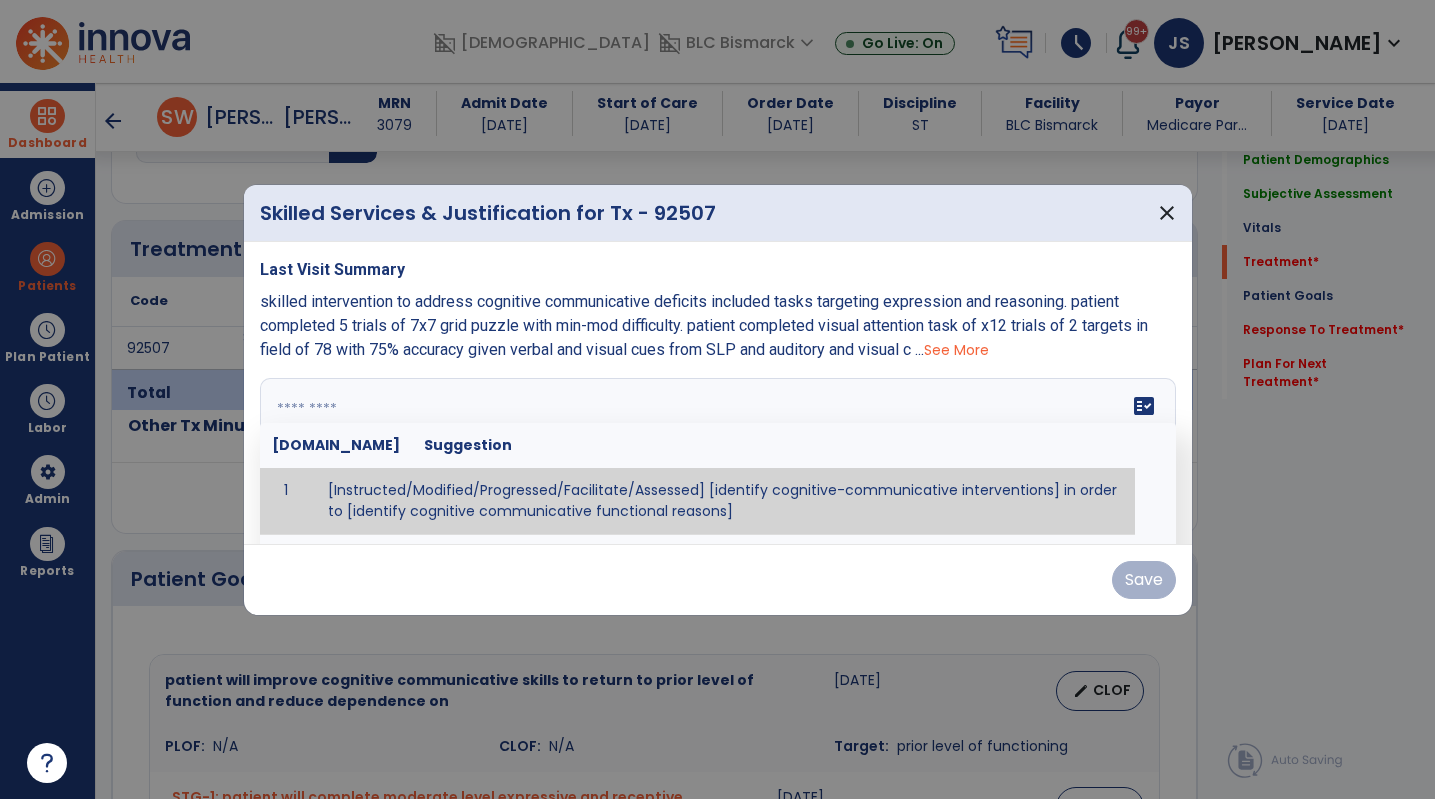 paste on "**********" 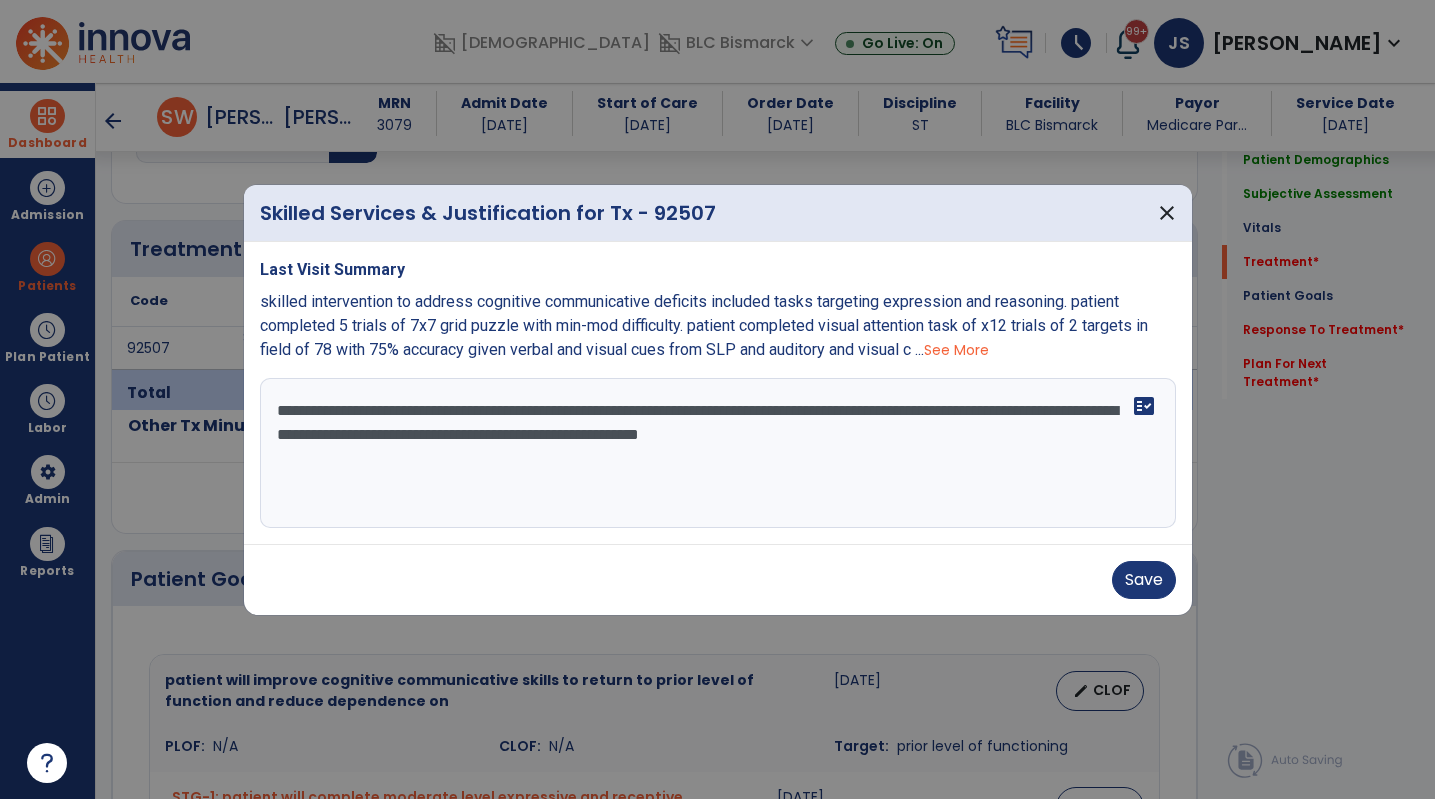 click on "**********" at bounding box center [718, 453] 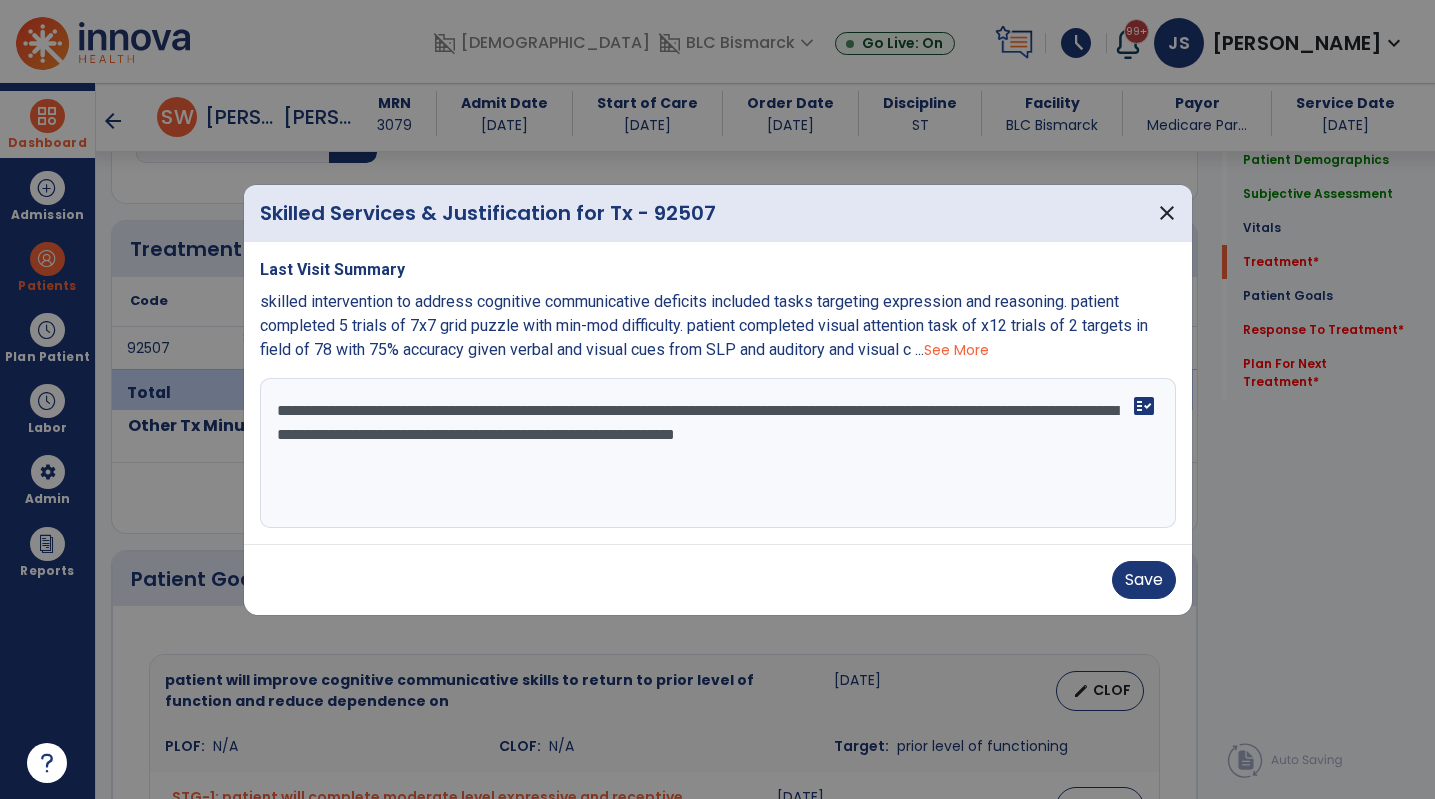 click on "**********" at bounding box center (718, 453) 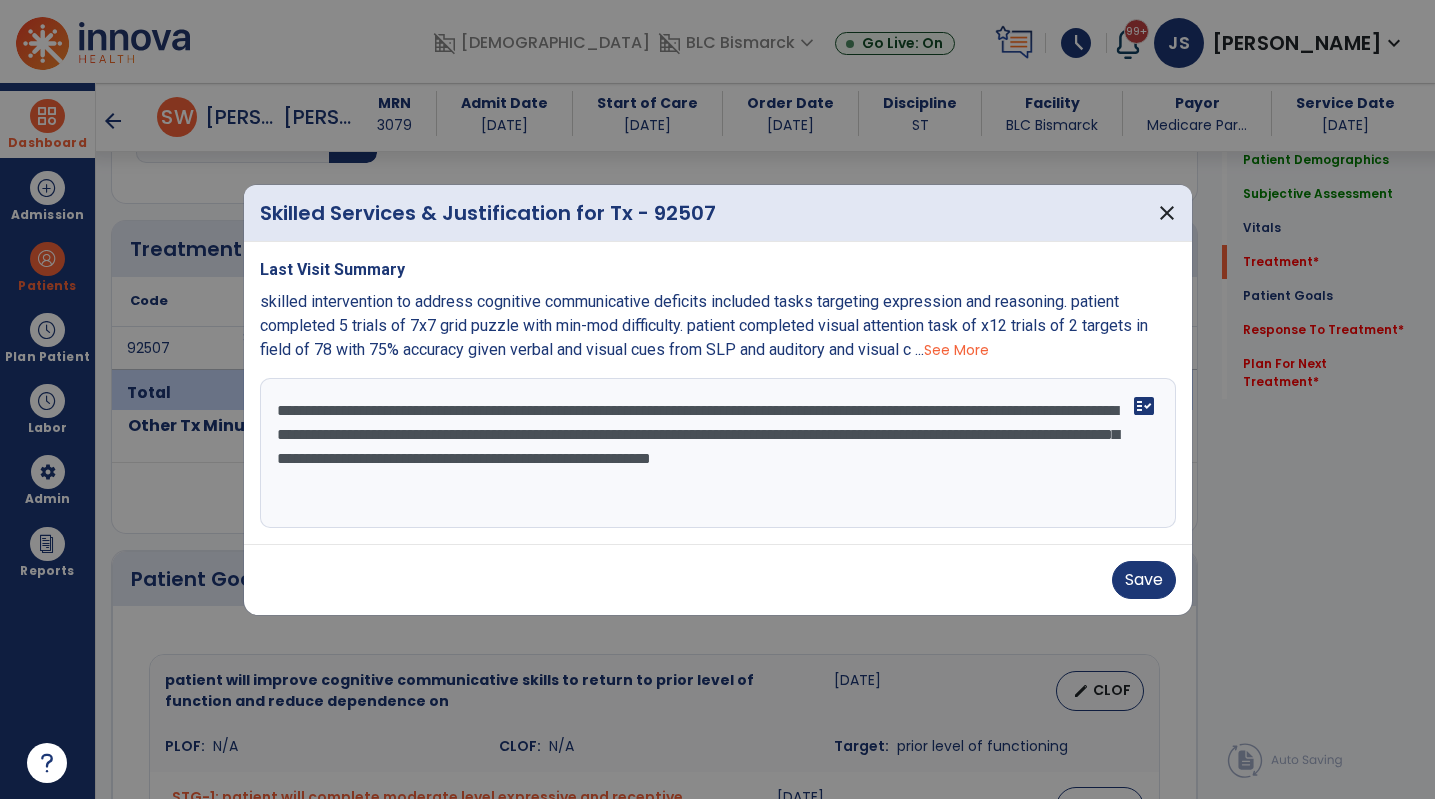 type on "**********" 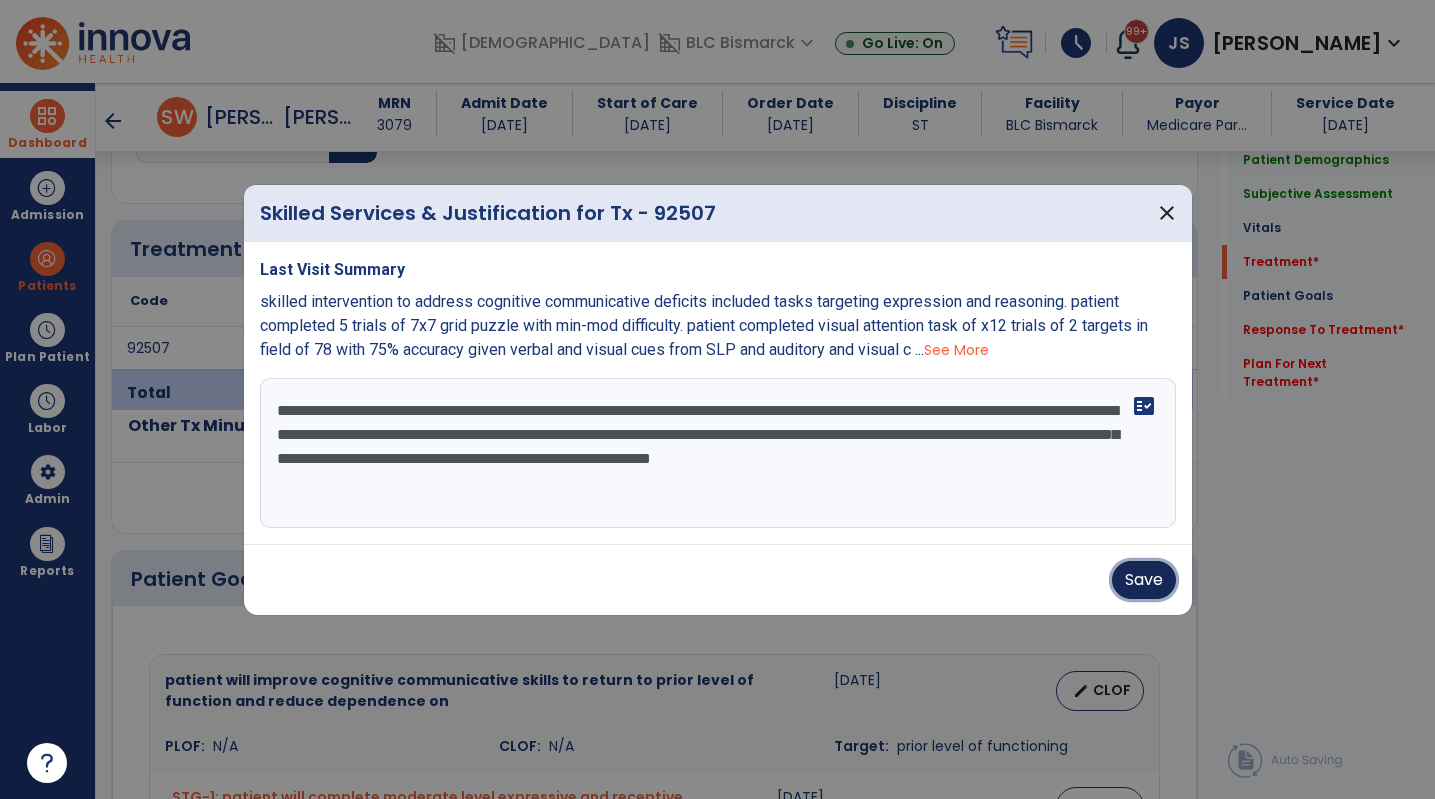 type 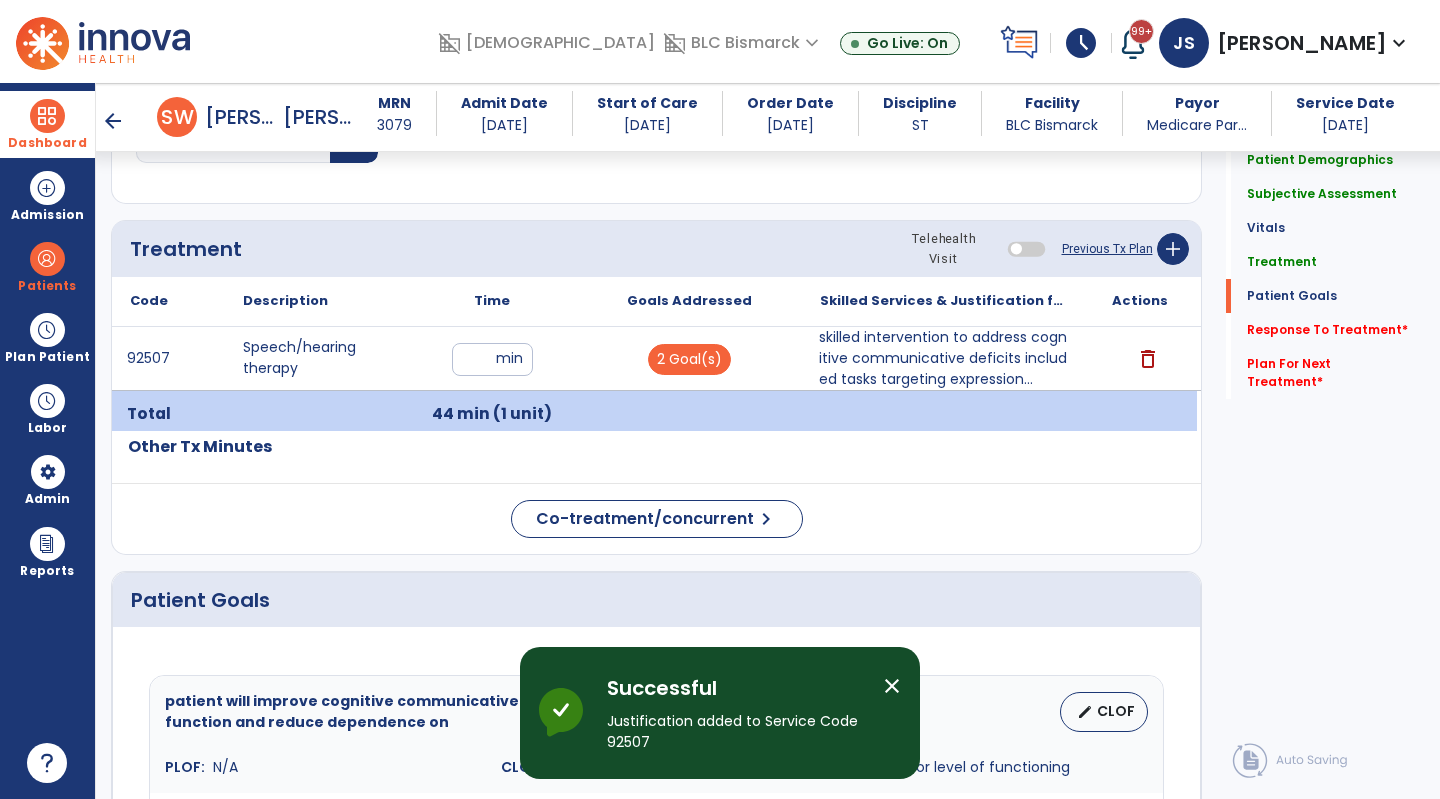 scroll, scrollTop: 2349, scrollLeft: 0, axis: vertical 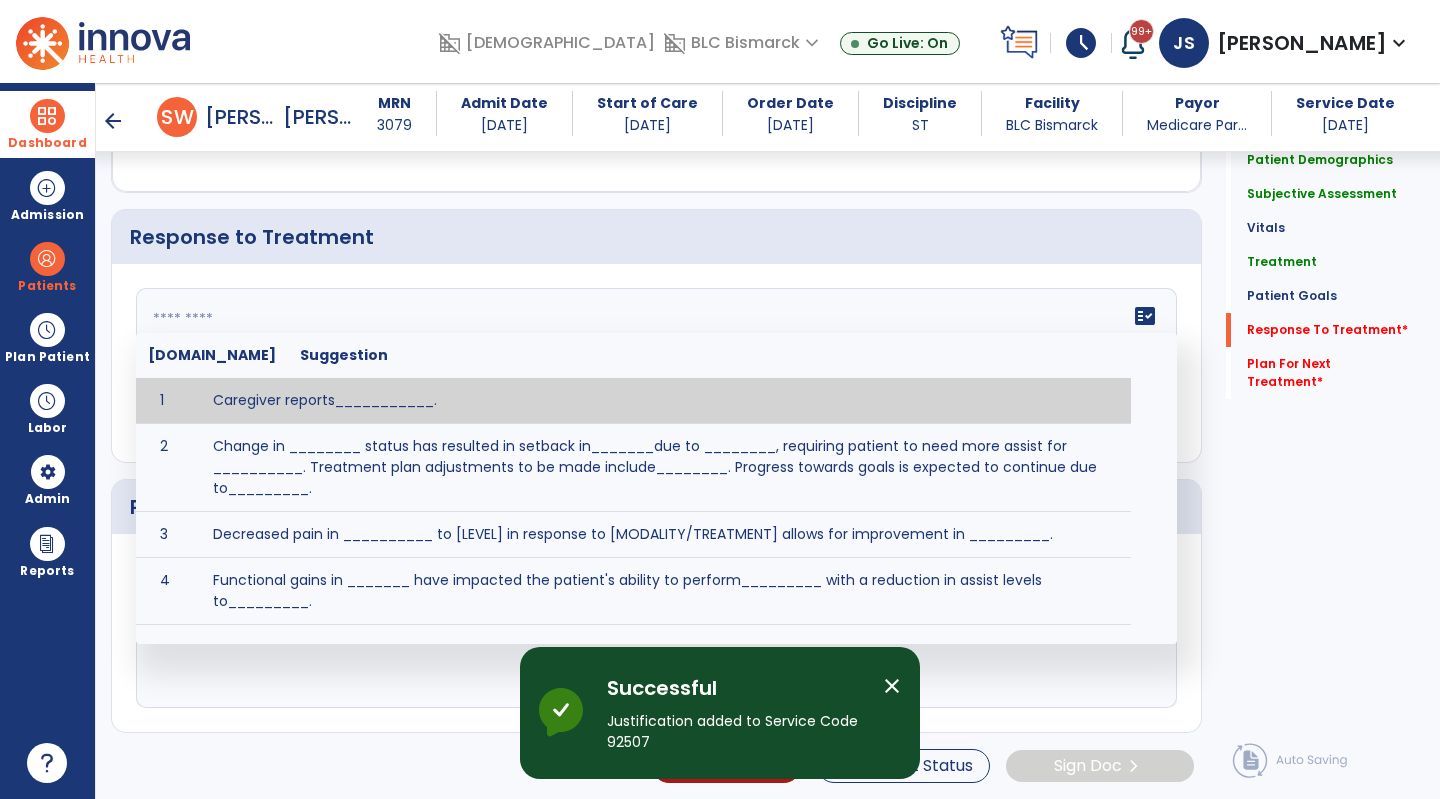 click on "fact_check  Sr.No Suggestion 1 Caregiver reports___________. 2 Change in ________ status has resulted in setback in_______due to ________, requiring patient to need more assist for __________.   Treatment plan adjustments to be made include________.  Progress towards goals is expected to continue due to_________. 3 Decreased pain in __________ to [LEVEL] in response to [MODALITY/TREATMENT] allows for improvement in _________. 4 Functional gains in _______ have impacted the patient's ability to perform_________ with a reduction in assist levels to_________. 5 Functional progress this week has been significant due to__________. 6 Gains in ________ have improved the patient's ability to perform ______with decreased levels of assist to___________. 7 Improvement in ________allows patient to tolerate higher levels of challenges in_________. 8 Pain in [AREA] has decreased to [LEVEL] in response to [TREATMENT/MODALITY], allowing fore ease in completing__________. 9 10 11 12 13 14 15 16 17 18 19 20 21" 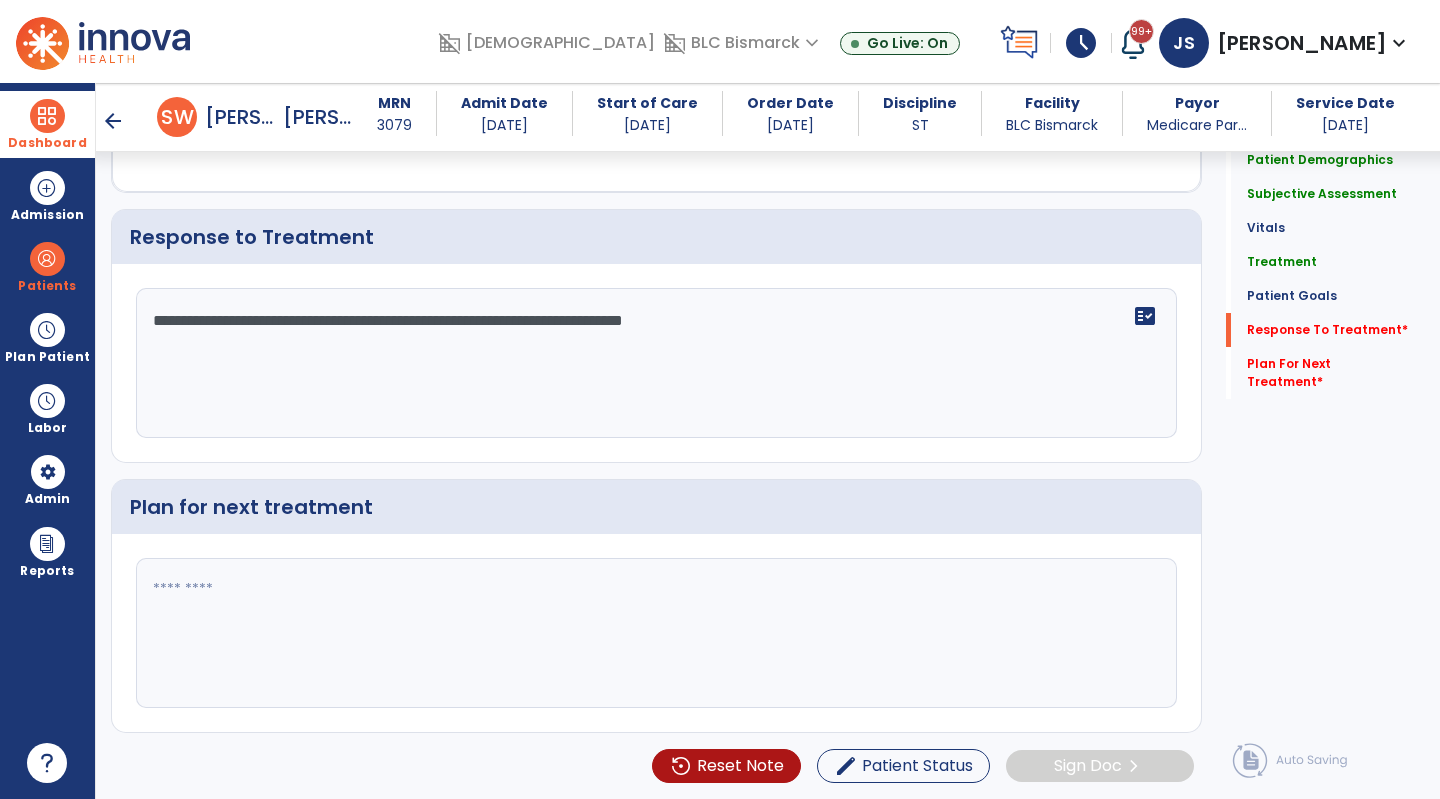 type on "**********" 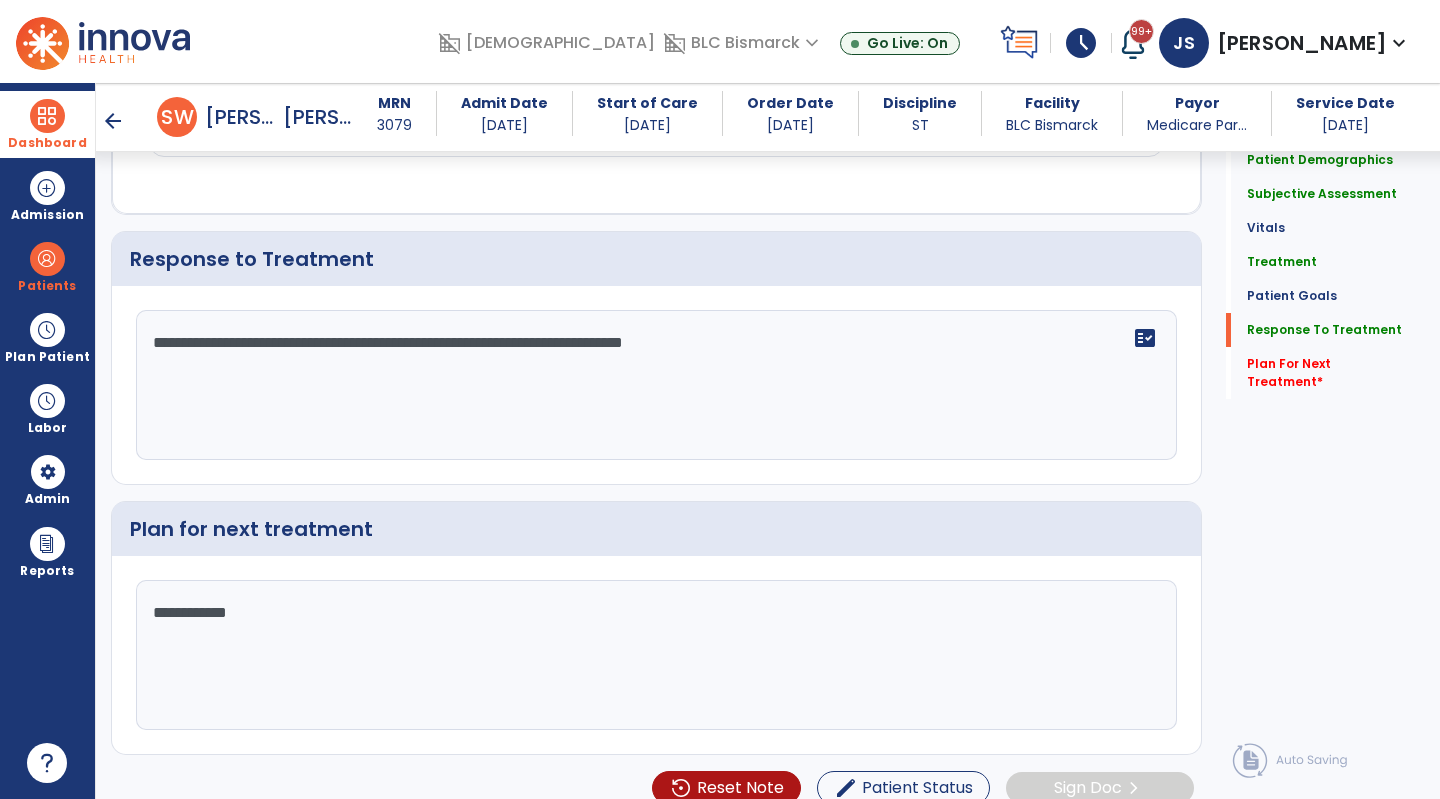 scroll, scrollTop: 2349, scrollLeft: 0, axis: vertical 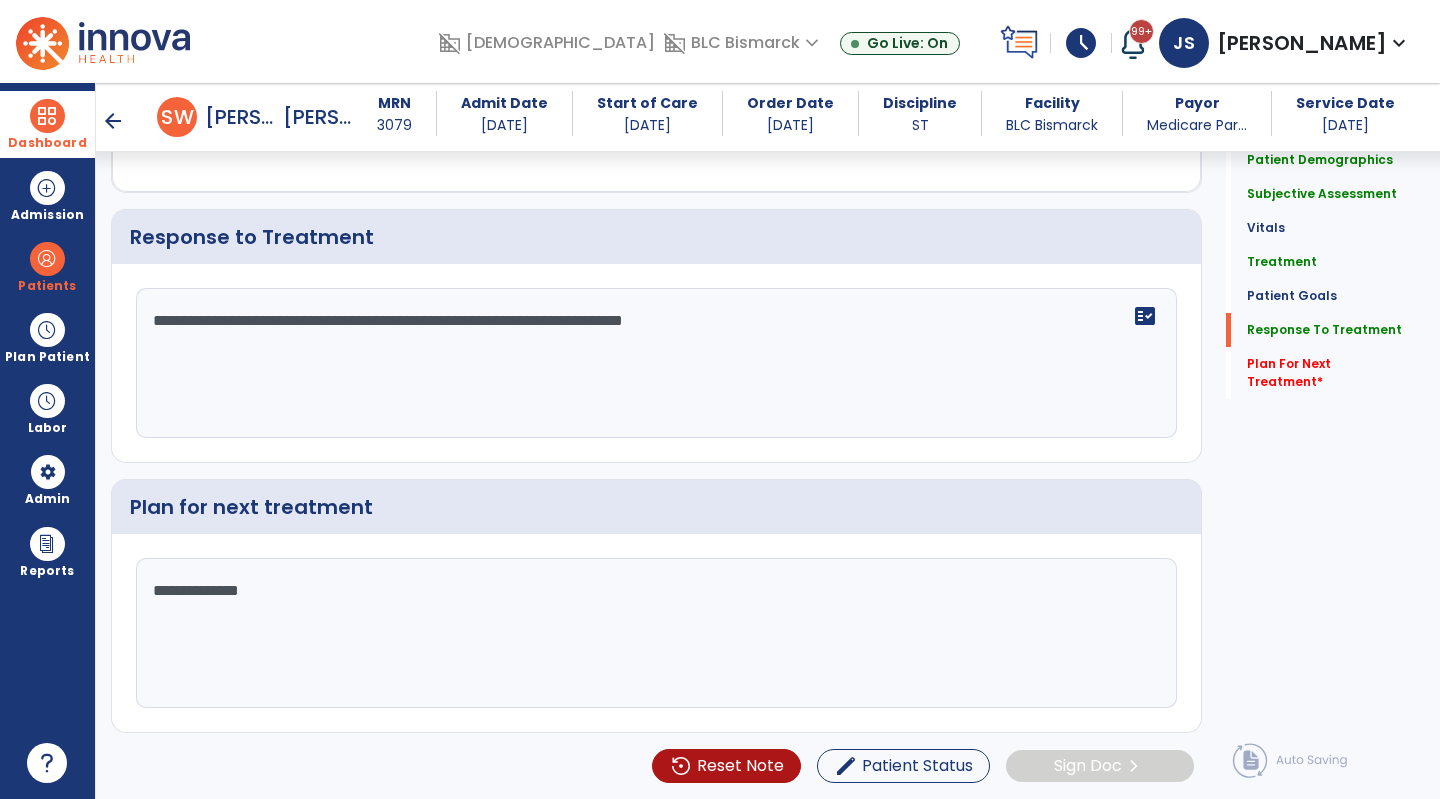 type on "**********" 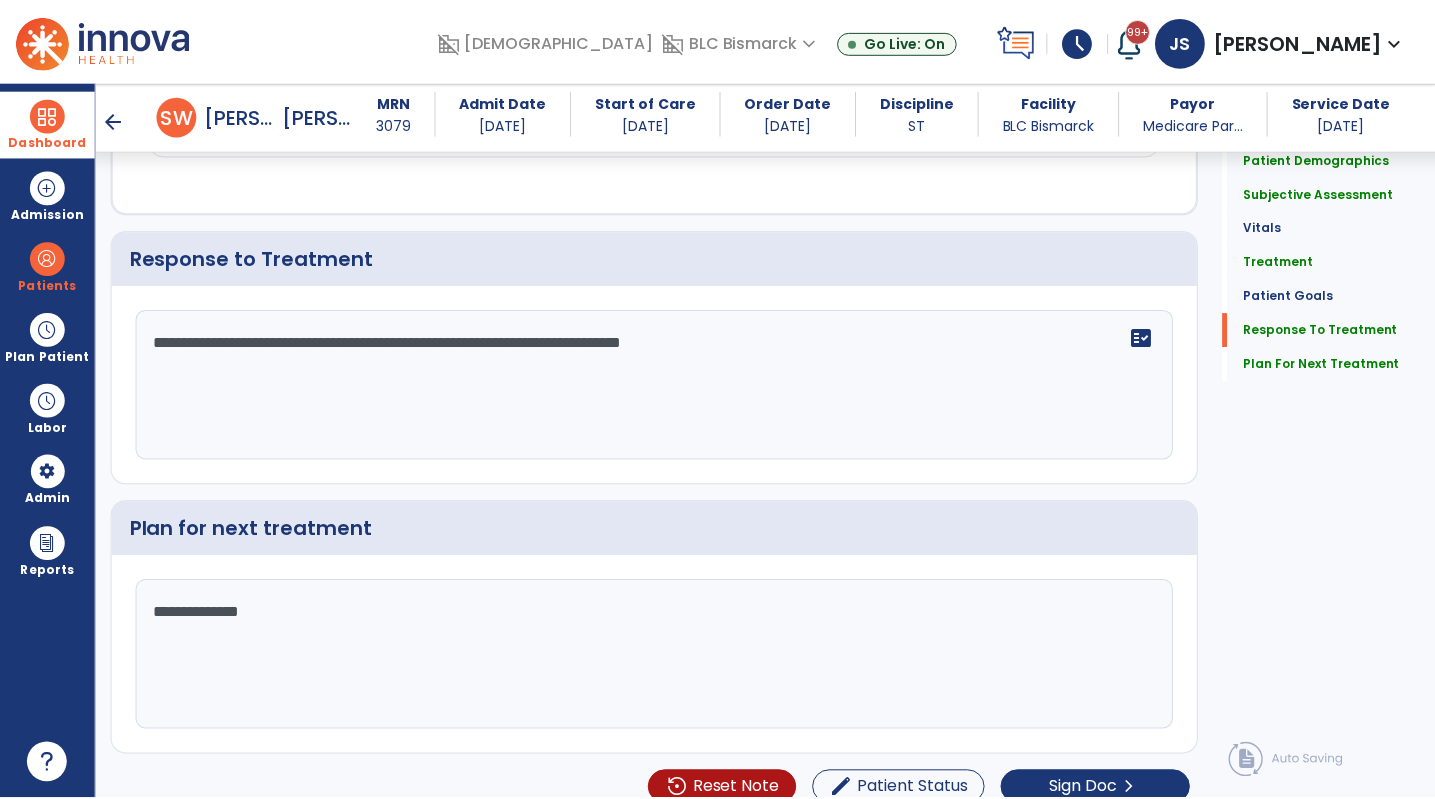 scroll, scrollTop: 2349, scrollLeft: 0, axis: vertical 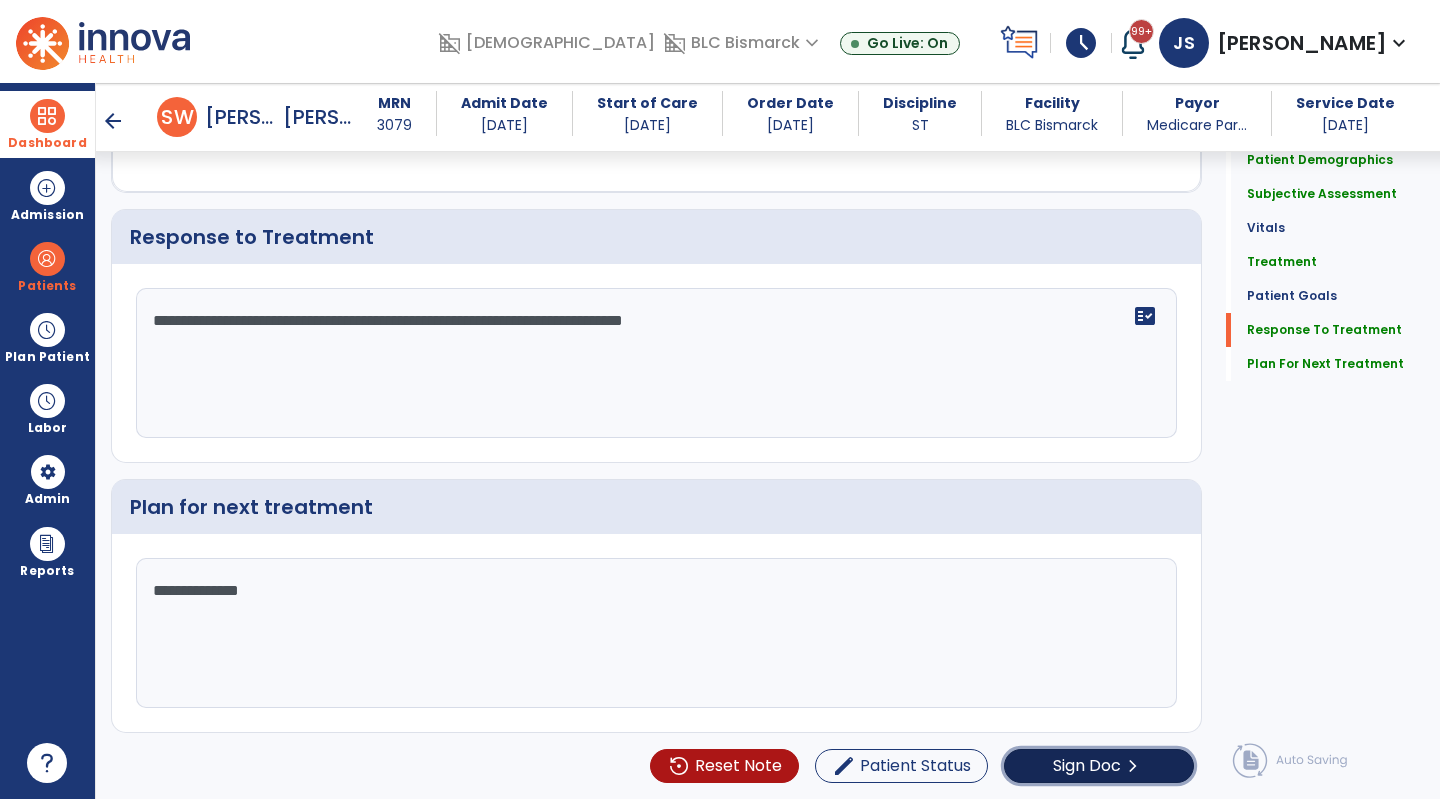 click on "Sign Doc" 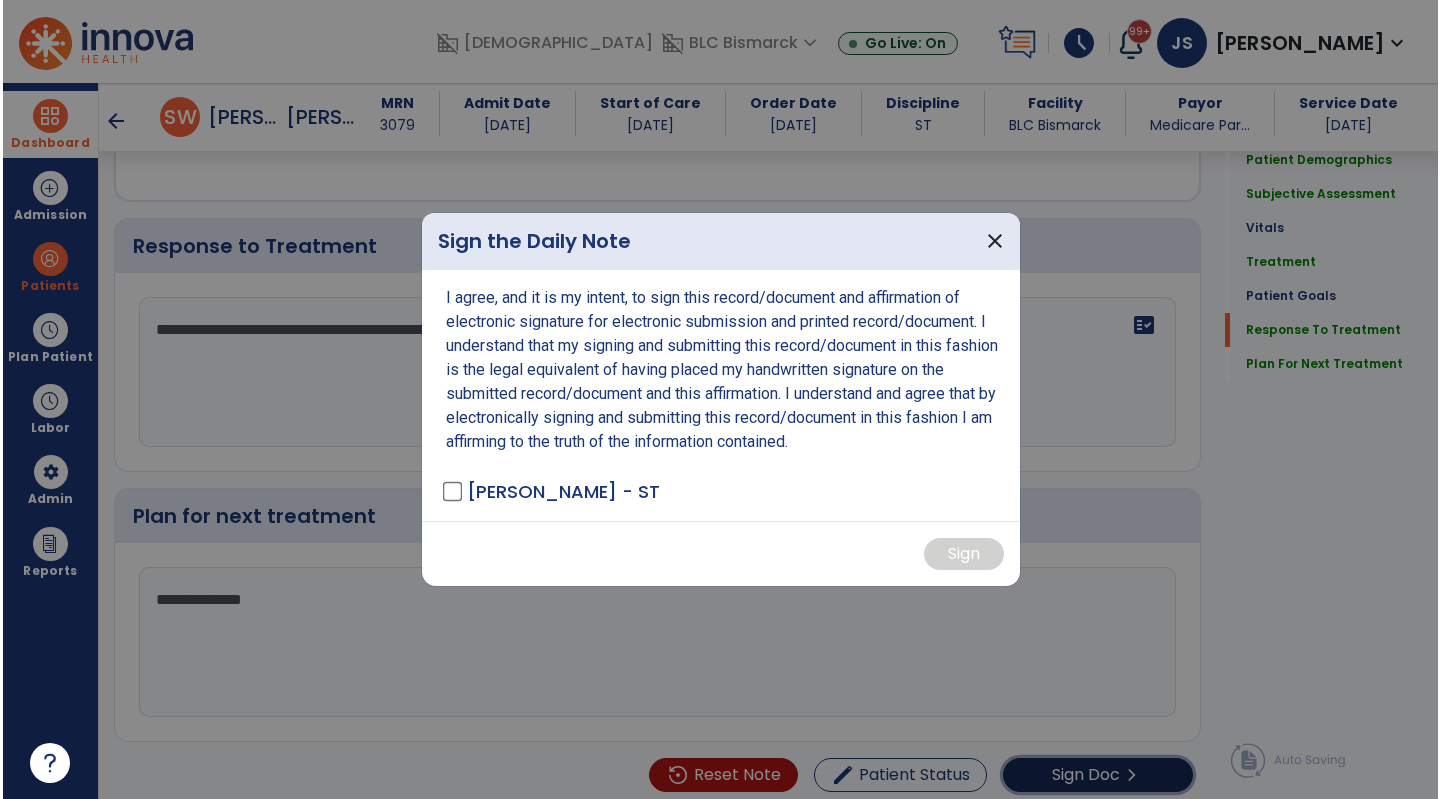 scroll, scrollTop: 2349, scrollLeft: 0, axis: vertical 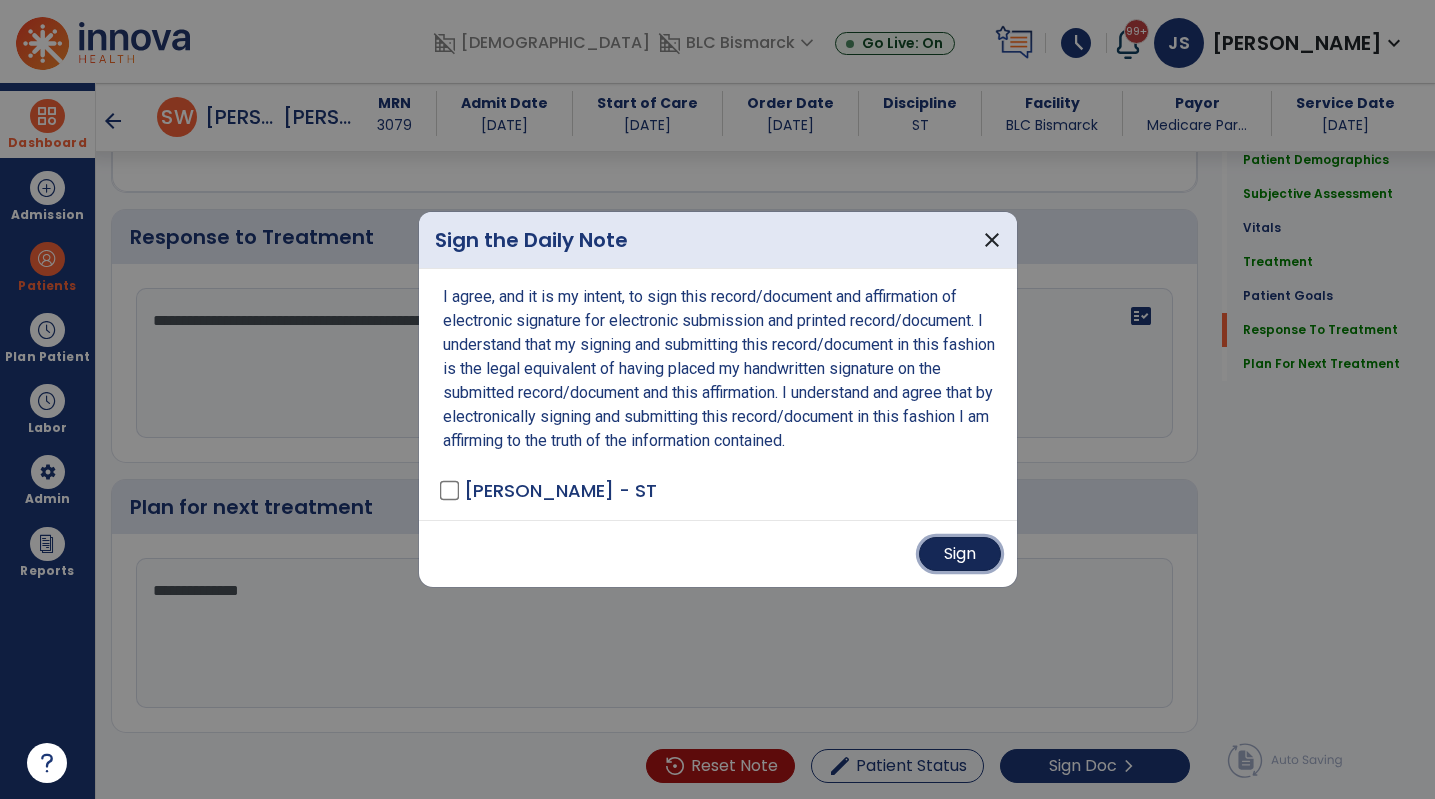 click on "Sign" at bounding box center [960, 554] 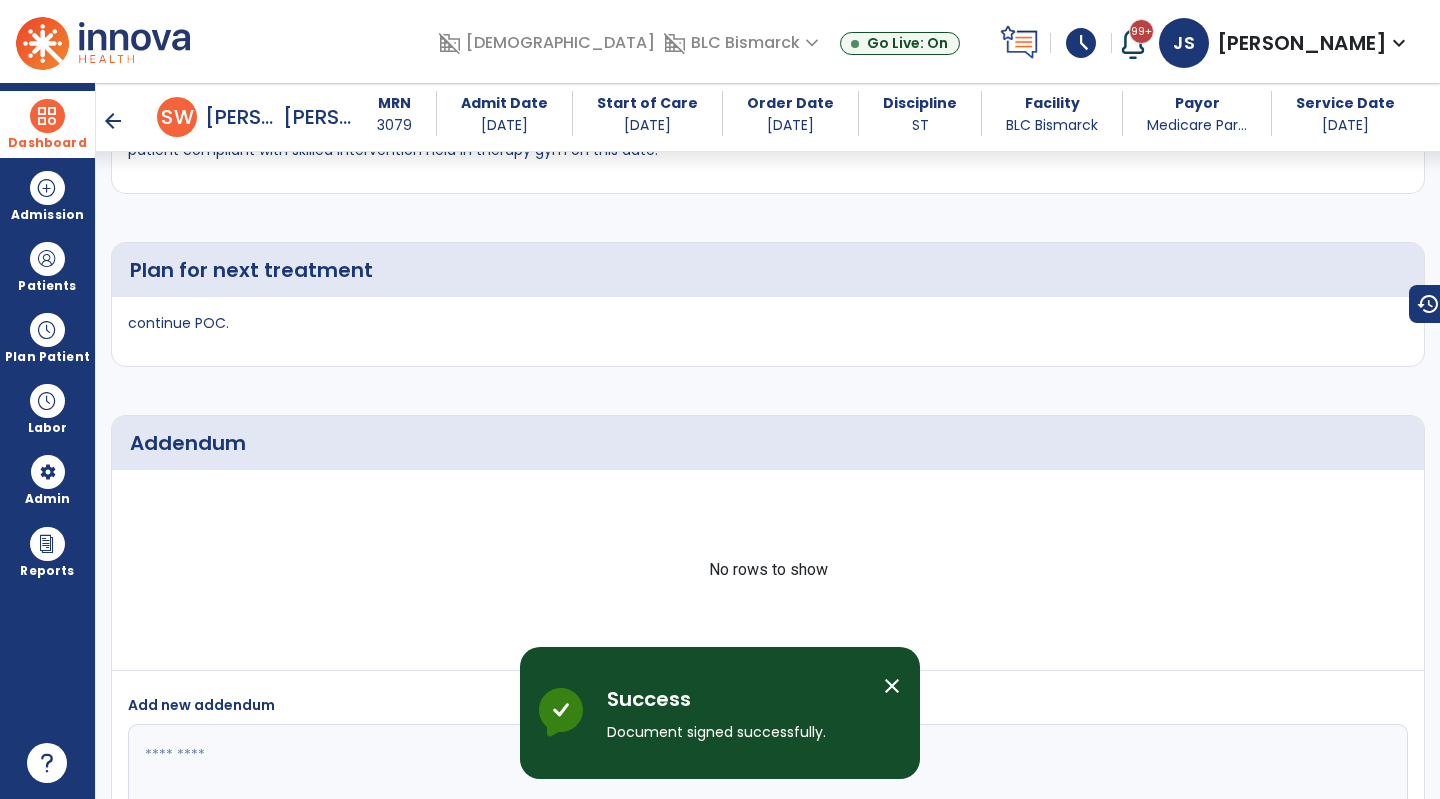 scroll, scrollTop: 3308, scrollLeft: 0, axis: vertical 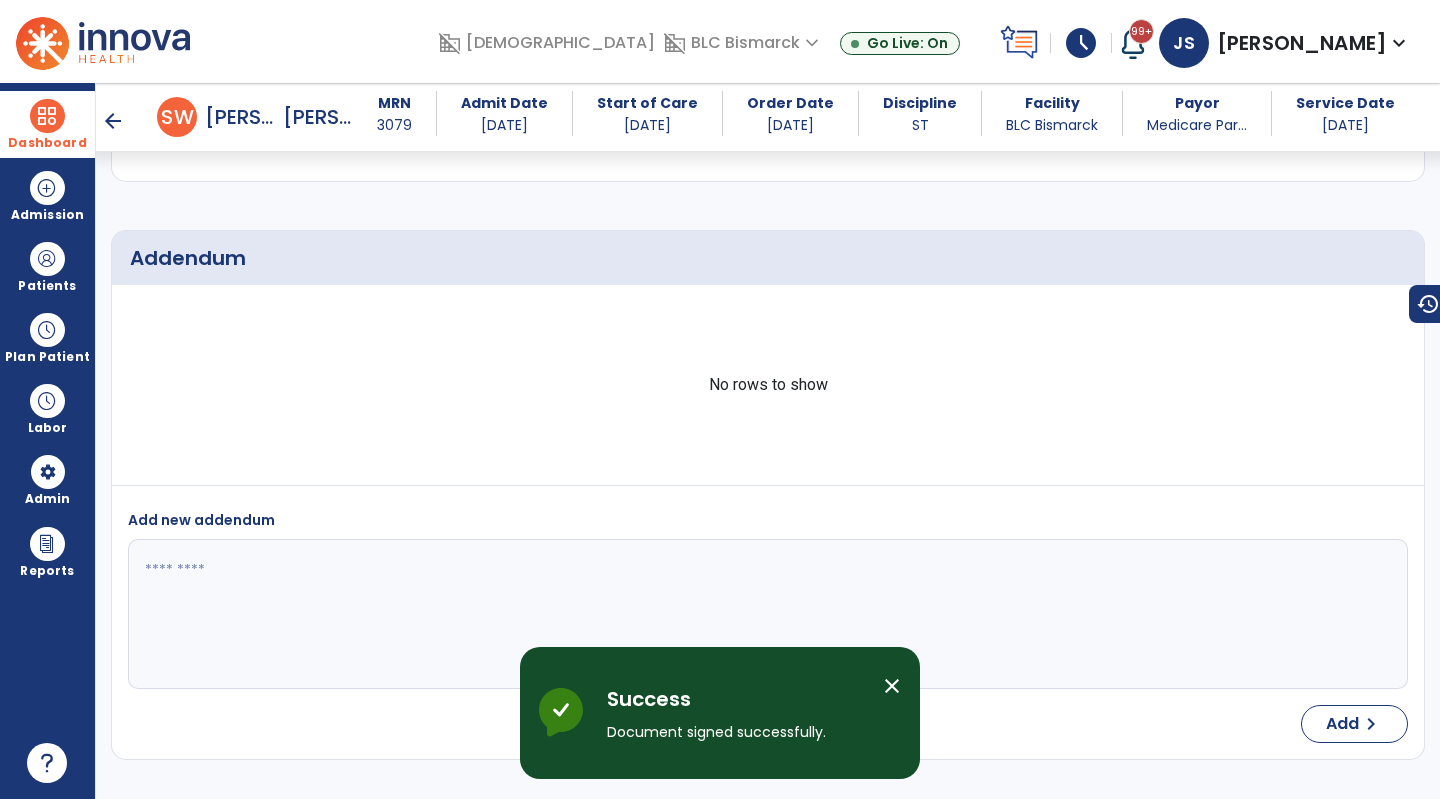 click on "arrow_back" at bounding box center [113, 121] 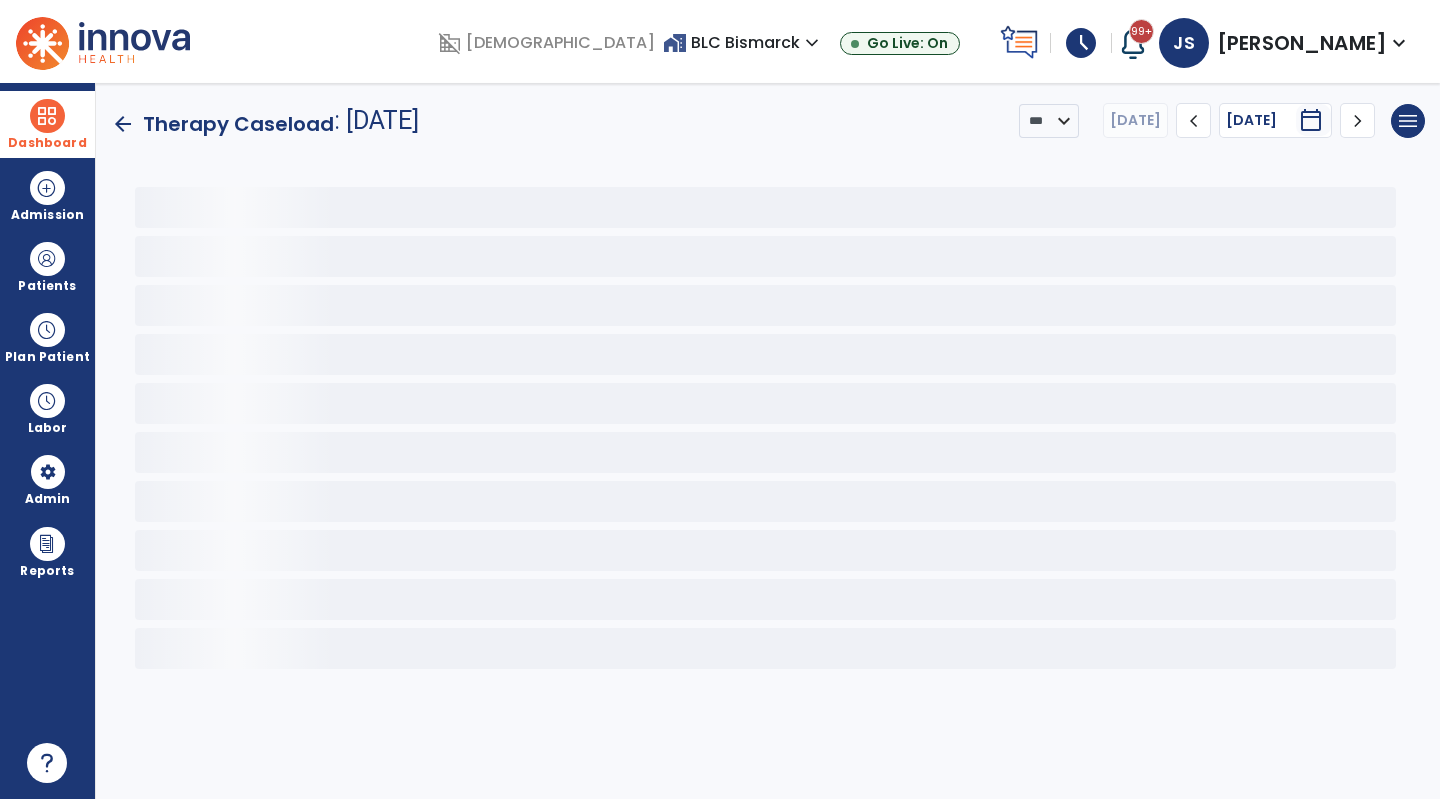 scroll, scrollTop: 0, scrollLeft: 0, axis: both 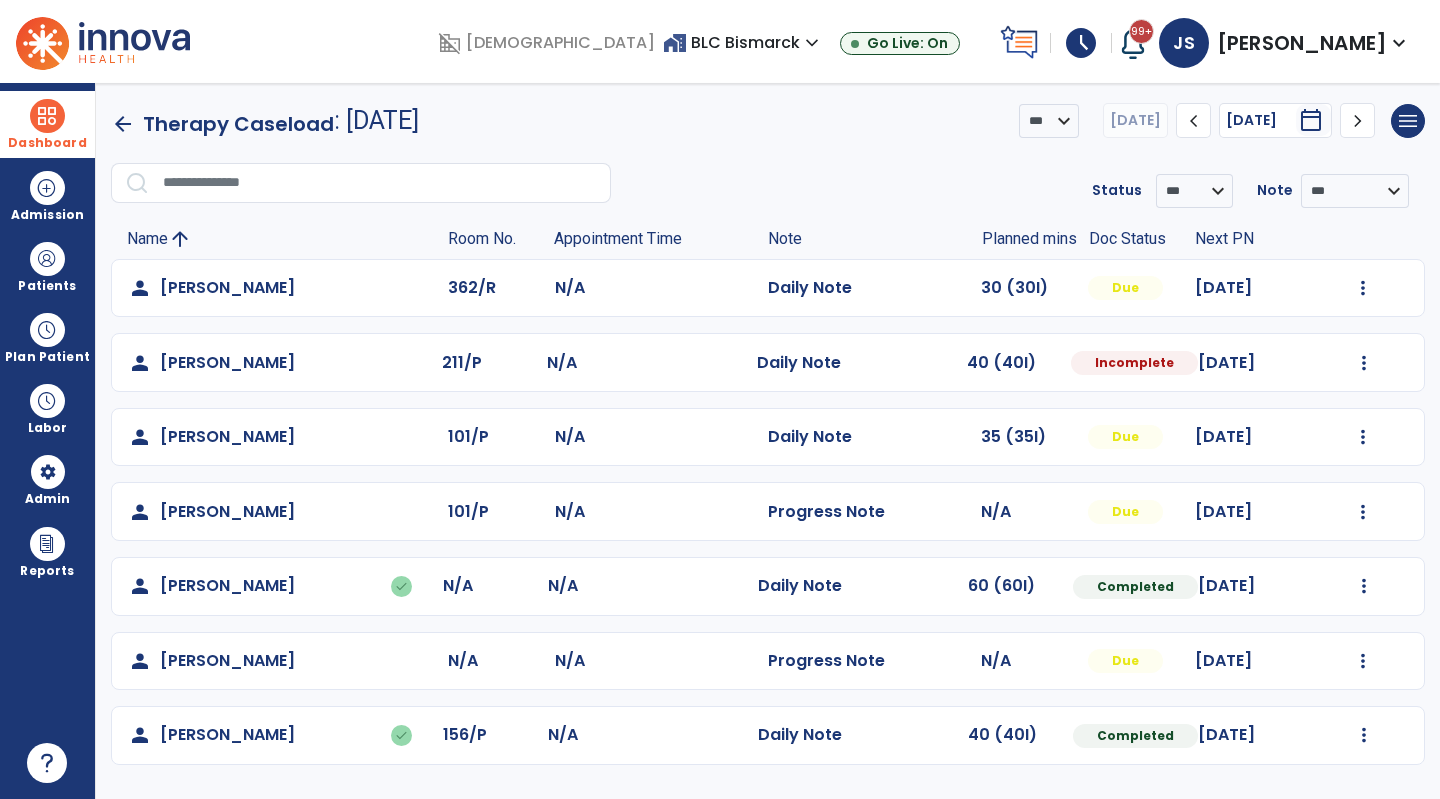 click on "**********" 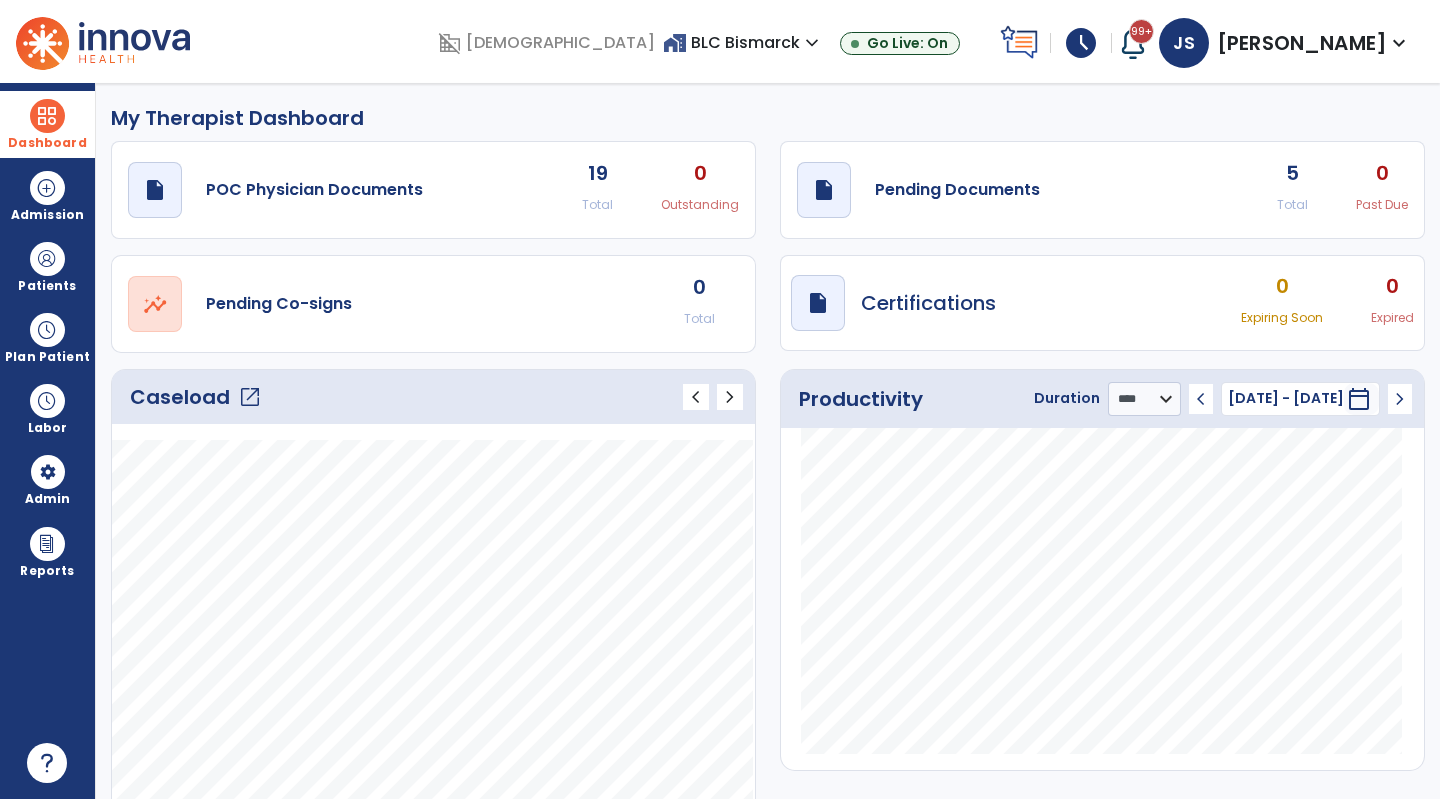 click on "open_in_new" 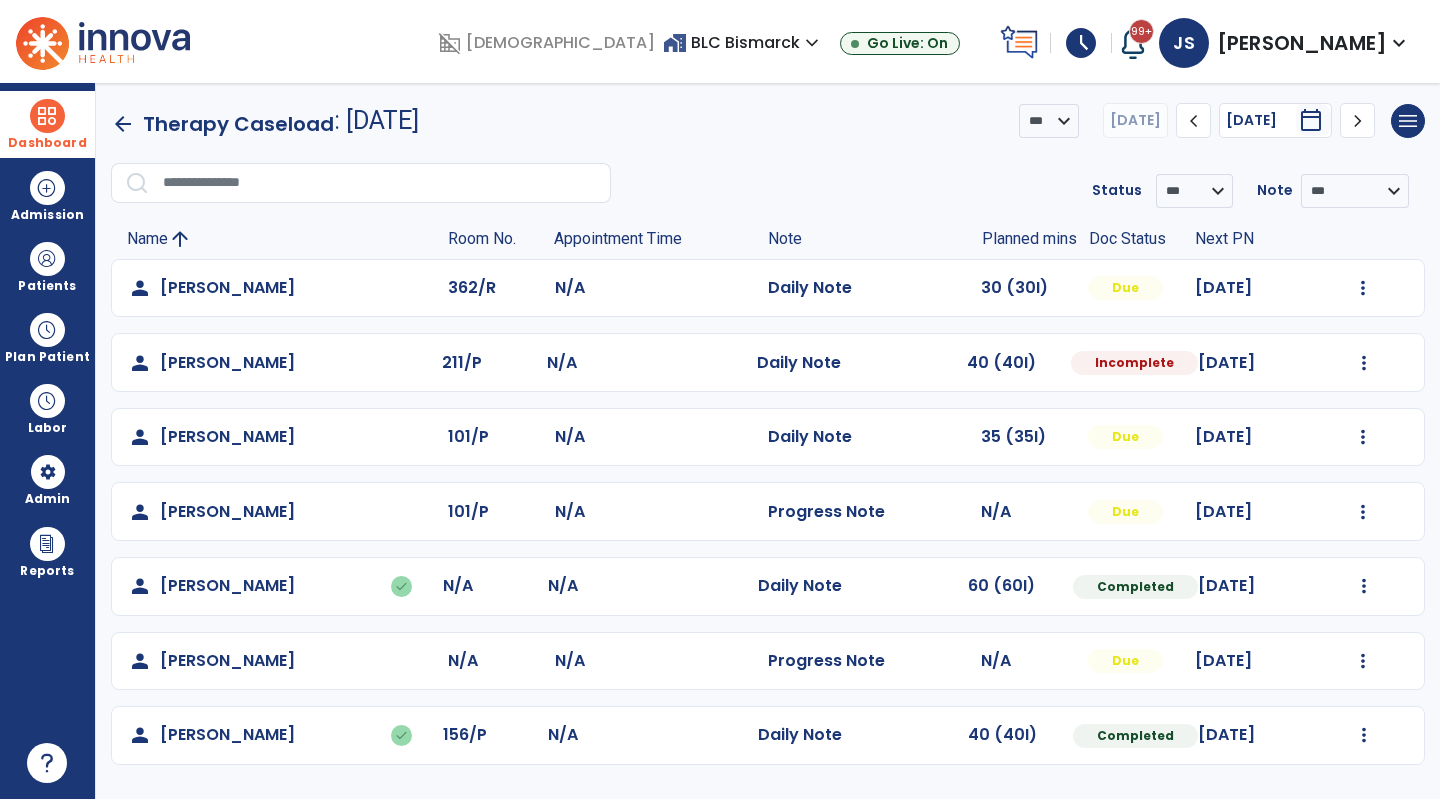 click on "**********" 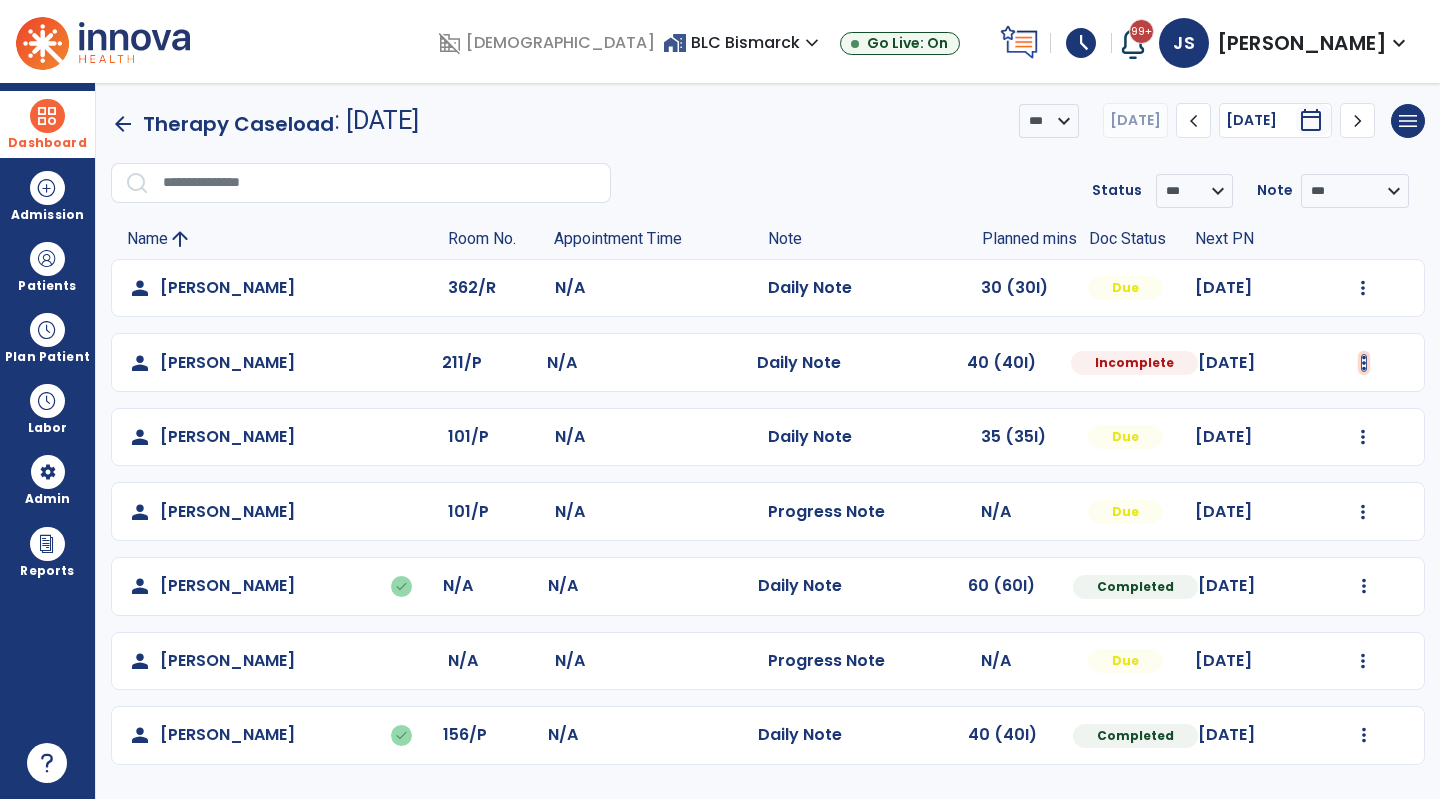 click at bounding box center (1363, 288) 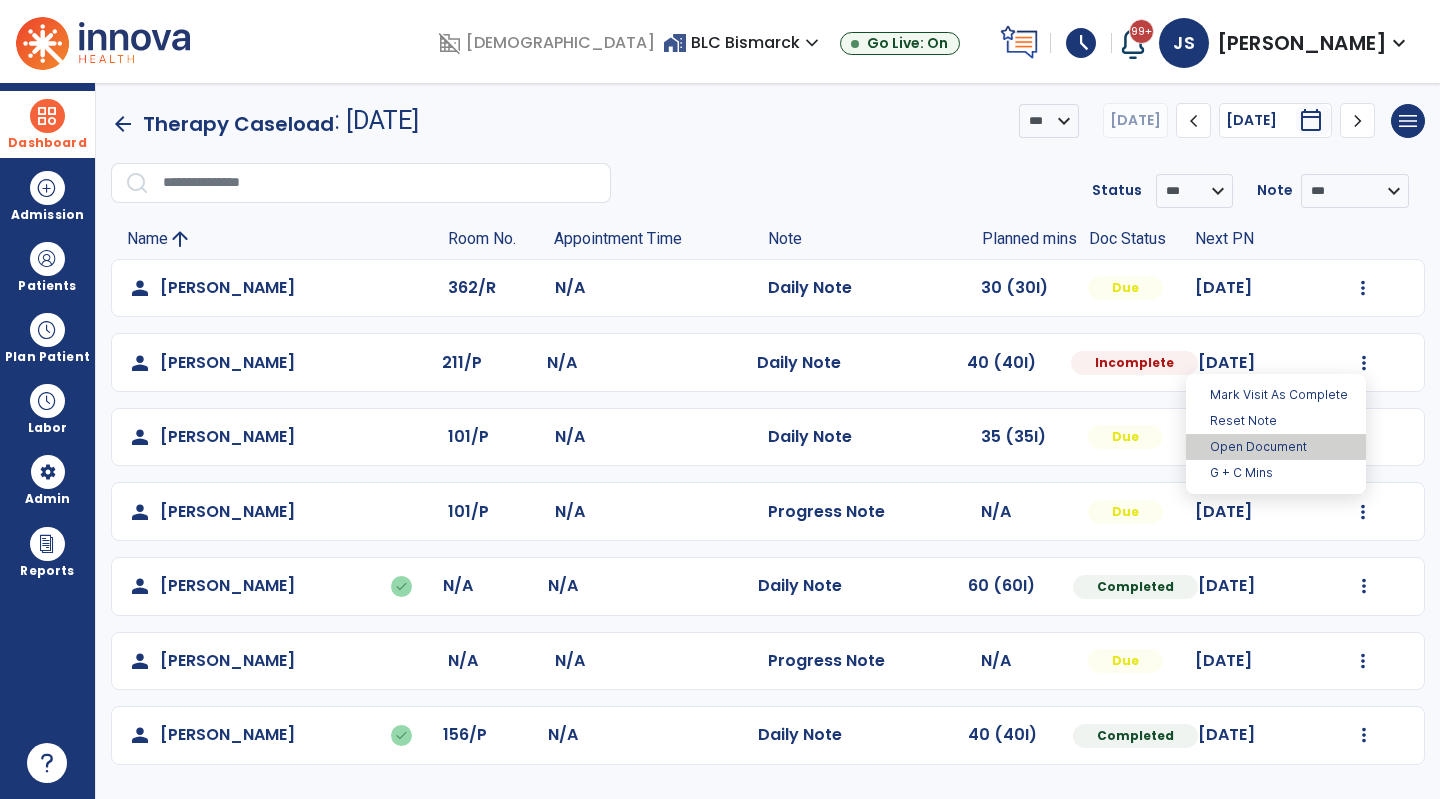 click on "Open Document" at bounding box center [1276, 447] 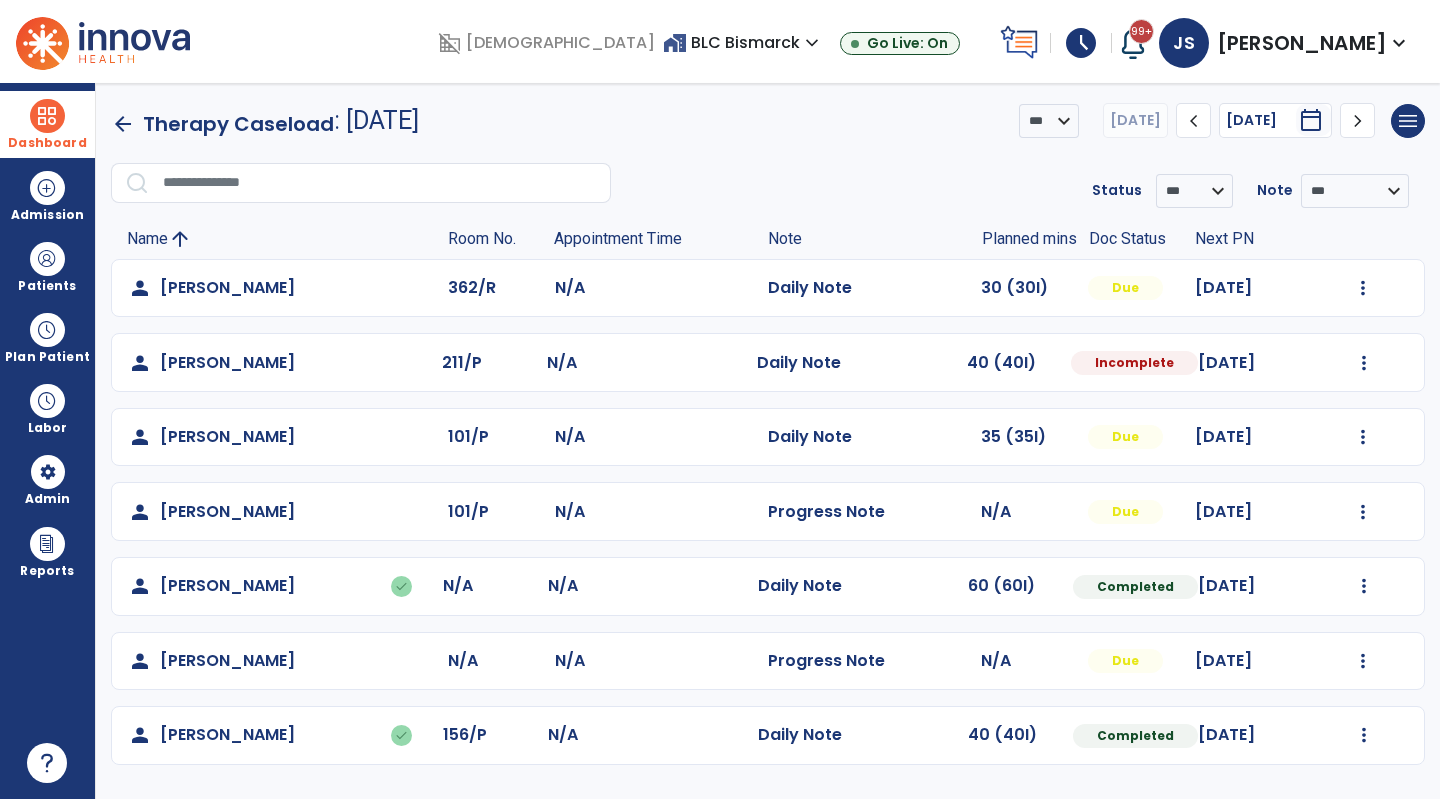 select on "*" 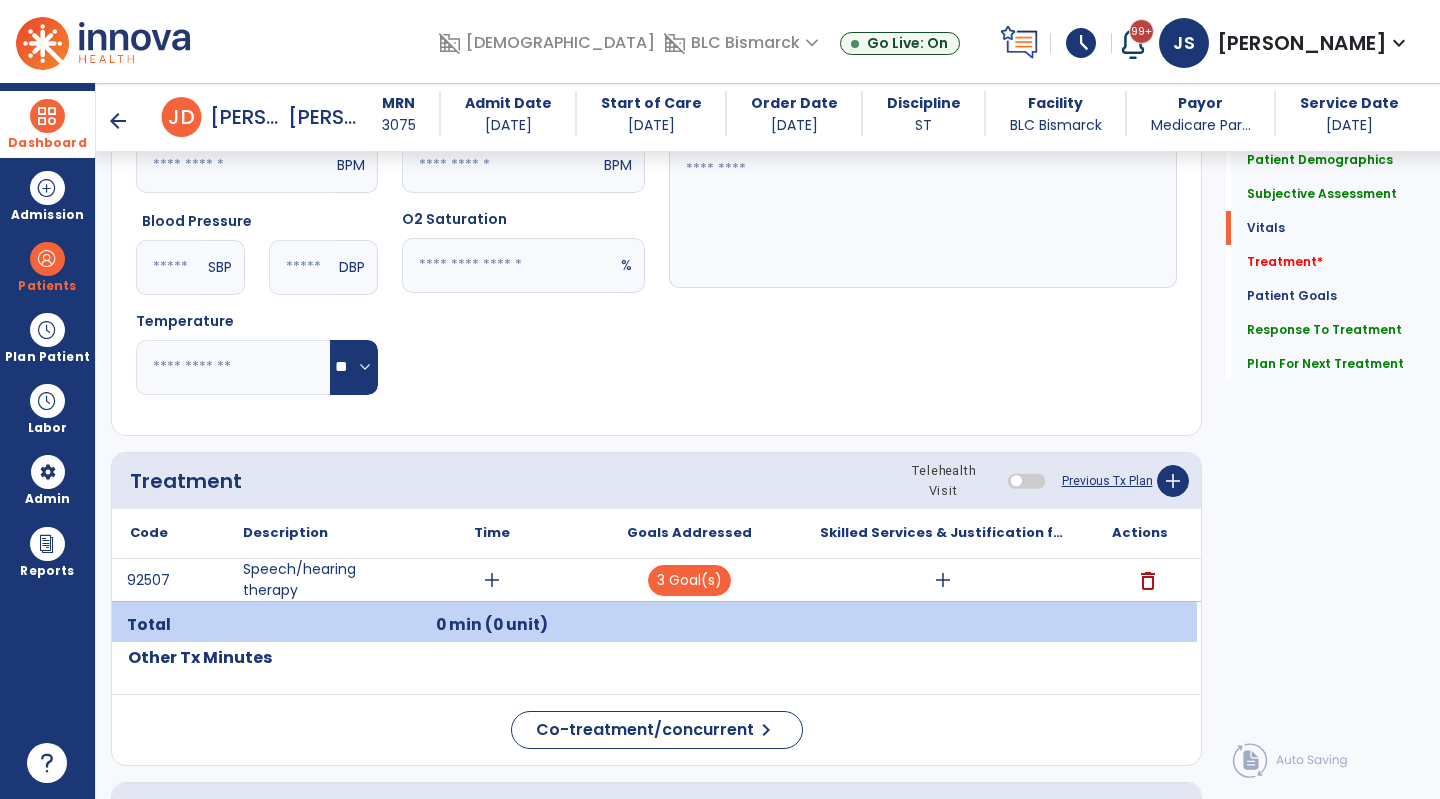 scroll, scrollTop: 958, scrollLeft: 0, axis: vertical 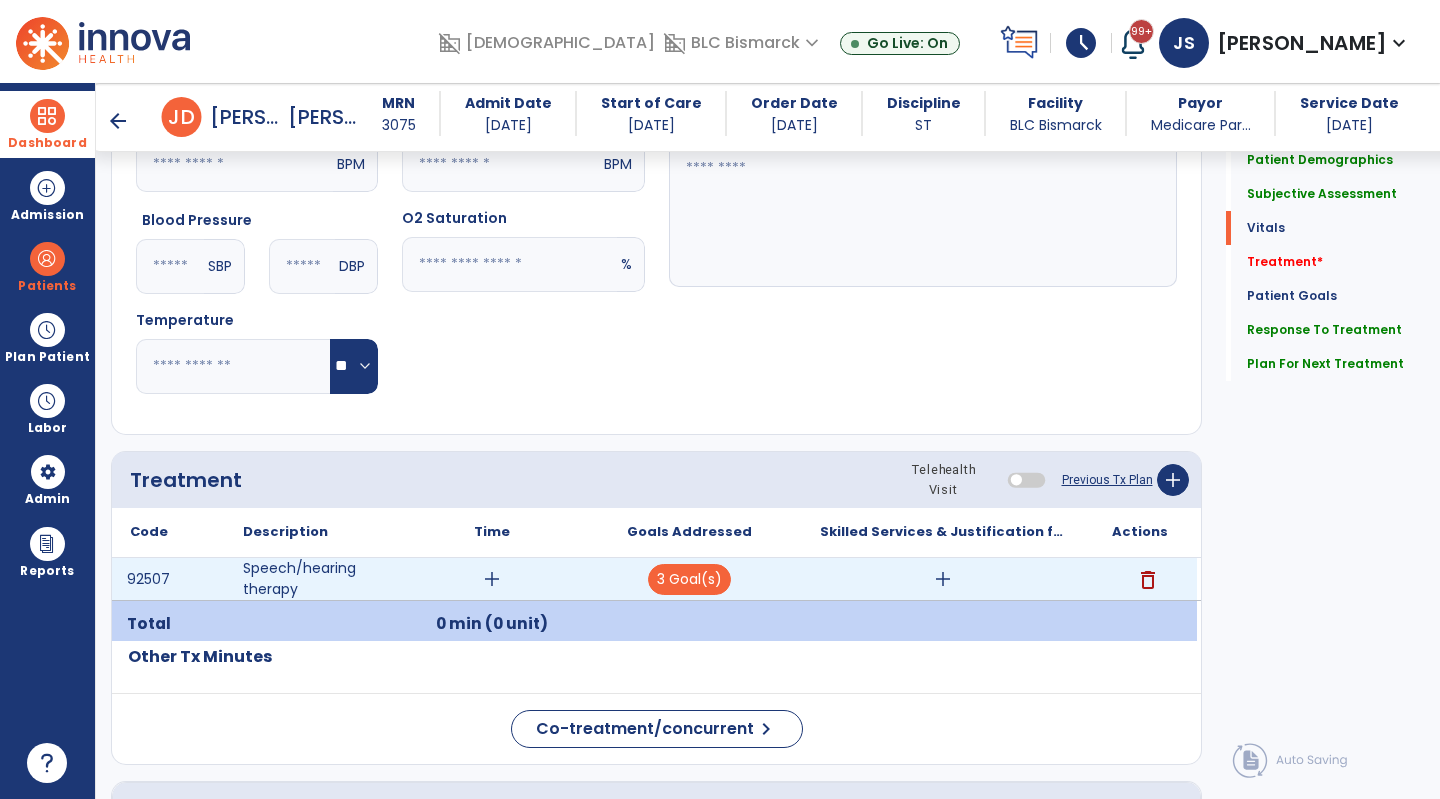 click on "add" at bounding box center (492, 579) 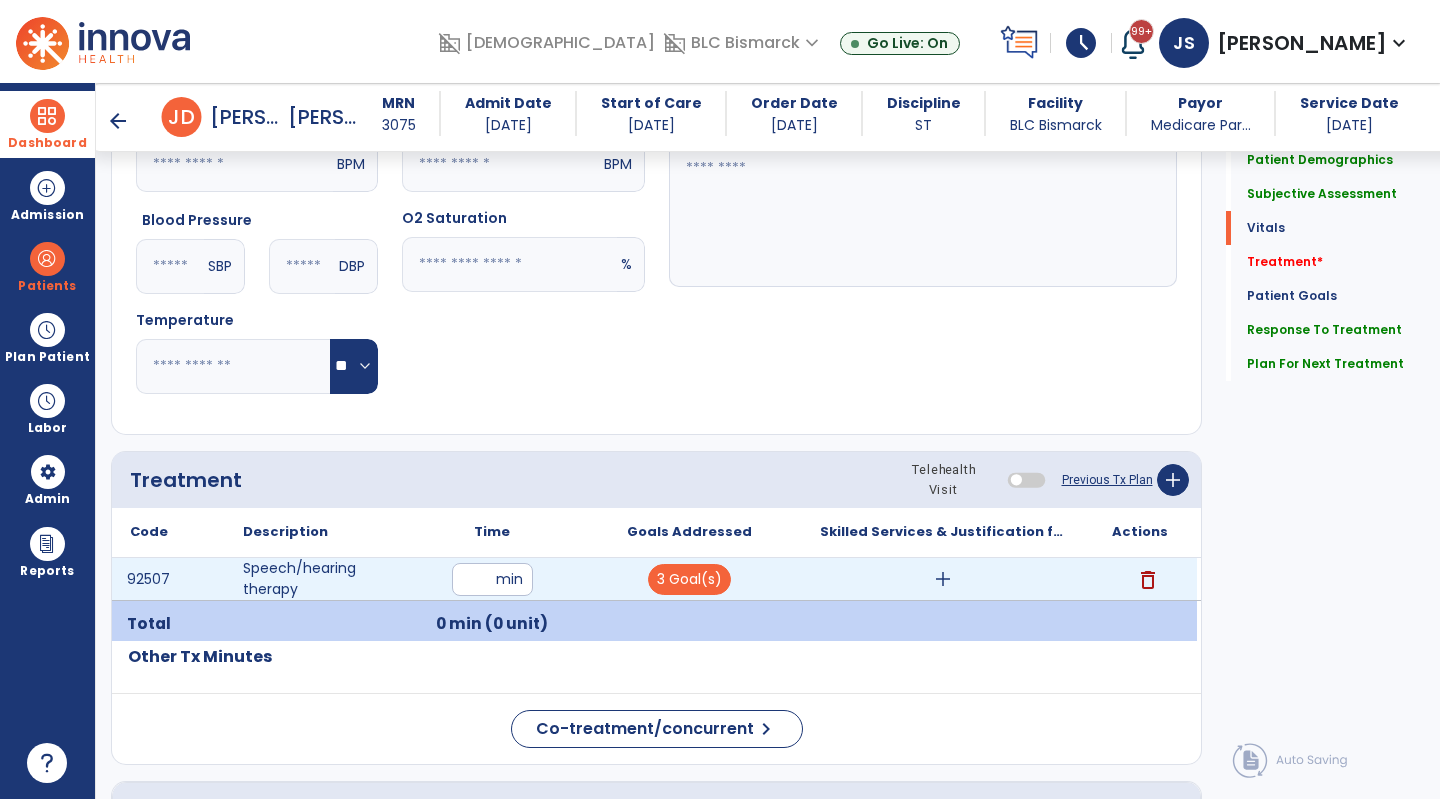 type on "**" 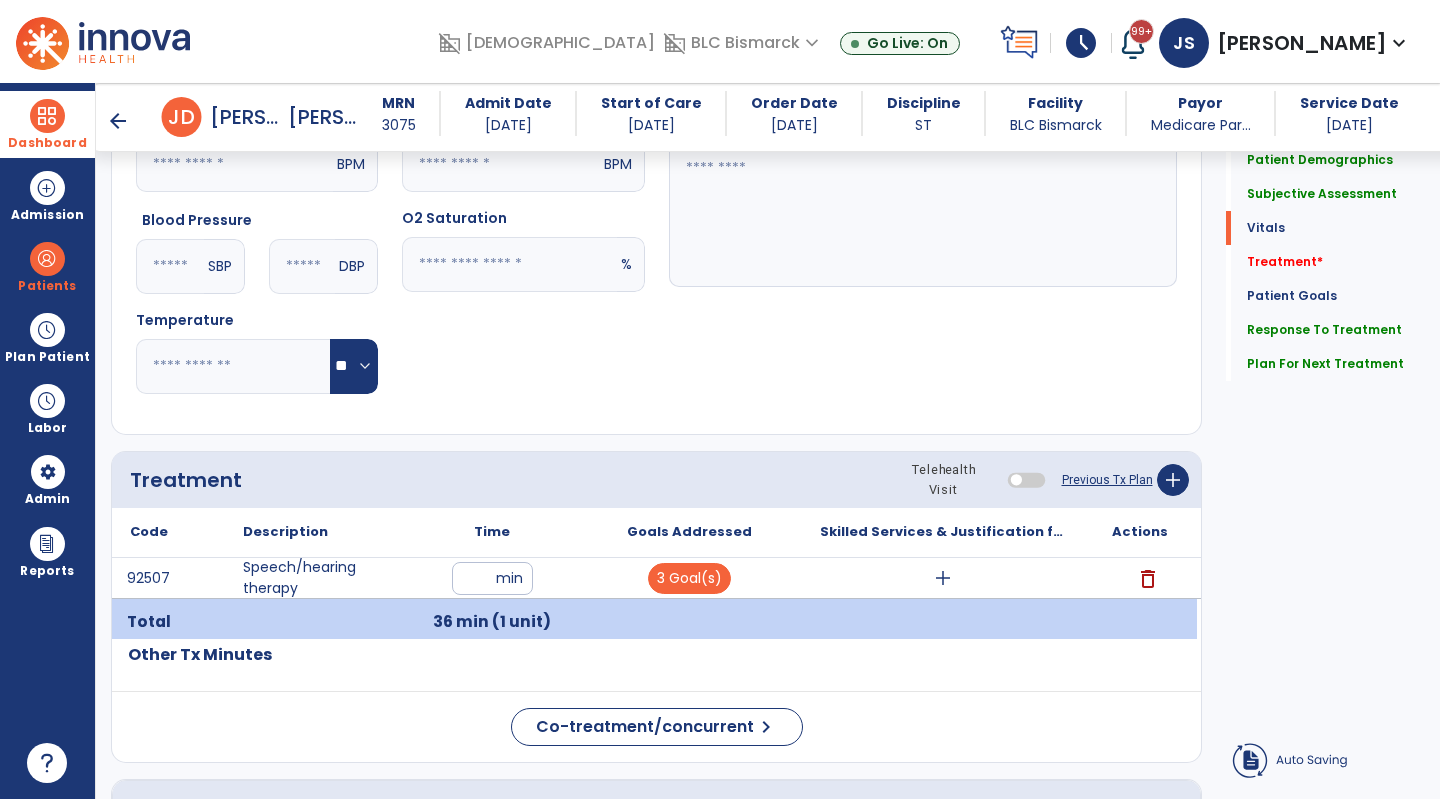 click on "Respiratory Rate  BPM Blood Pressure   SBP   DBP Temperature  ** ** Pulse Rate  BPM O2 Saturation  % Notes/Comments" 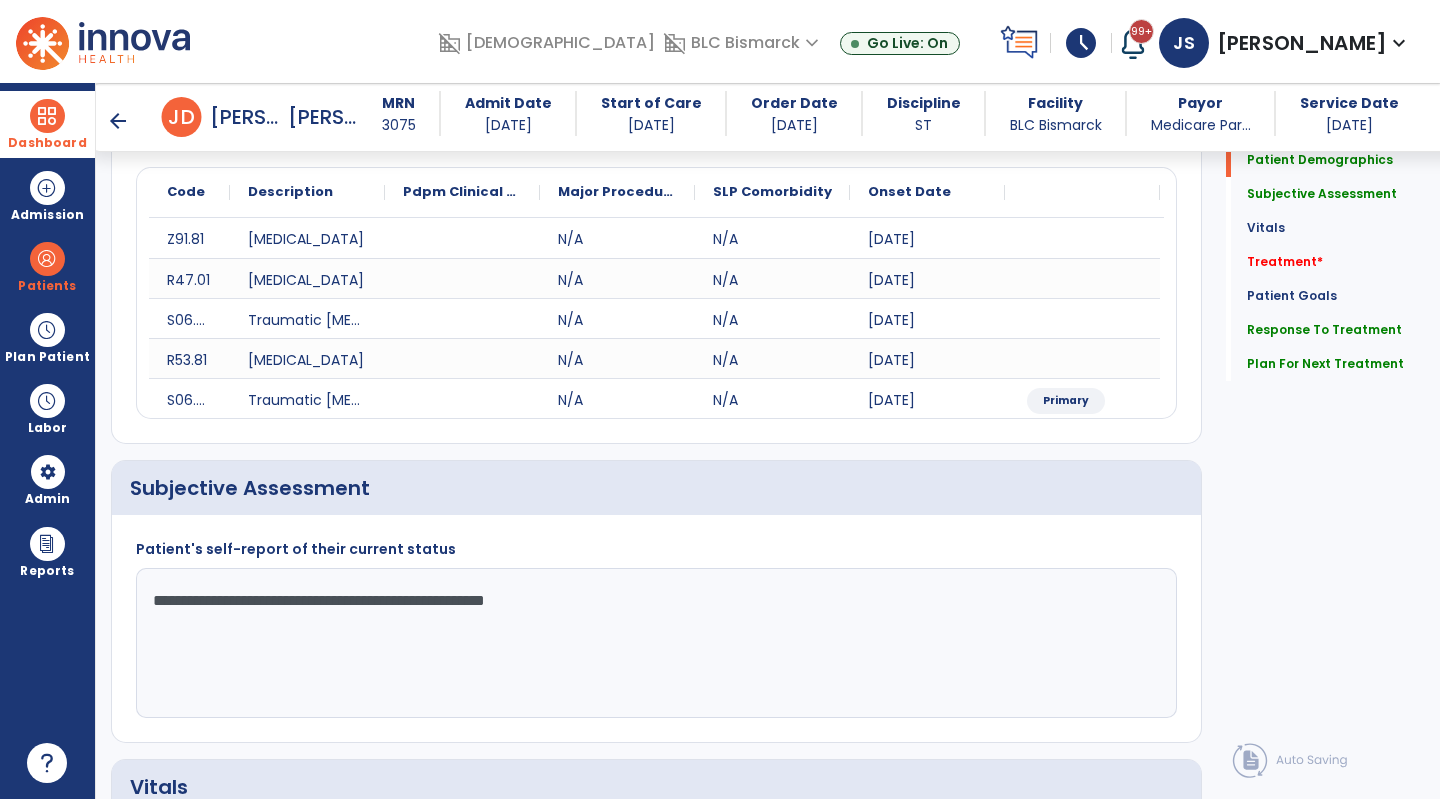 scroll, scrollTop: 0, scrollLeft: 0, axis: both 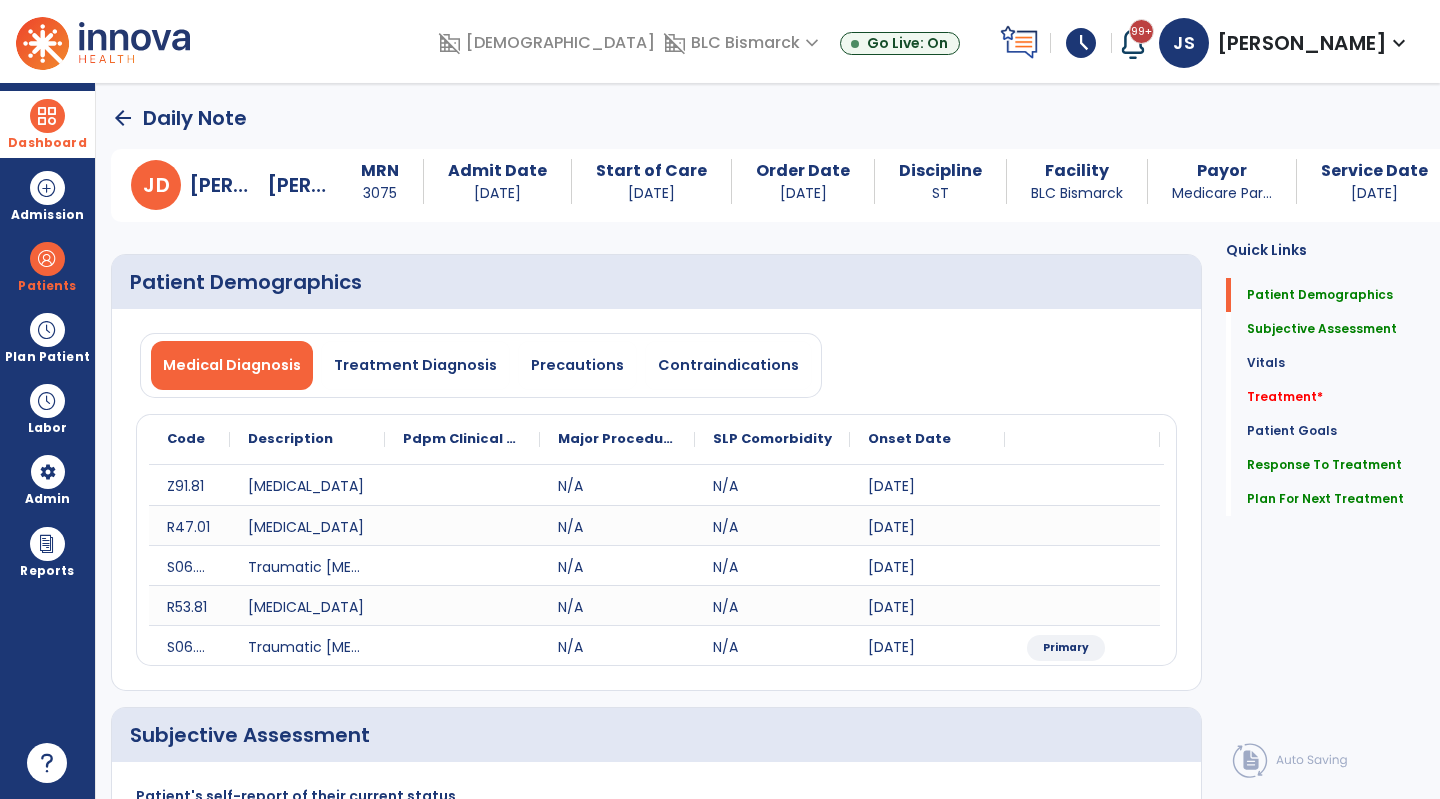 click on "arrow_back" 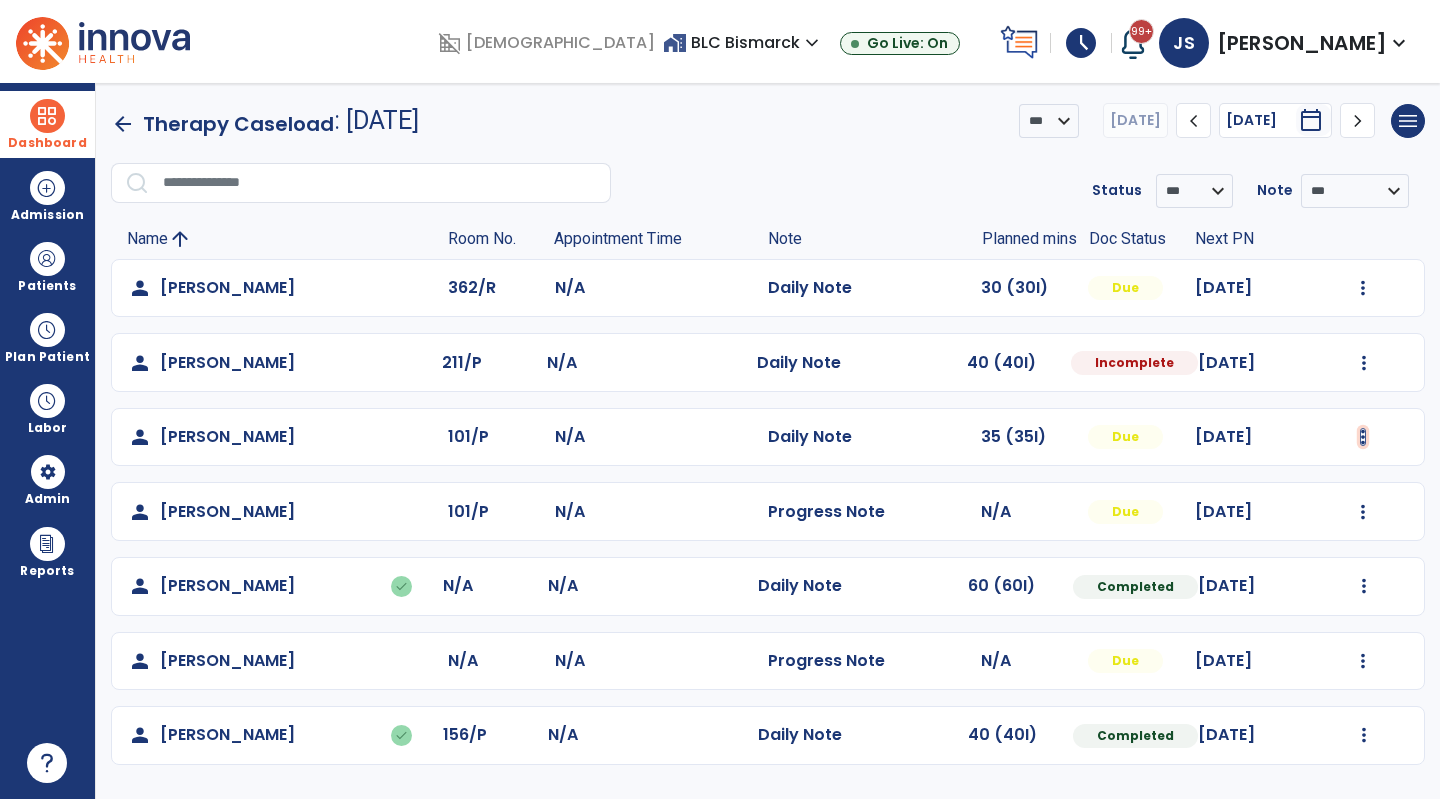 click at bounding box center [1363, 288] 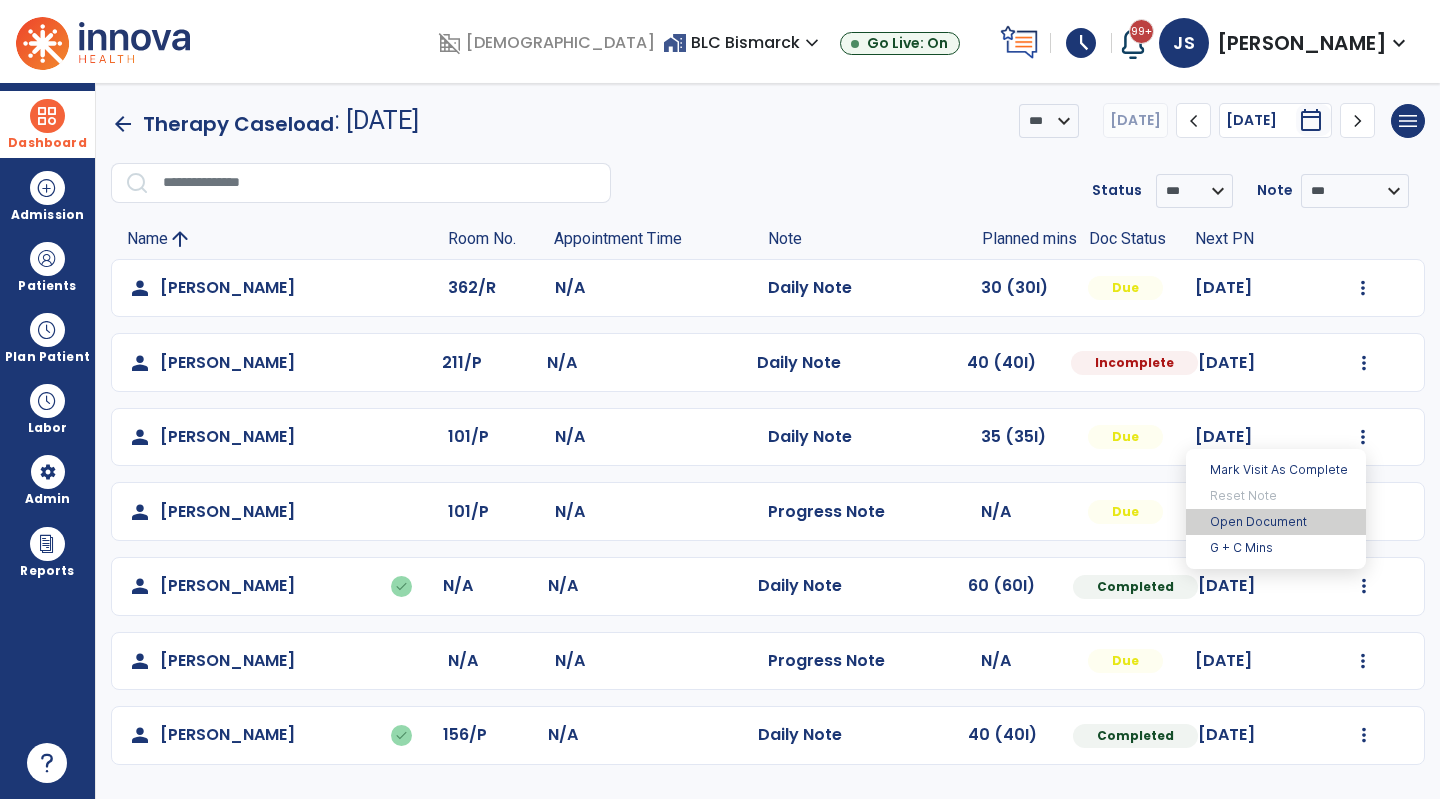 click on "Open Document" at bounding box center (1276, 522) 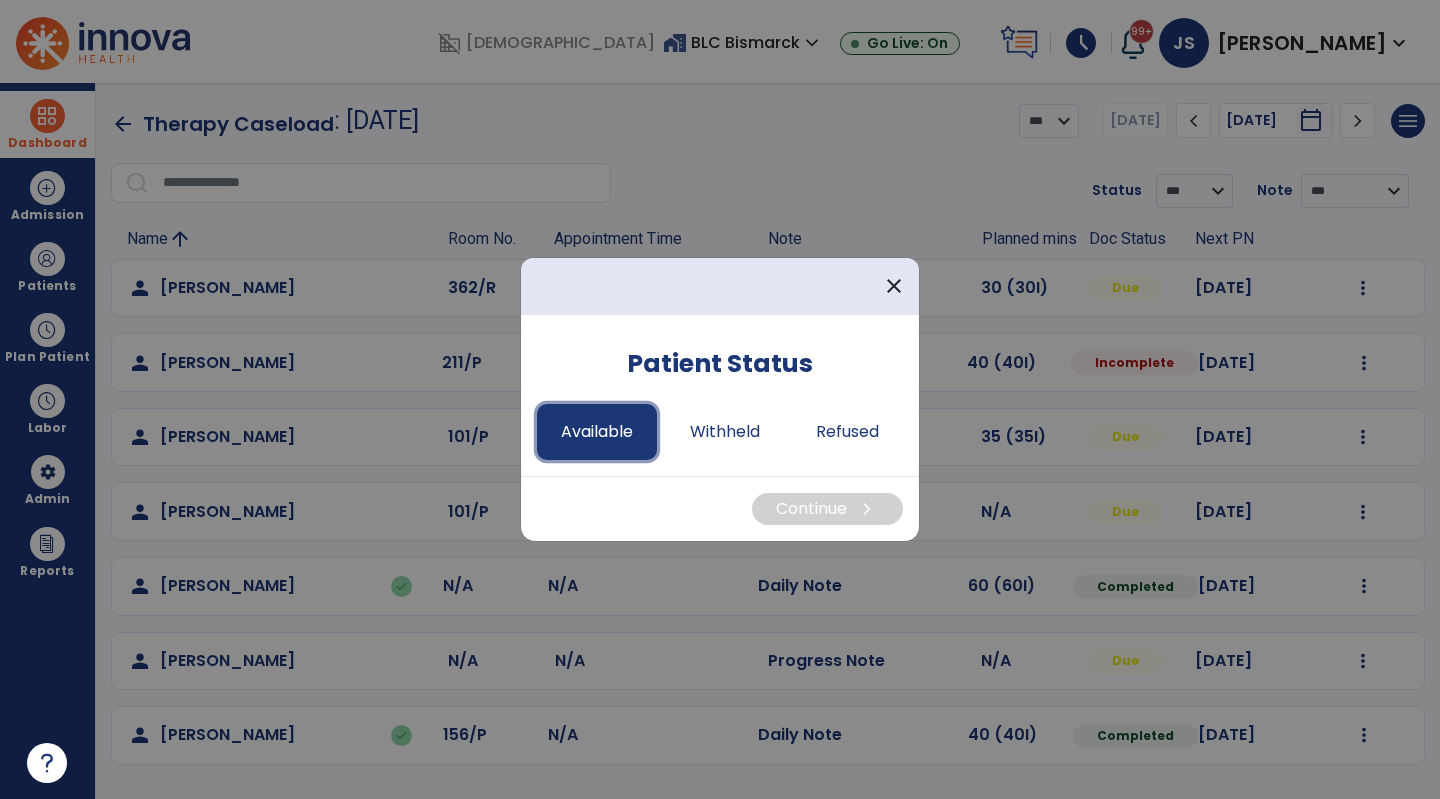 click on "Available" at bounding box center (597, 432) 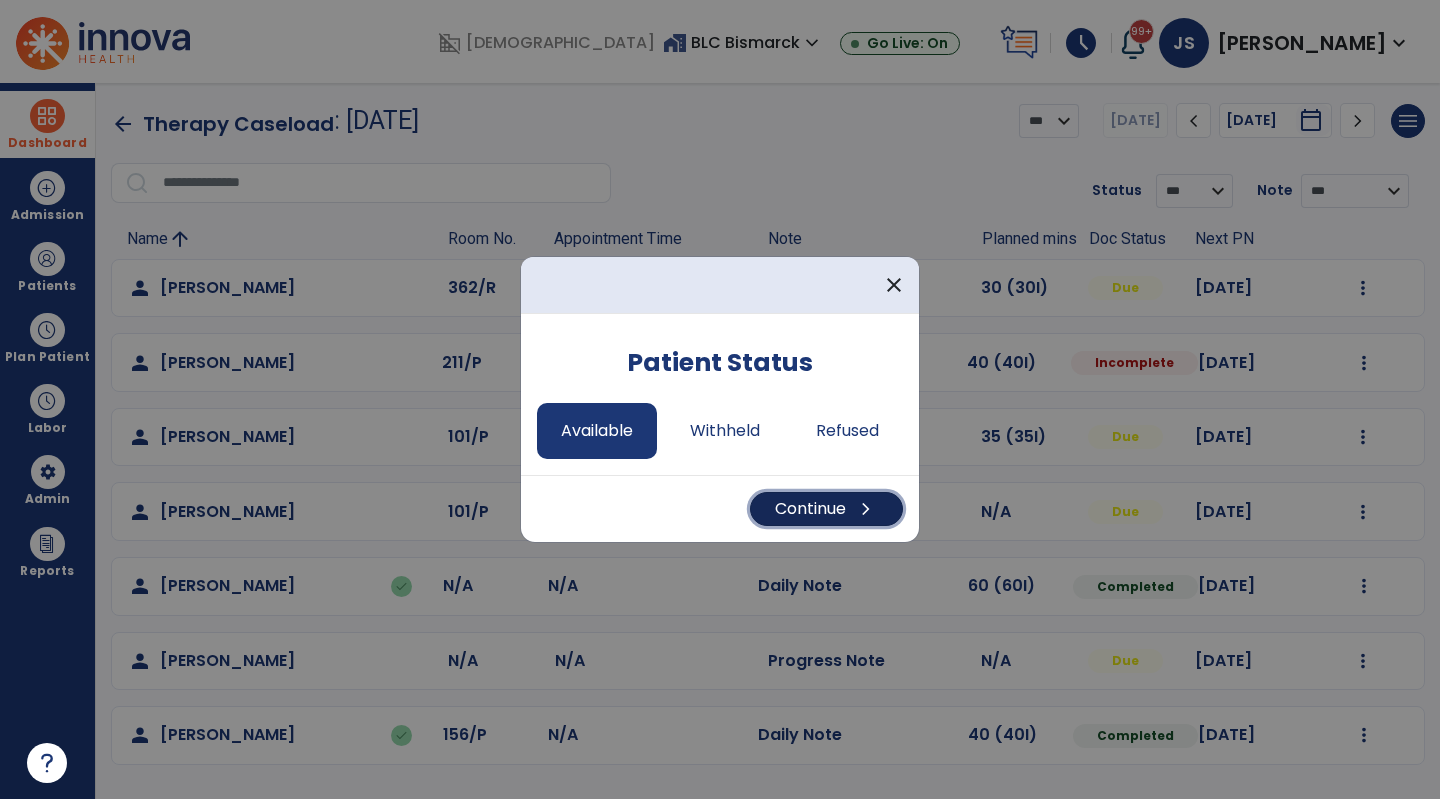 click on "Continue   chevron_right" at bounding box center (826, 509) 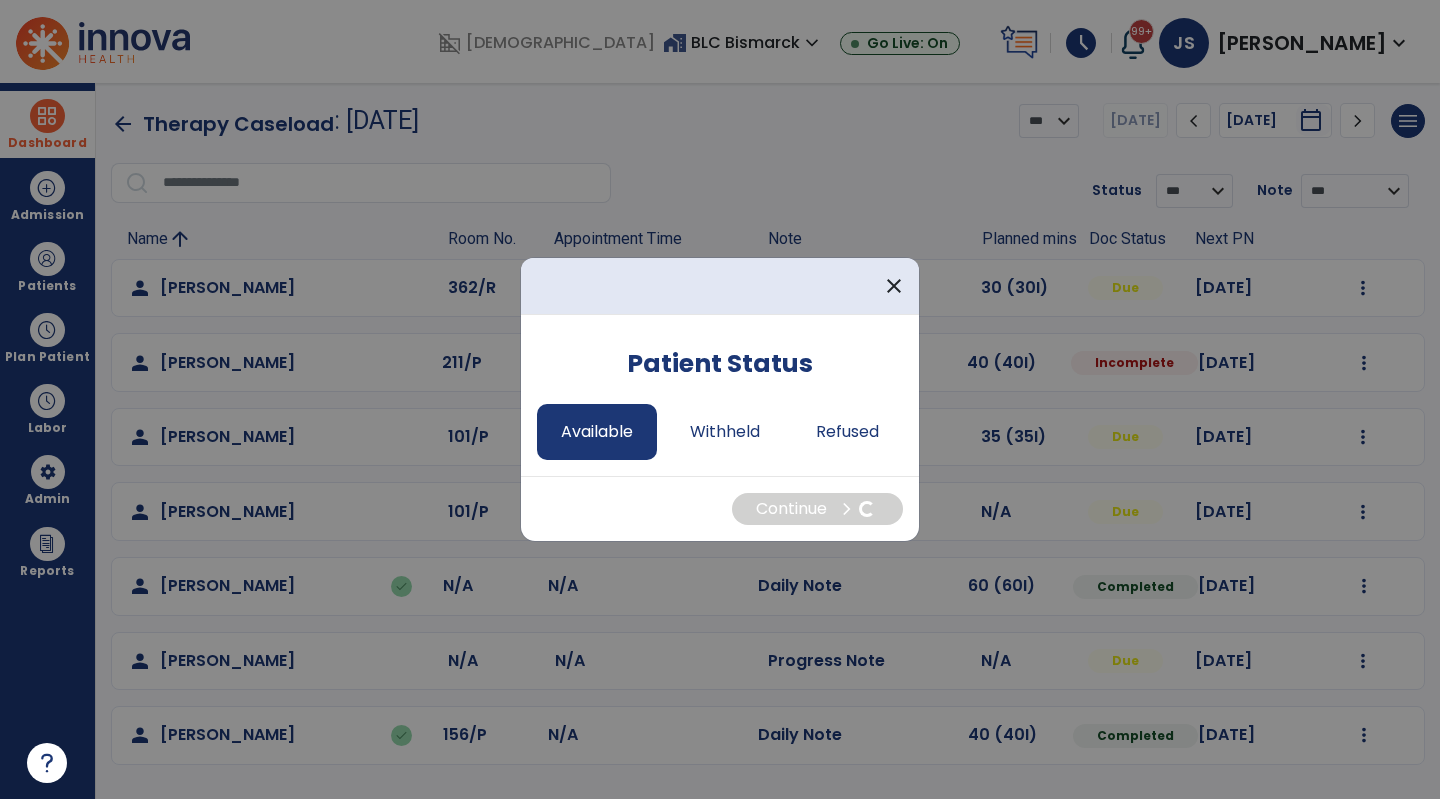 select on "*" 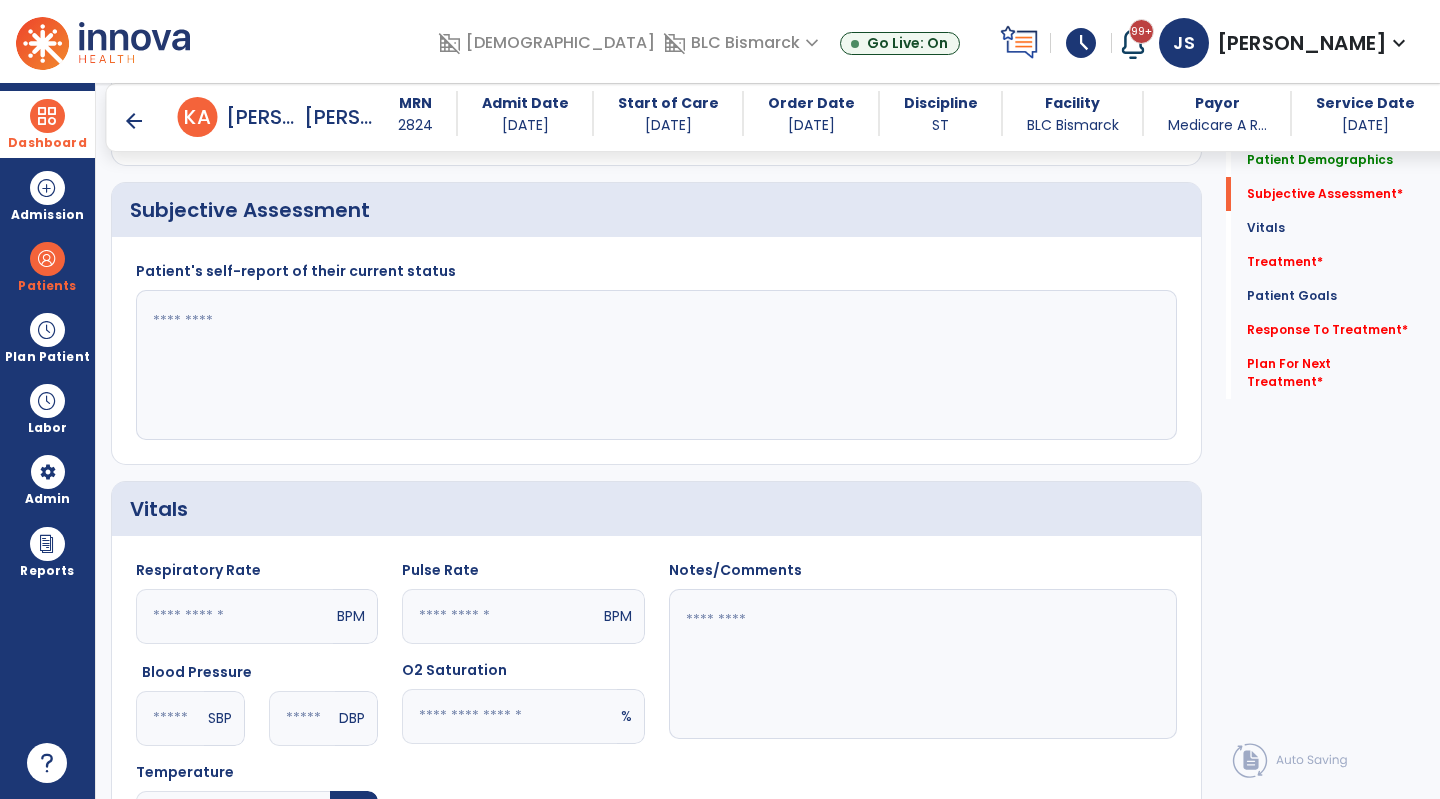 scroll, scrollTop: 627, scrollLeft: 0, axis: vertical 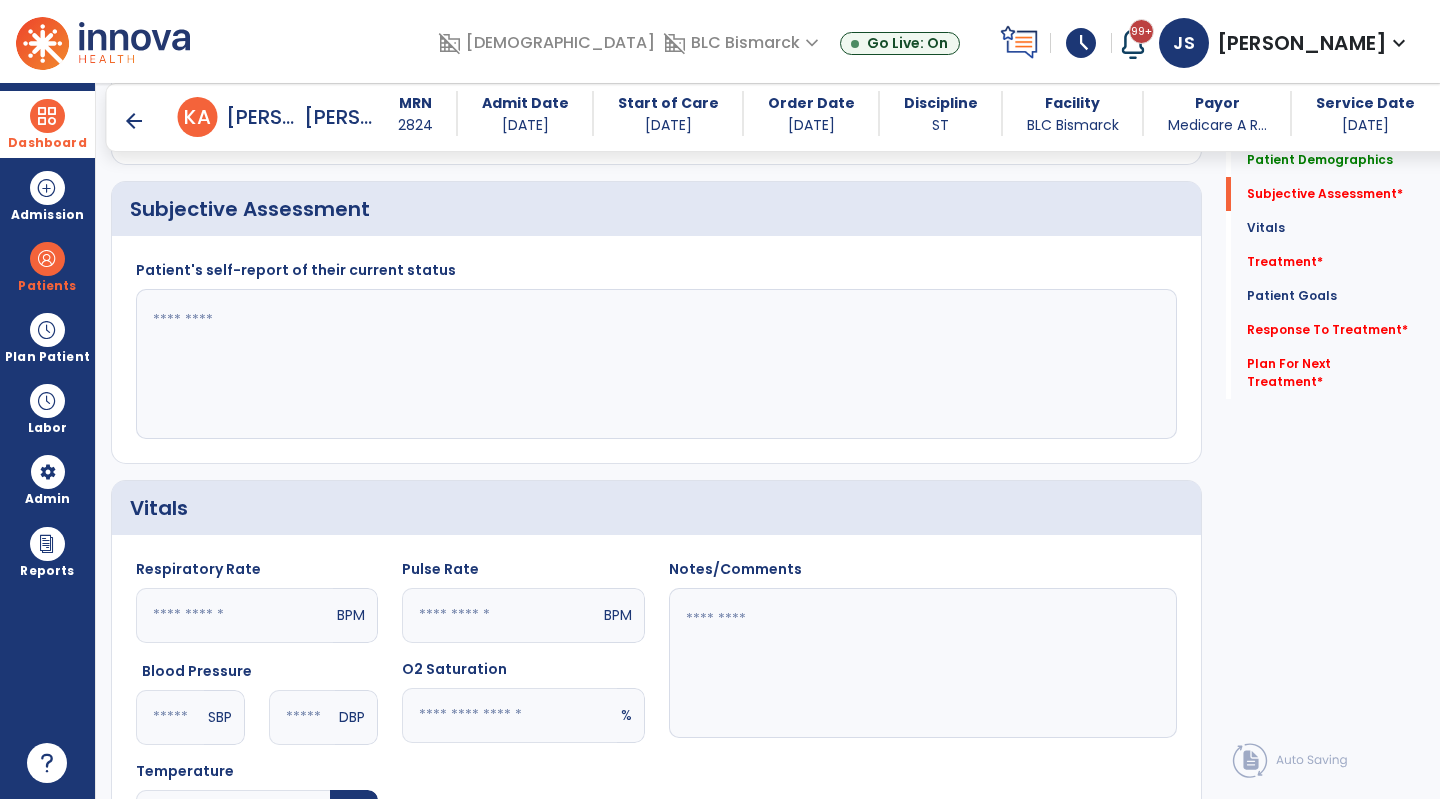 click 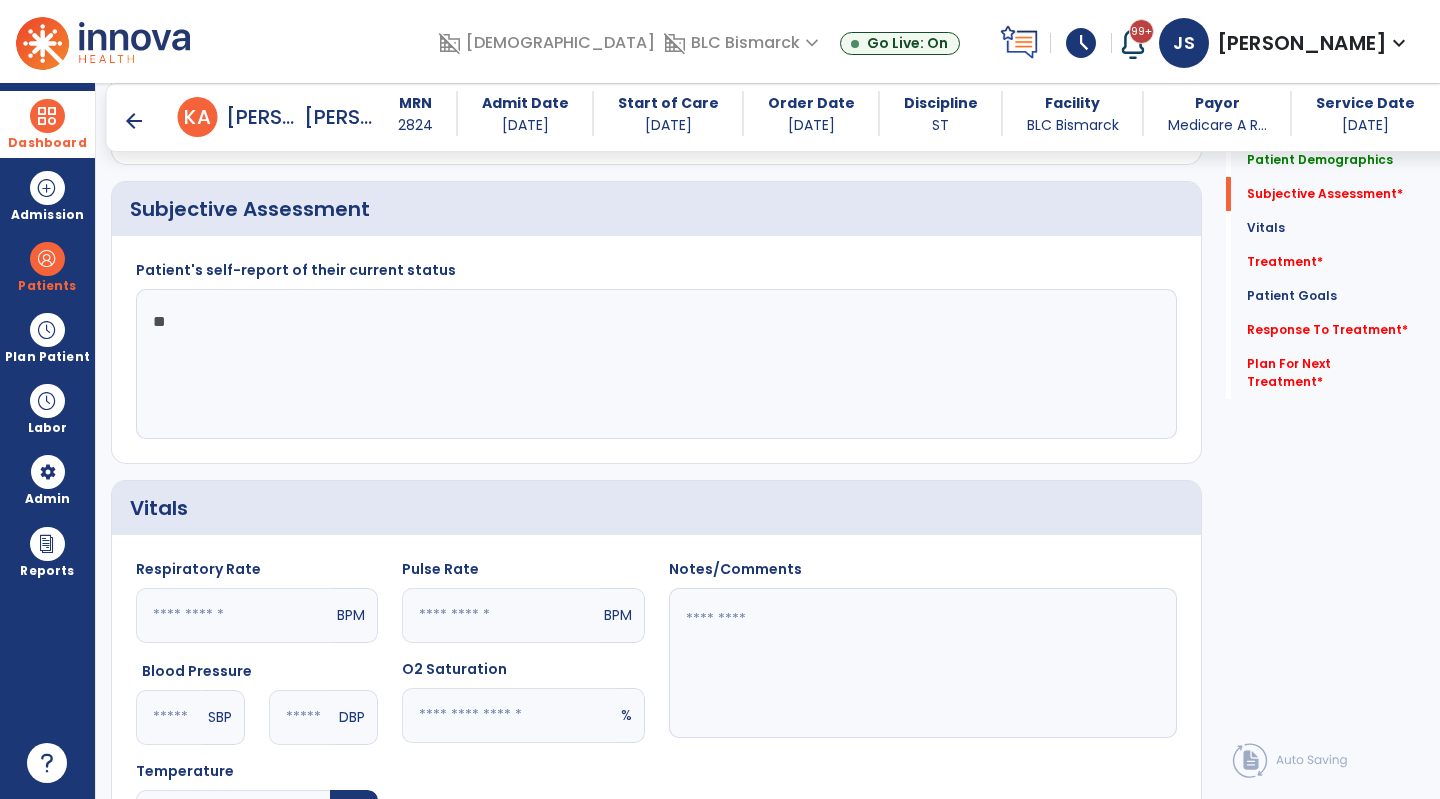 type on "*" 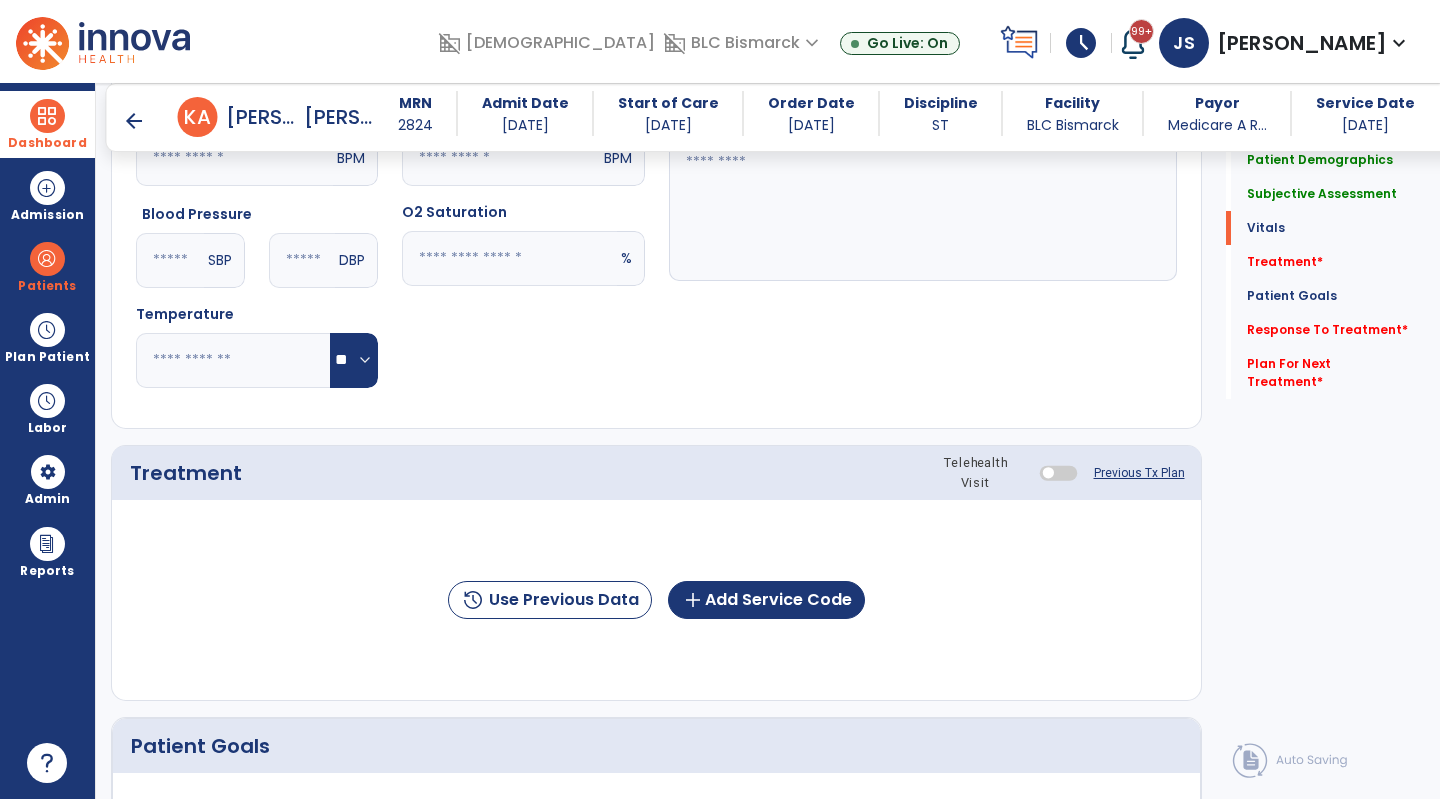 scroll, scrollTop: 1085, scrollLeft: 0, axis: vertical 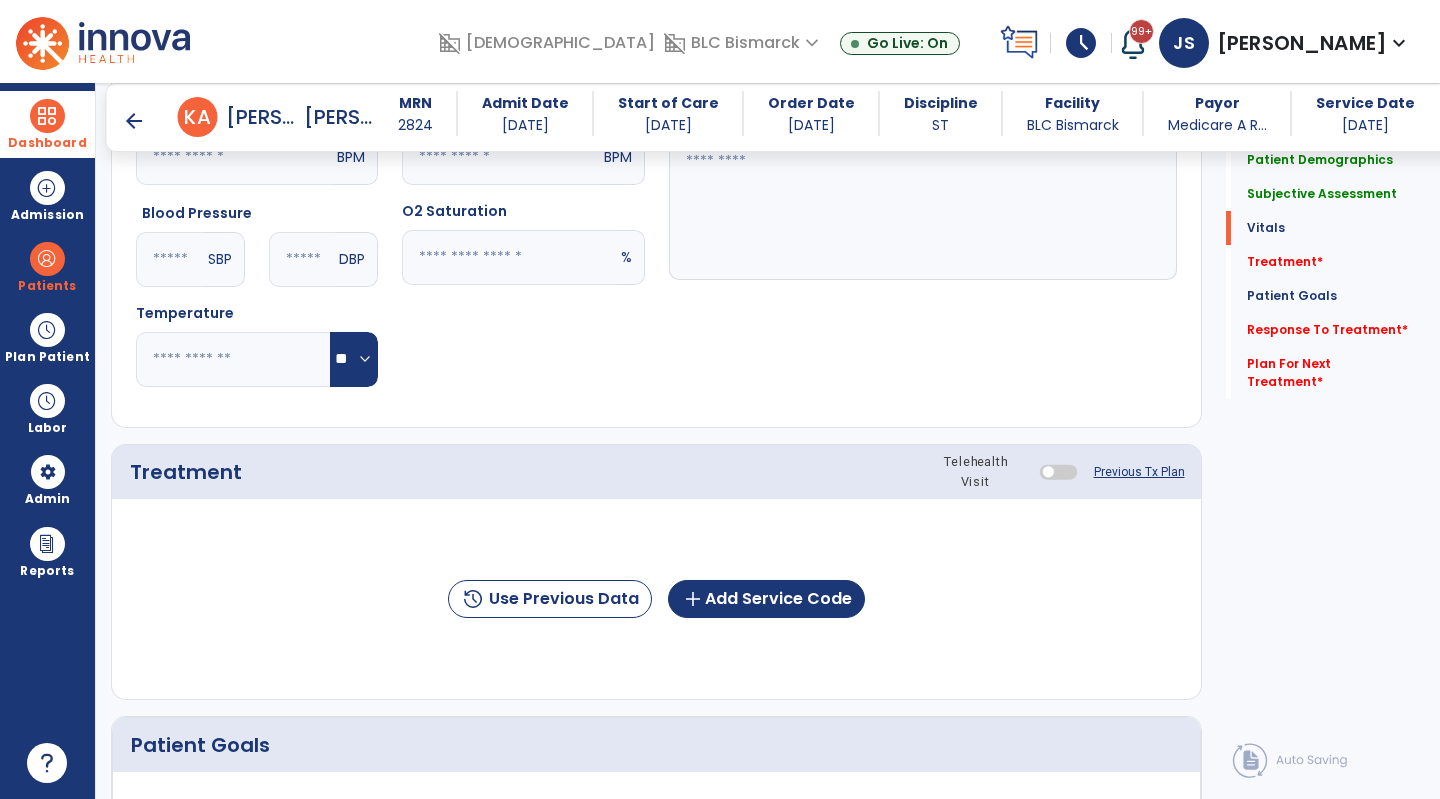 type on "**********" 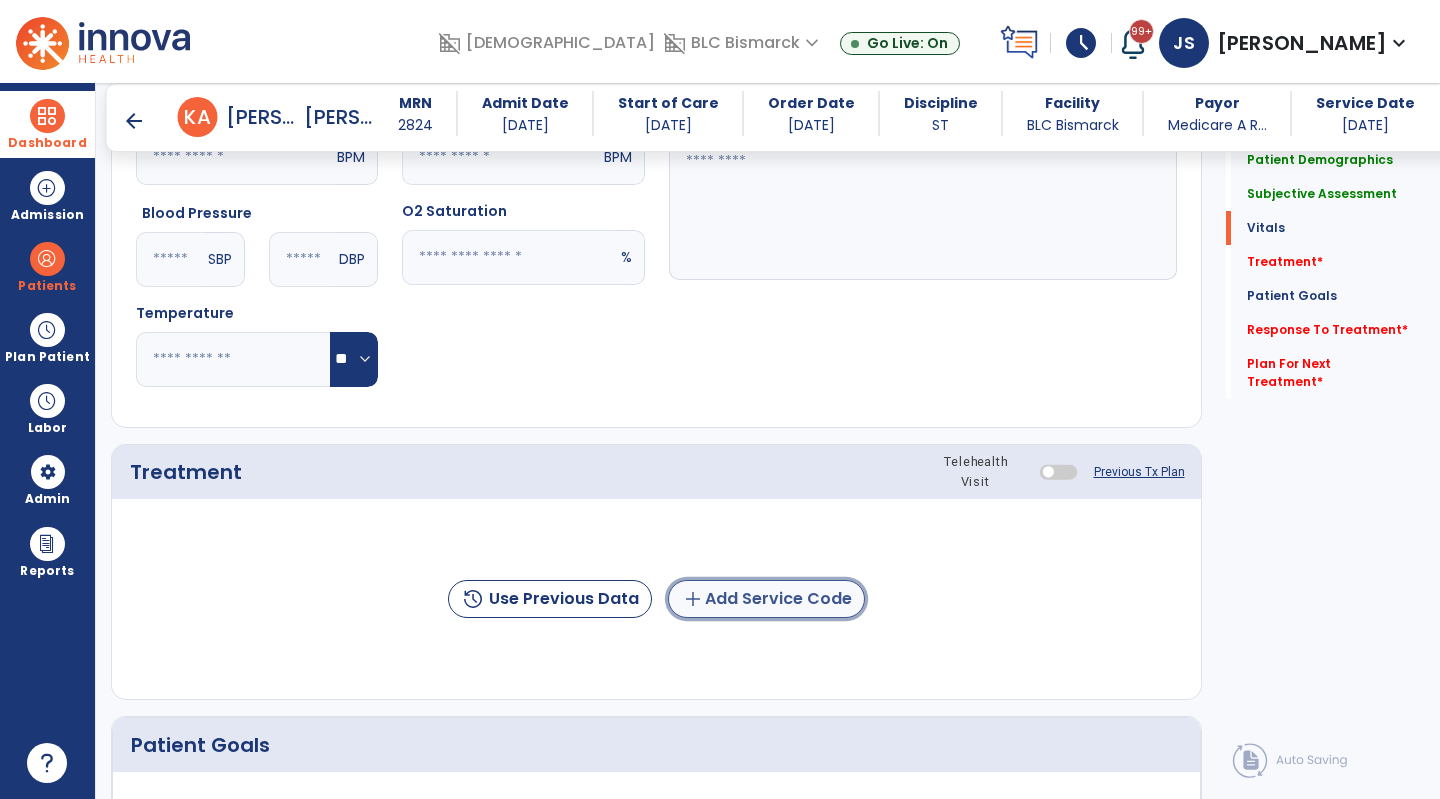 click on "add  Add Service Code" 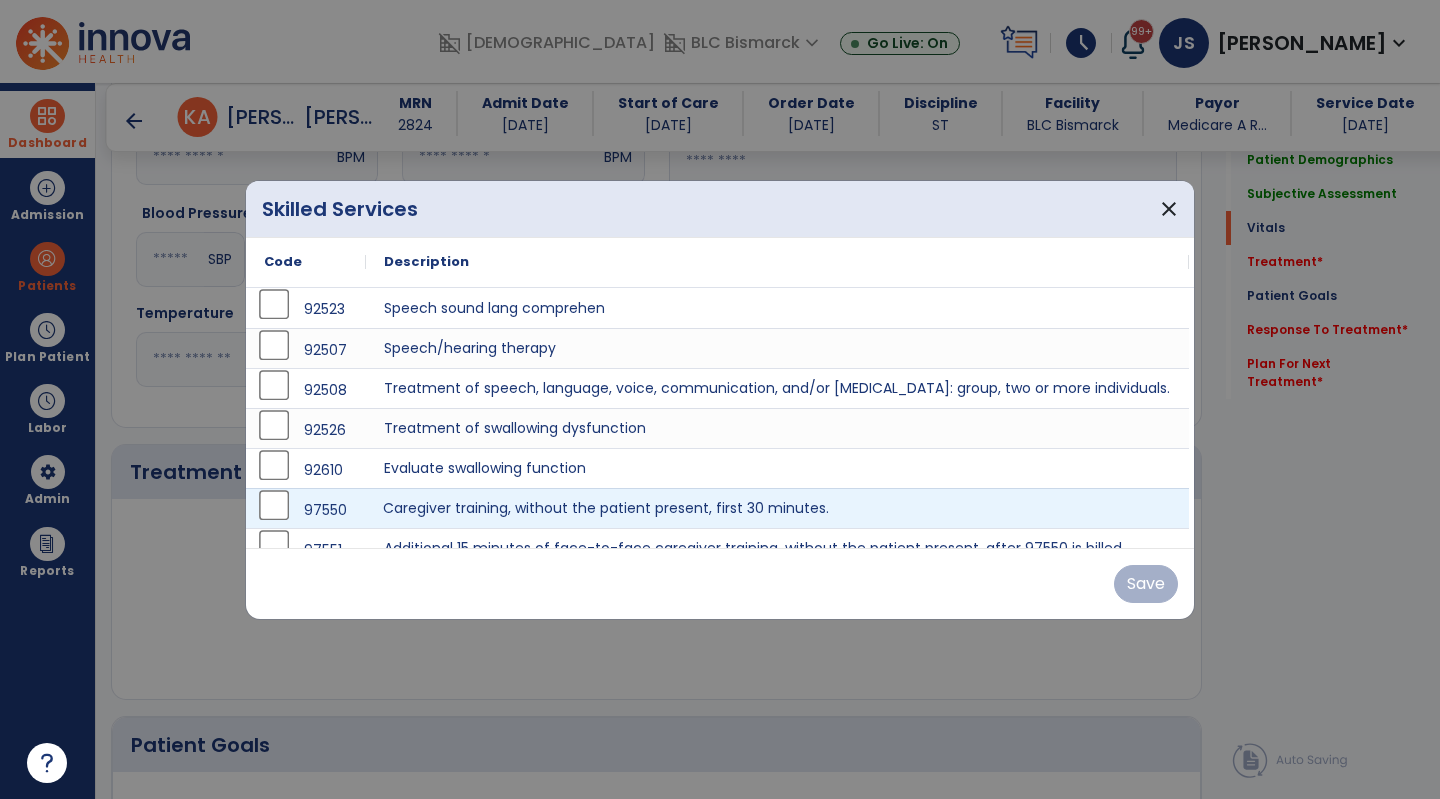 click on "Caregiver training, without the patient present, first 30 minutes." at bounding box center (777, 508) 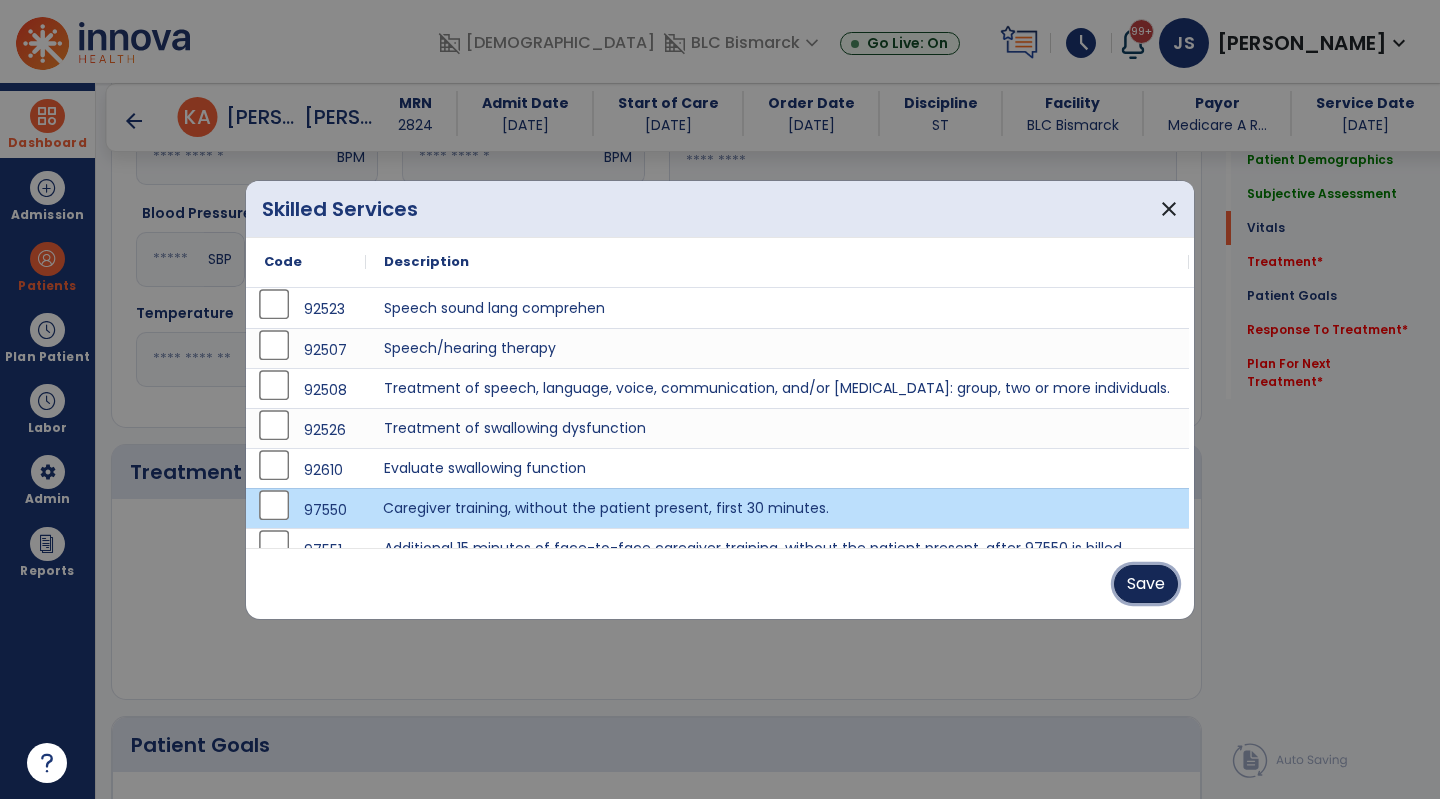 click on "Save" at bounding box center [1146, 584] 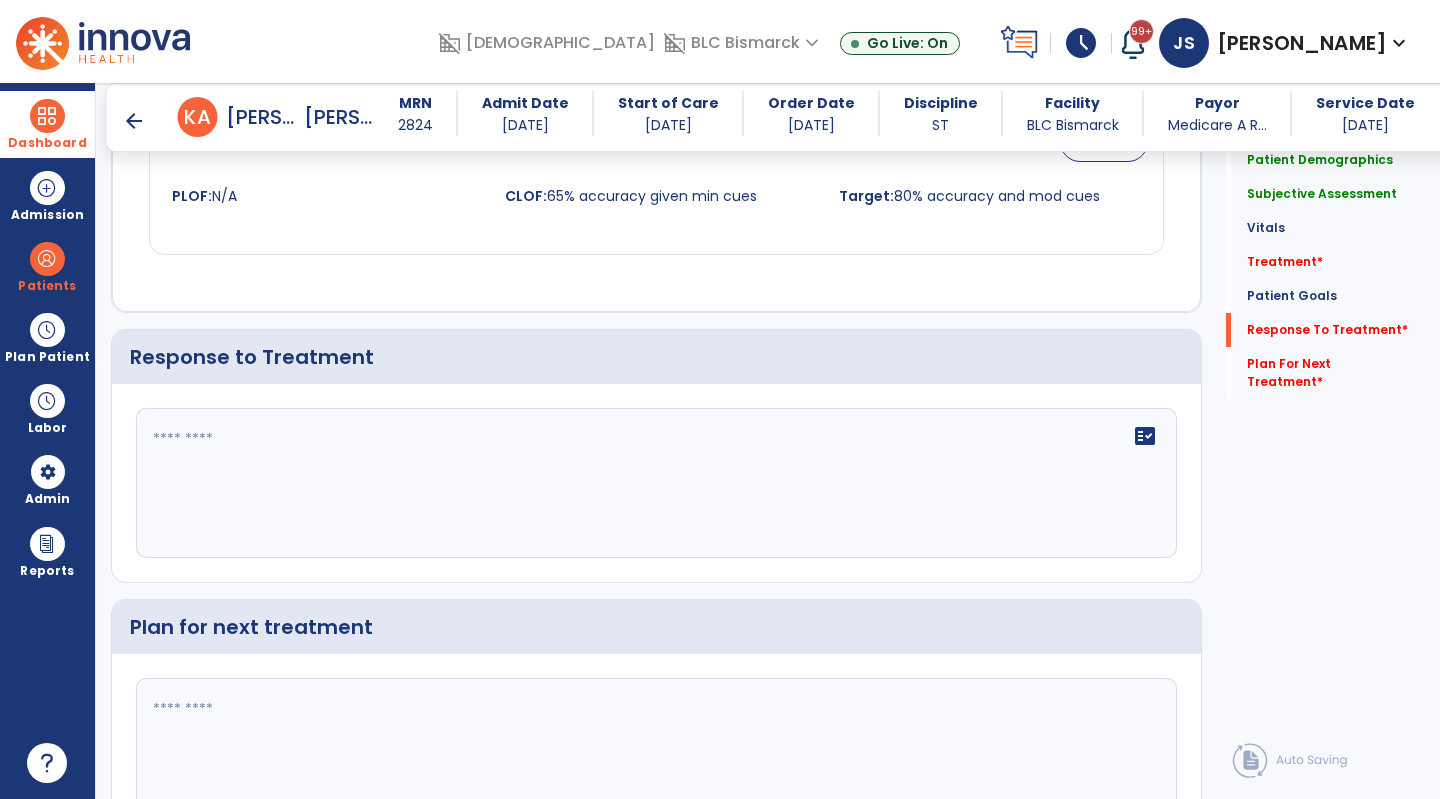 scroll, scrollTop: 2745, scrollLeft: 0, axis: vertical 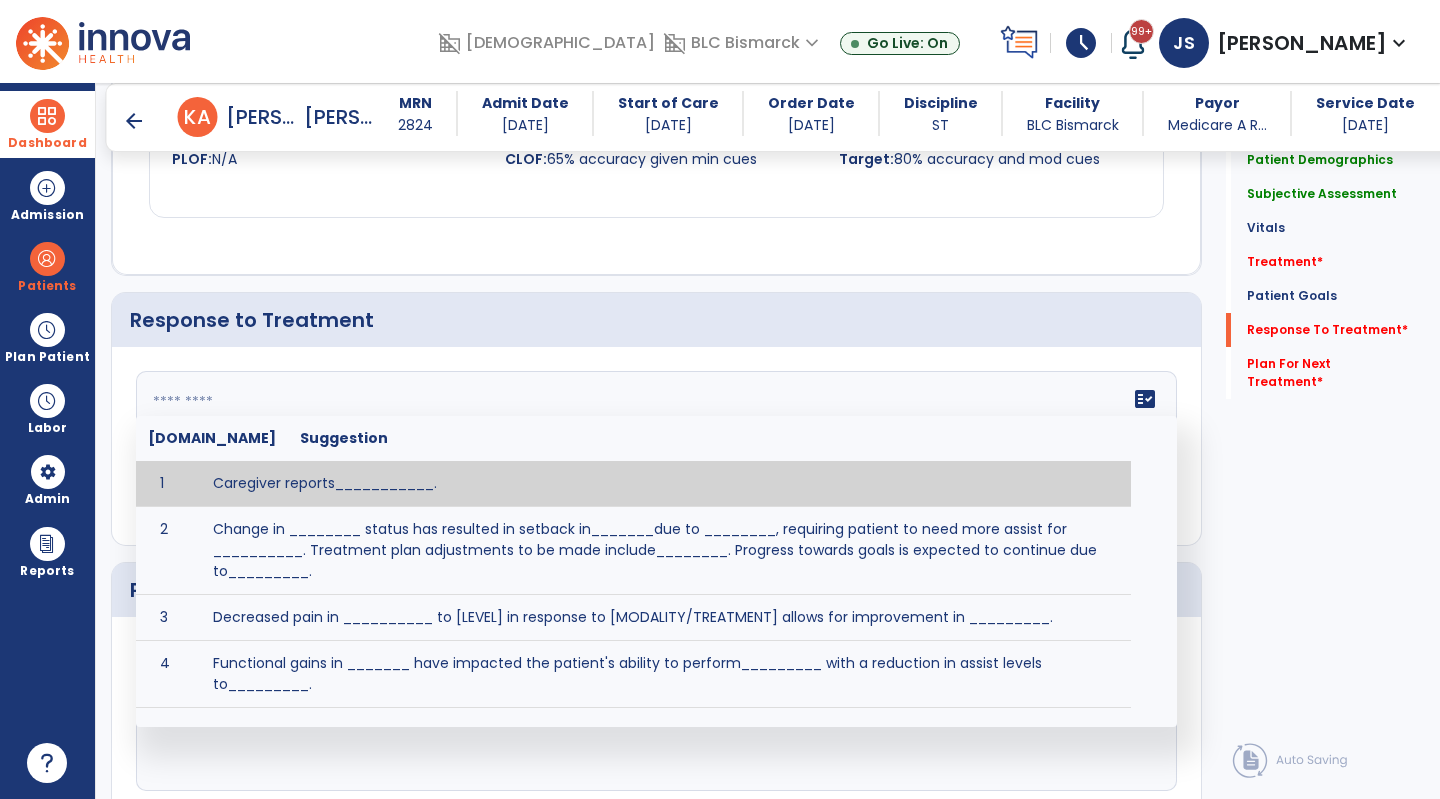 click on "fact_check  Sr.No Suggestion 1 Caregiver reports___________. 2 Change in ________ status has resulted in setback in_______due to ________, requiring patient to need more assist for __________.   Treatment plan adjustments to be made include________.  Progress towards goals is expected to continue due to_________. 3 Decreased pain in __________ to [LEVEL] in response to [MODALITY/TREATMENT] allows for improvement in _________. 4 Functional gains in _______ have impacted the patient's ability to perform_________ with a reduction in assist levels to_________. 5 Functional progress this week has been significant due to__________. 6 Gains in ________ have improved the patient's ability to perform ______with decreased levels of assist to___________. 7 Improvement in ________allows patient to tolerate higher levels of challenges in_________. 8 Pain in [AREA] has decreased to [LEVEL] in response to [TREATMENT/MODALITY], allowing fore ease in completing__________. 9 10 11 12 13 14 15 16 17 18 19 20 21" 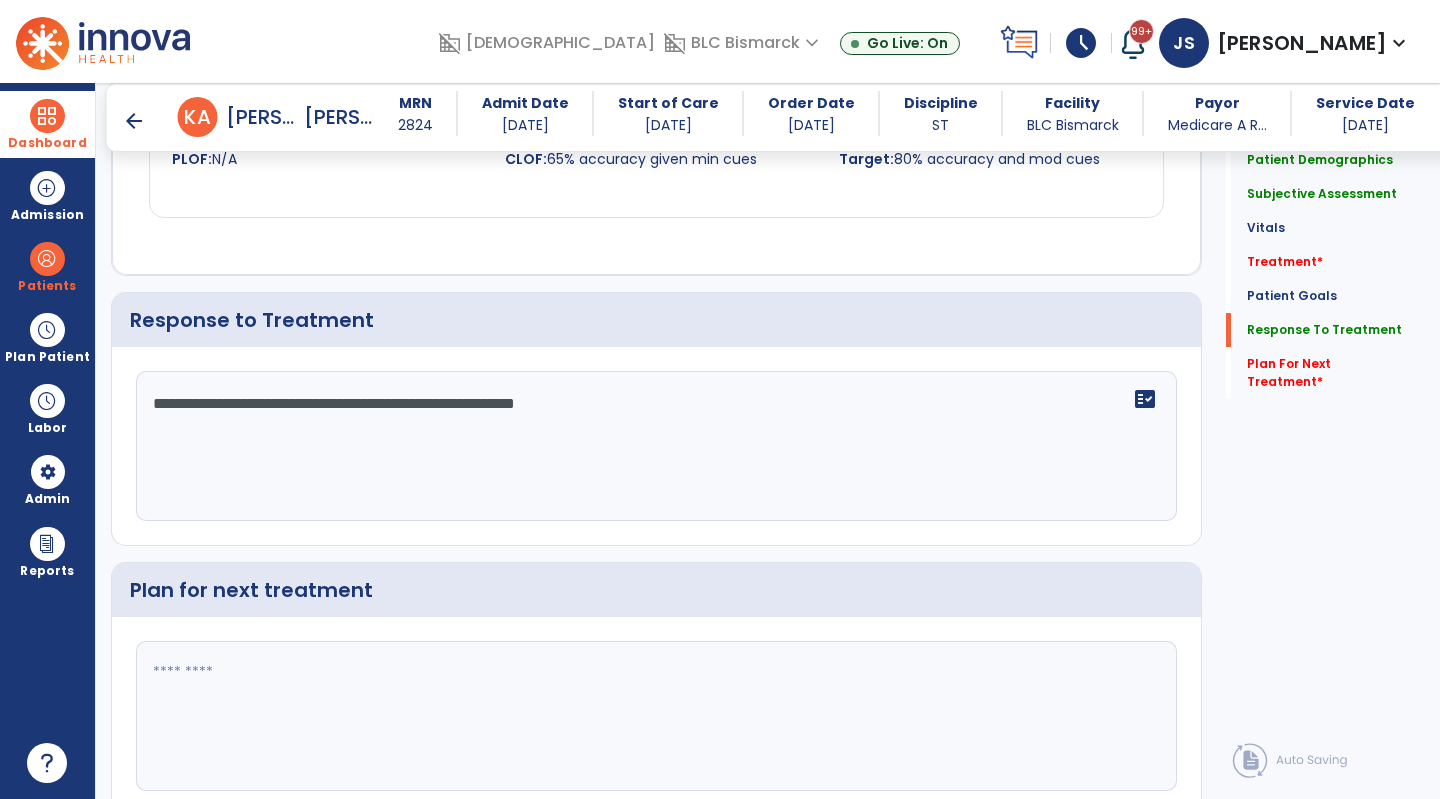 scroll, scrollTop: 2808, scrollLeft: 0, axis: vertical 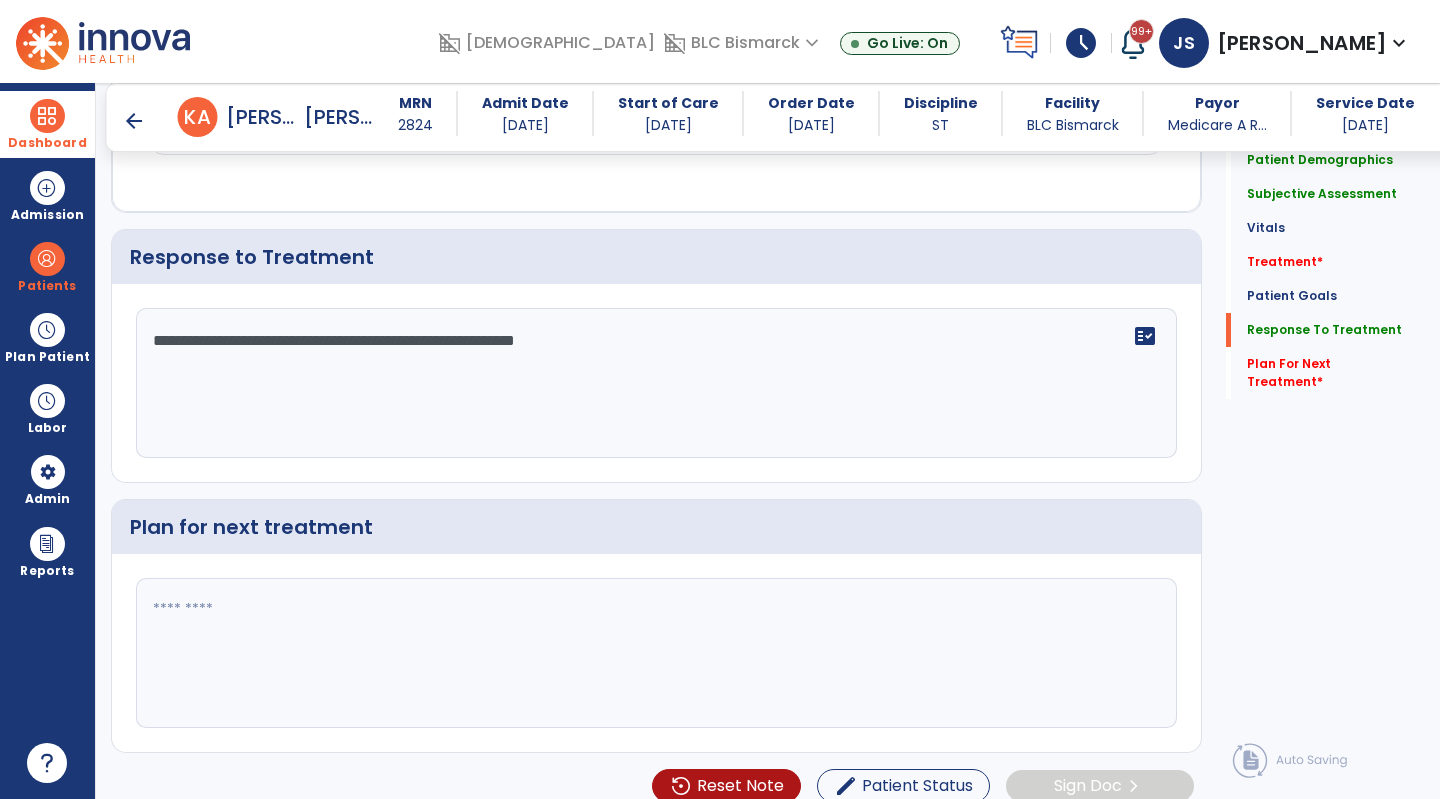 type on "**********" 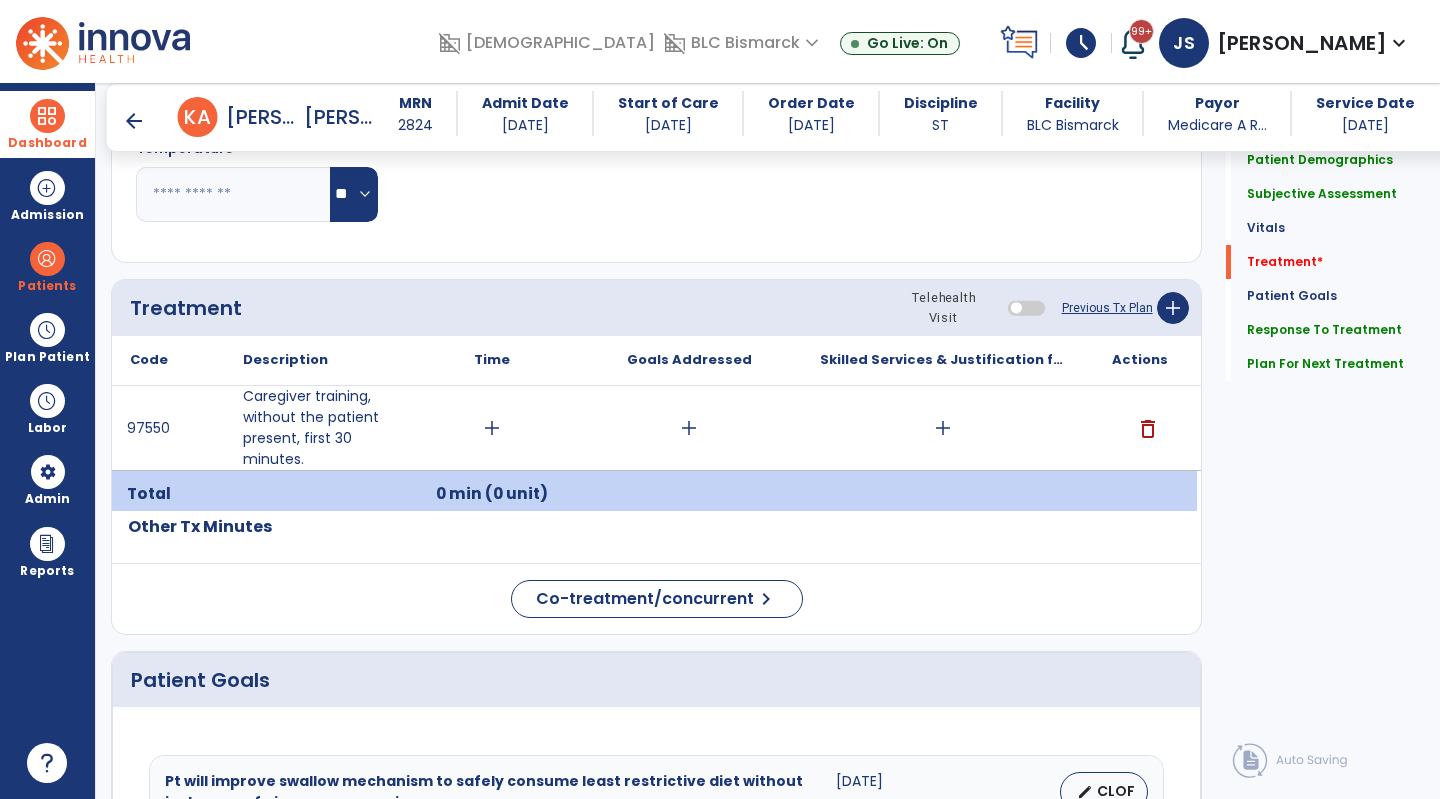 scroll, scrollTop: 1248, scrollLeft: 0, axis: vertical 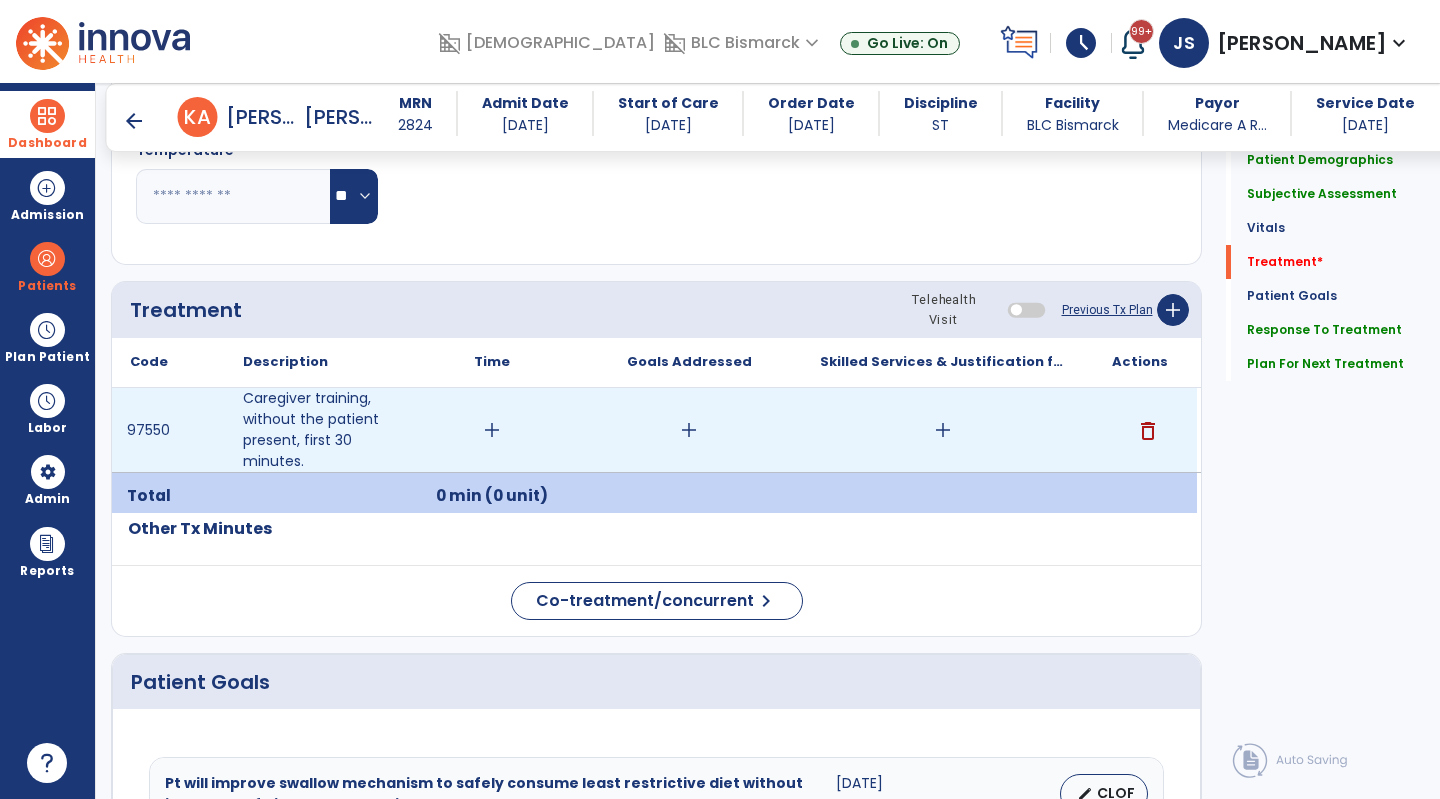 type on "**********" 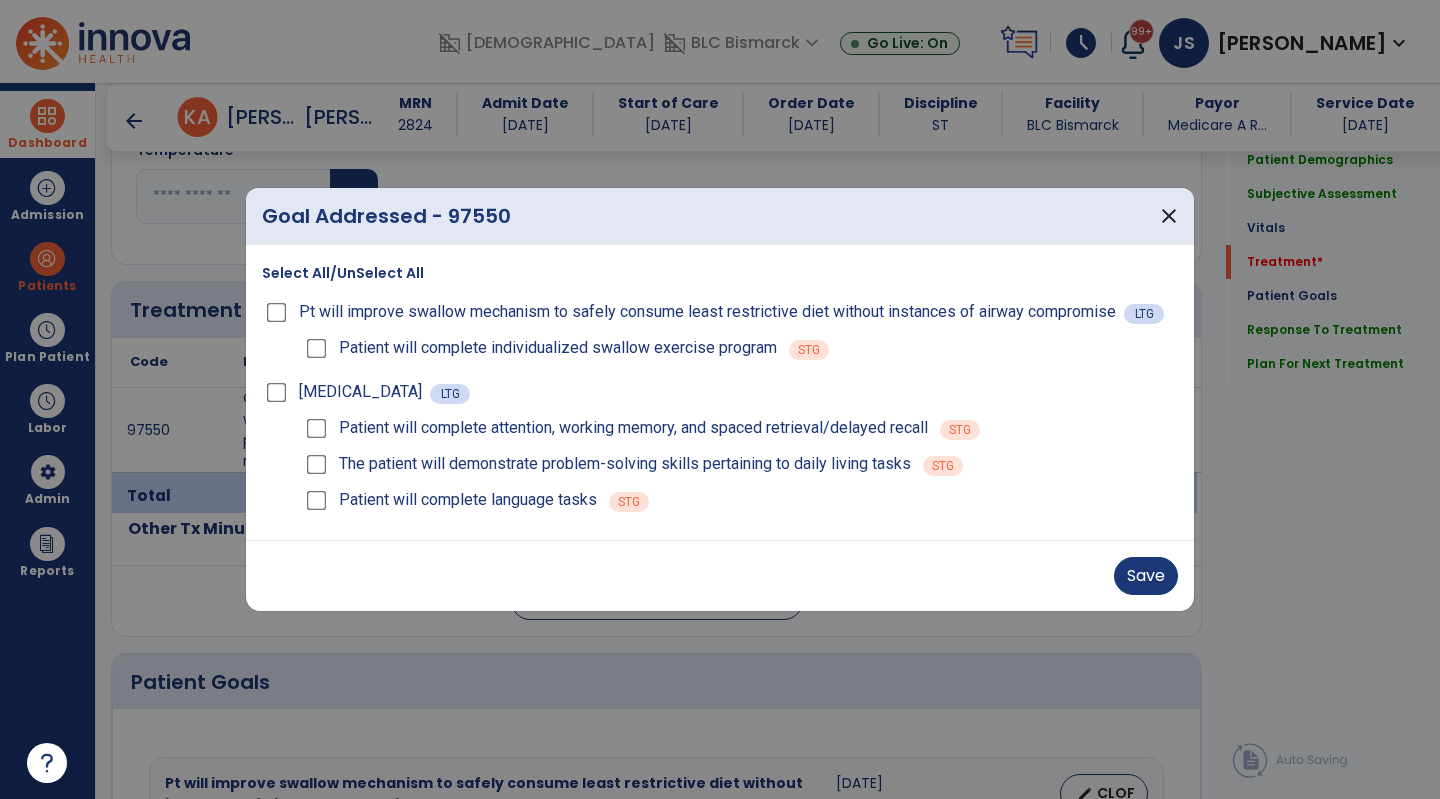 click on "Montreal Cognitive Assessment  LTG" at bounding box center (720, 392) 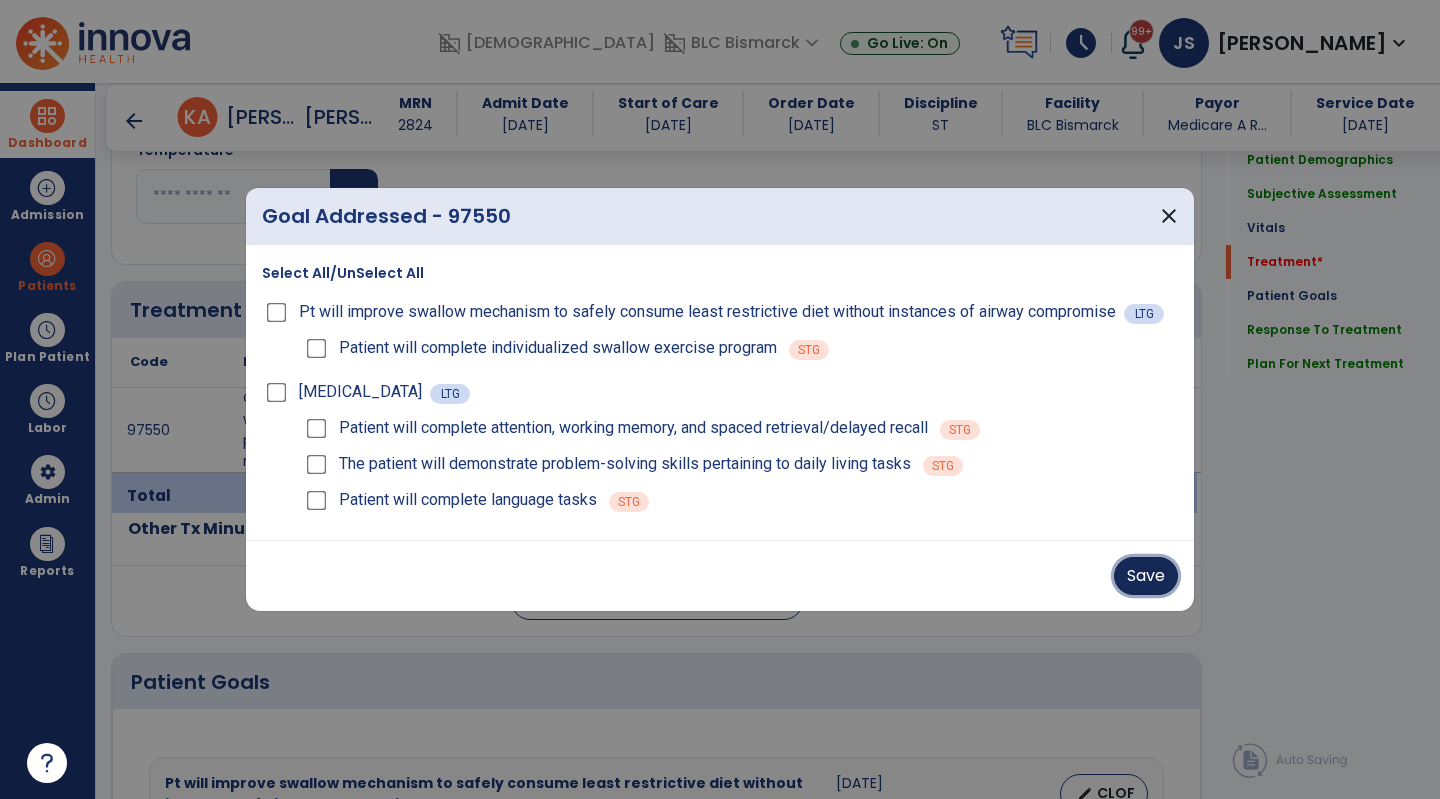 click on "Save" at bounding box center (1146, 576) 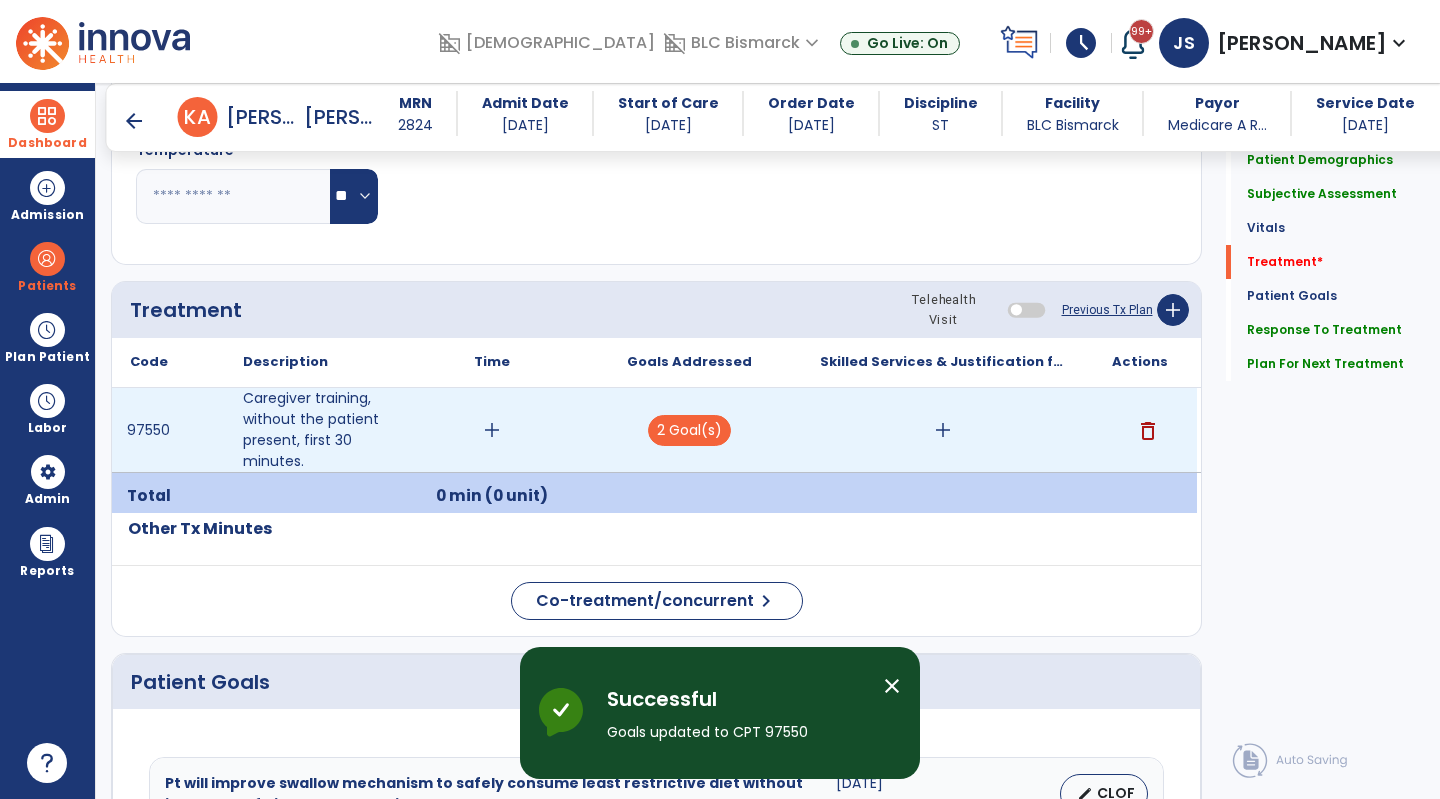 click on "add" at bounding box center (943, 430) 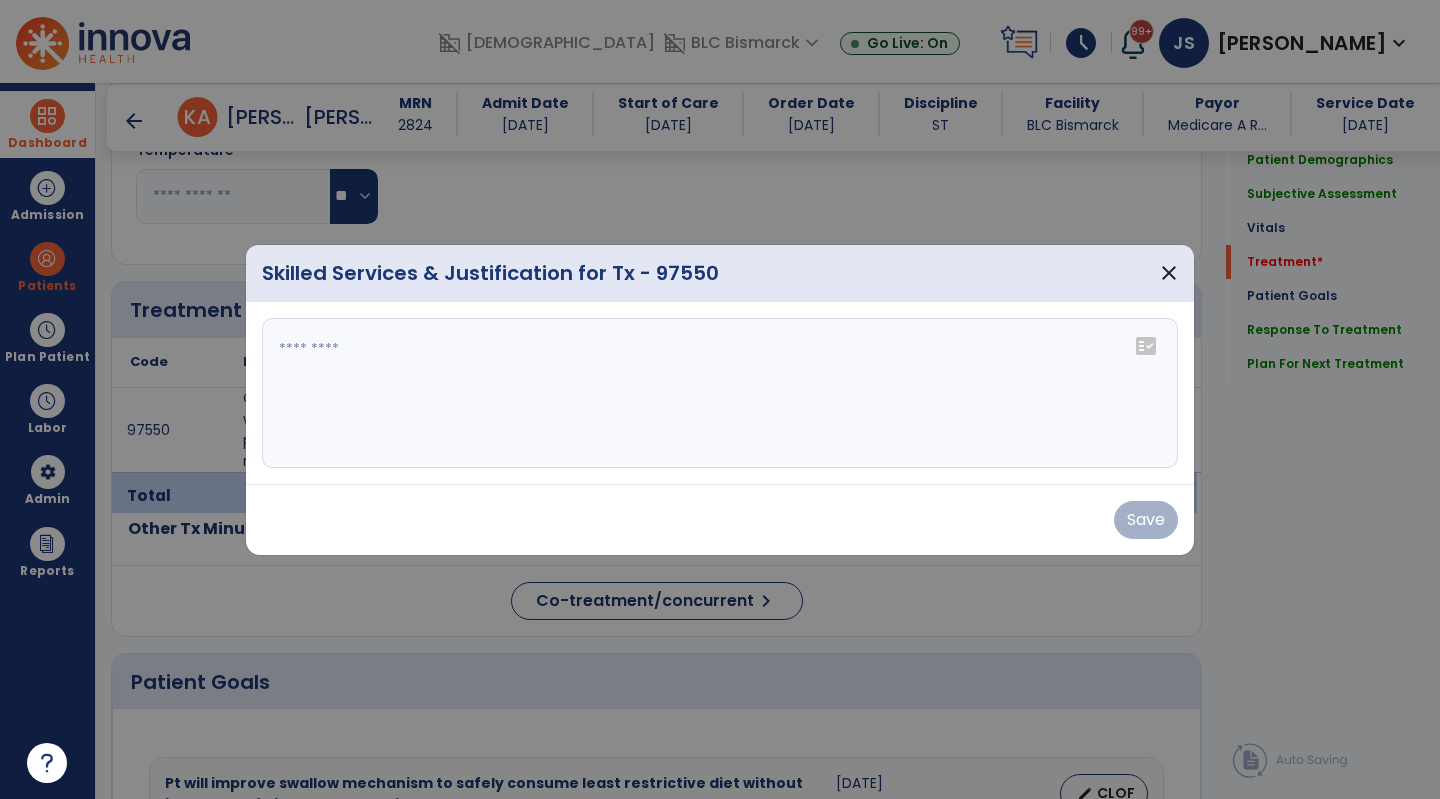click at bounding box center [720, 393] 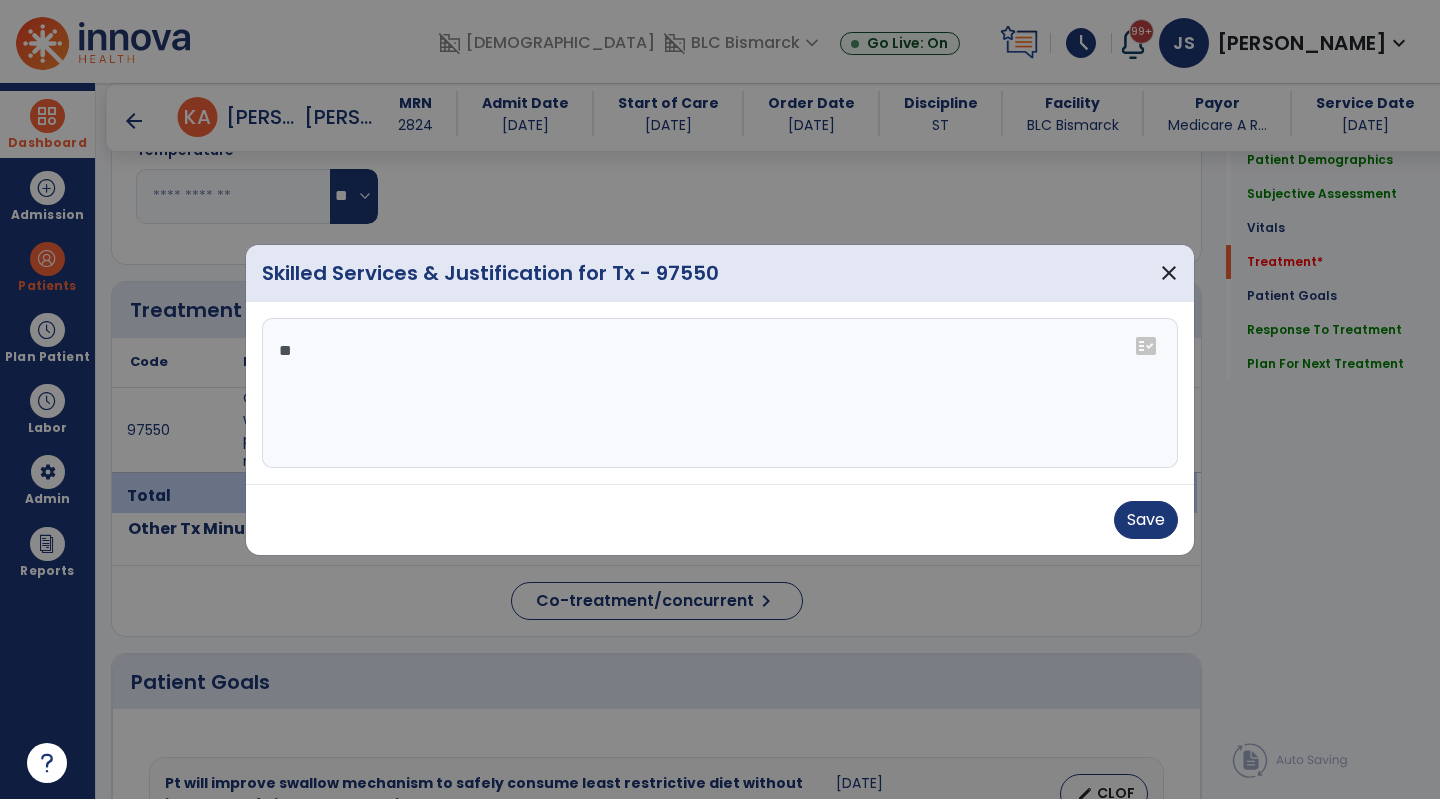 type on "*" 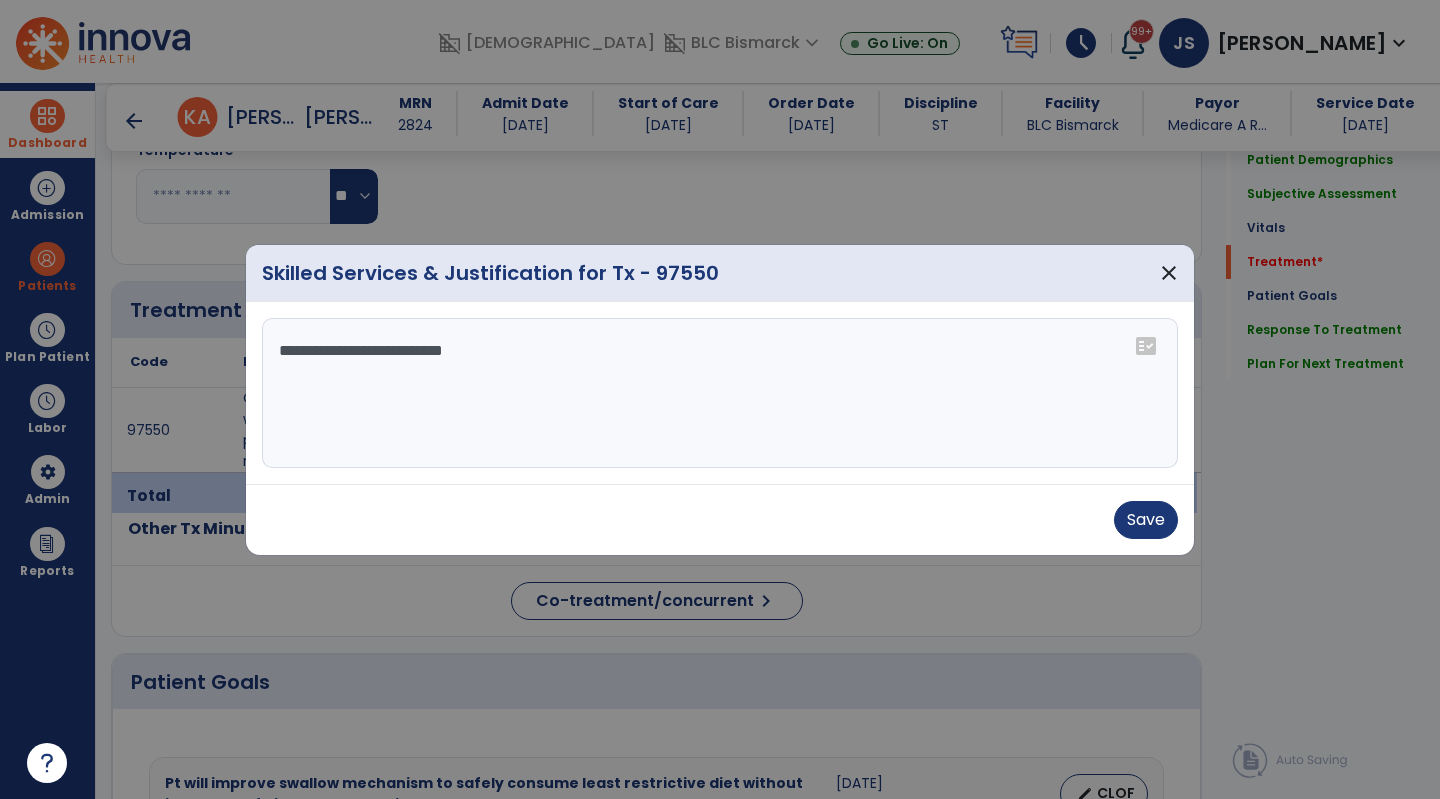 type on "**********" 